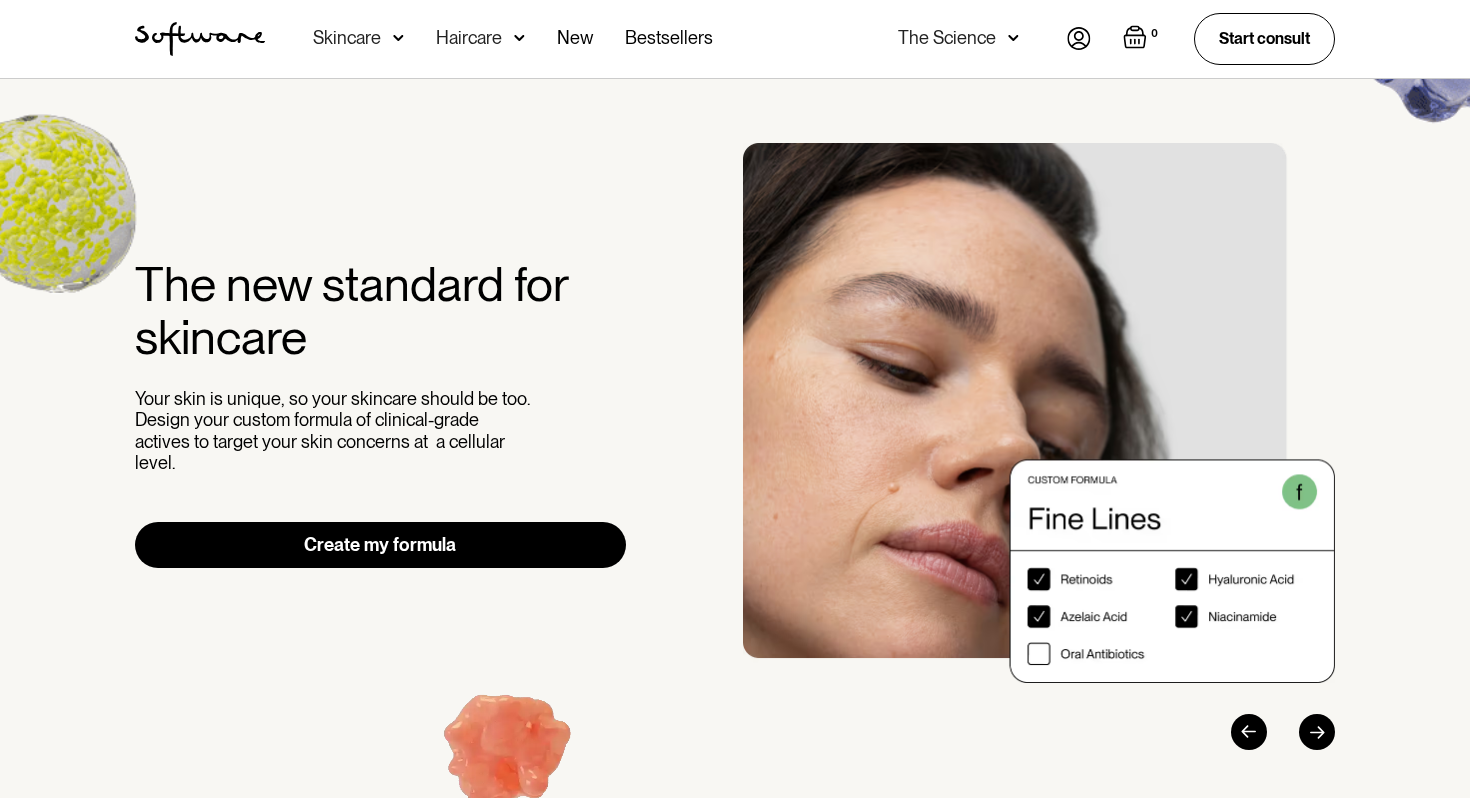 scroll, scrollTop: 0, scrollLeft: 0, axis: both 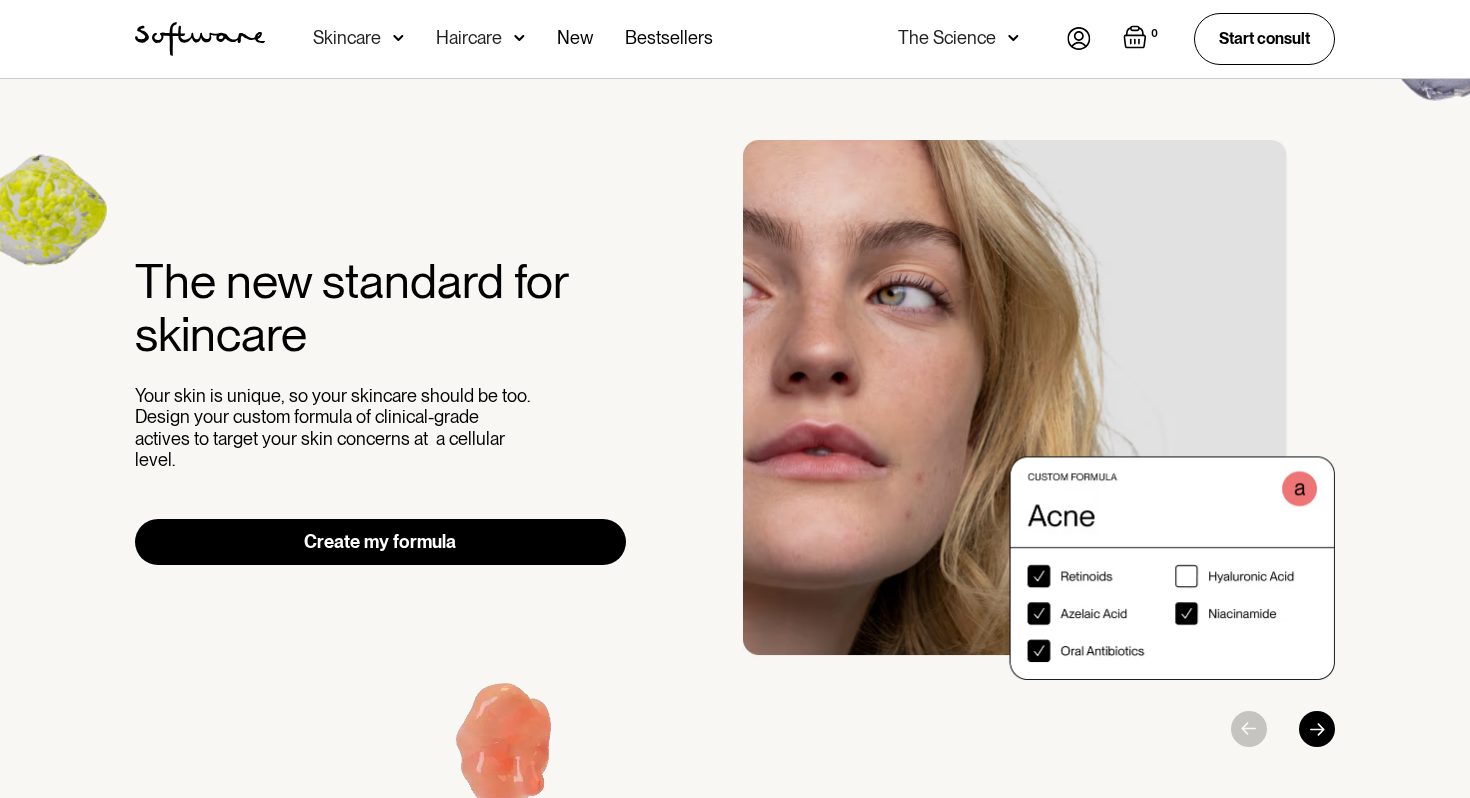 click on "Create my formula" at bounding box center [380, 542] 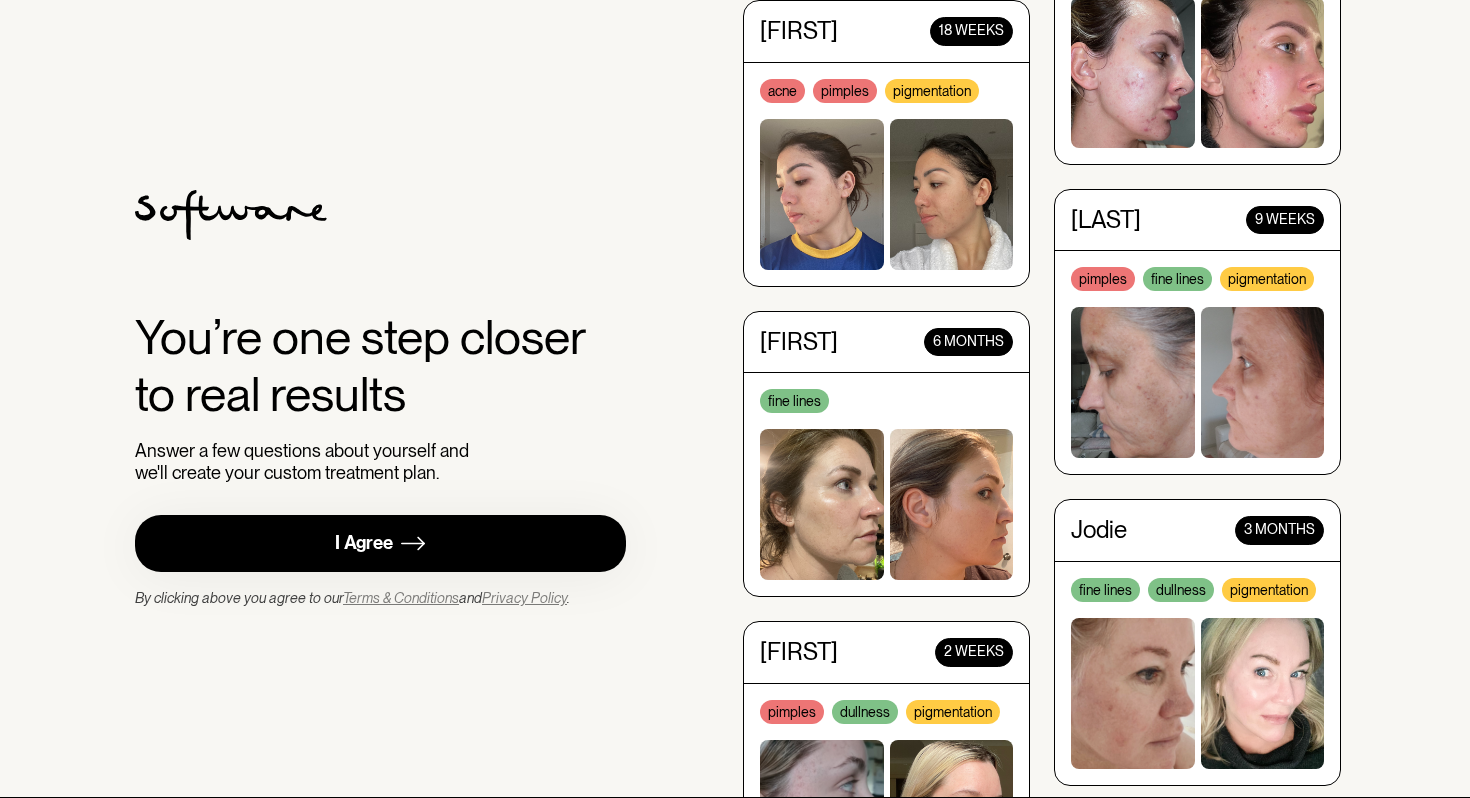 scroll, scrollTop: 0, scrollLeft: 0, axis: both 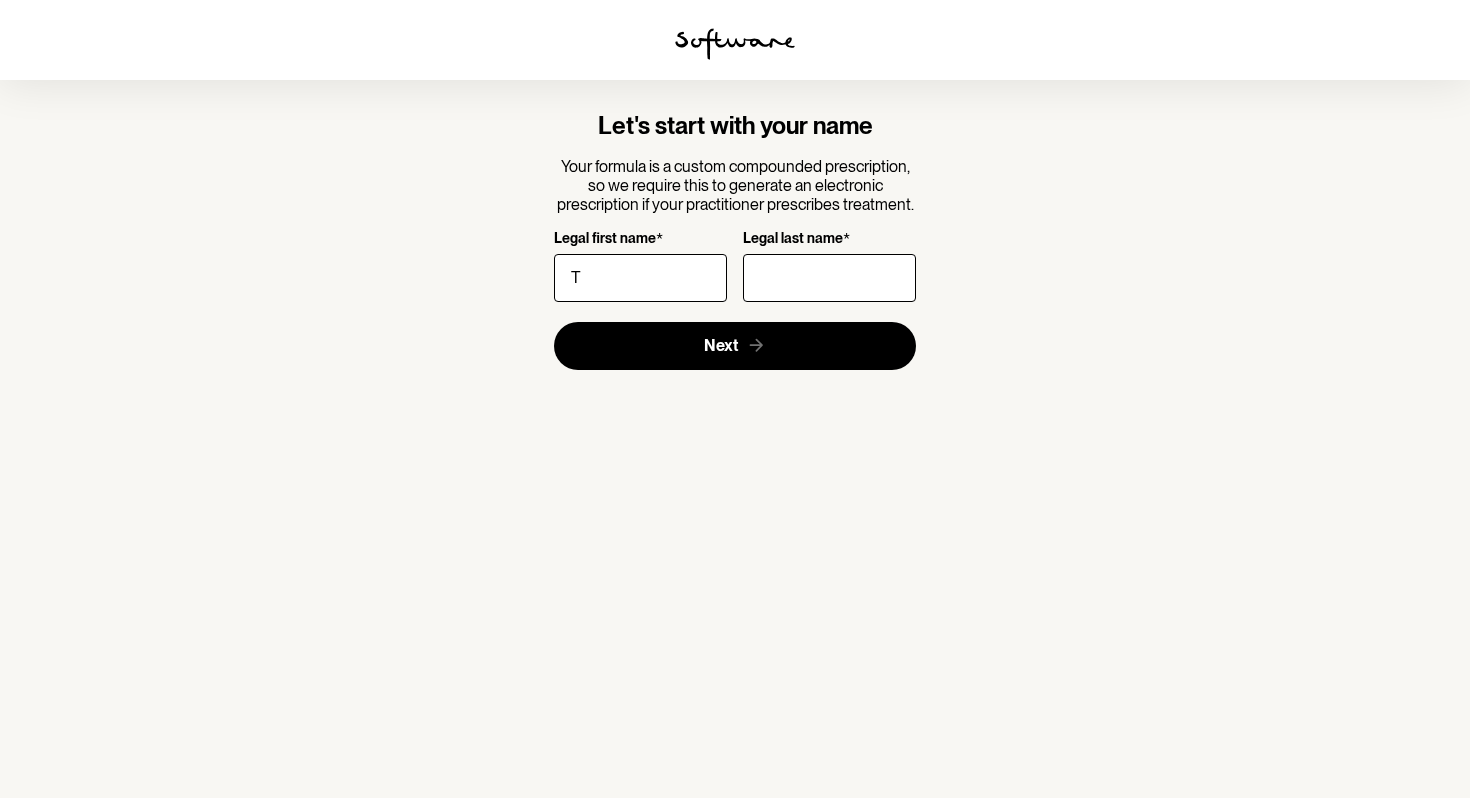 type on "Tabitha" 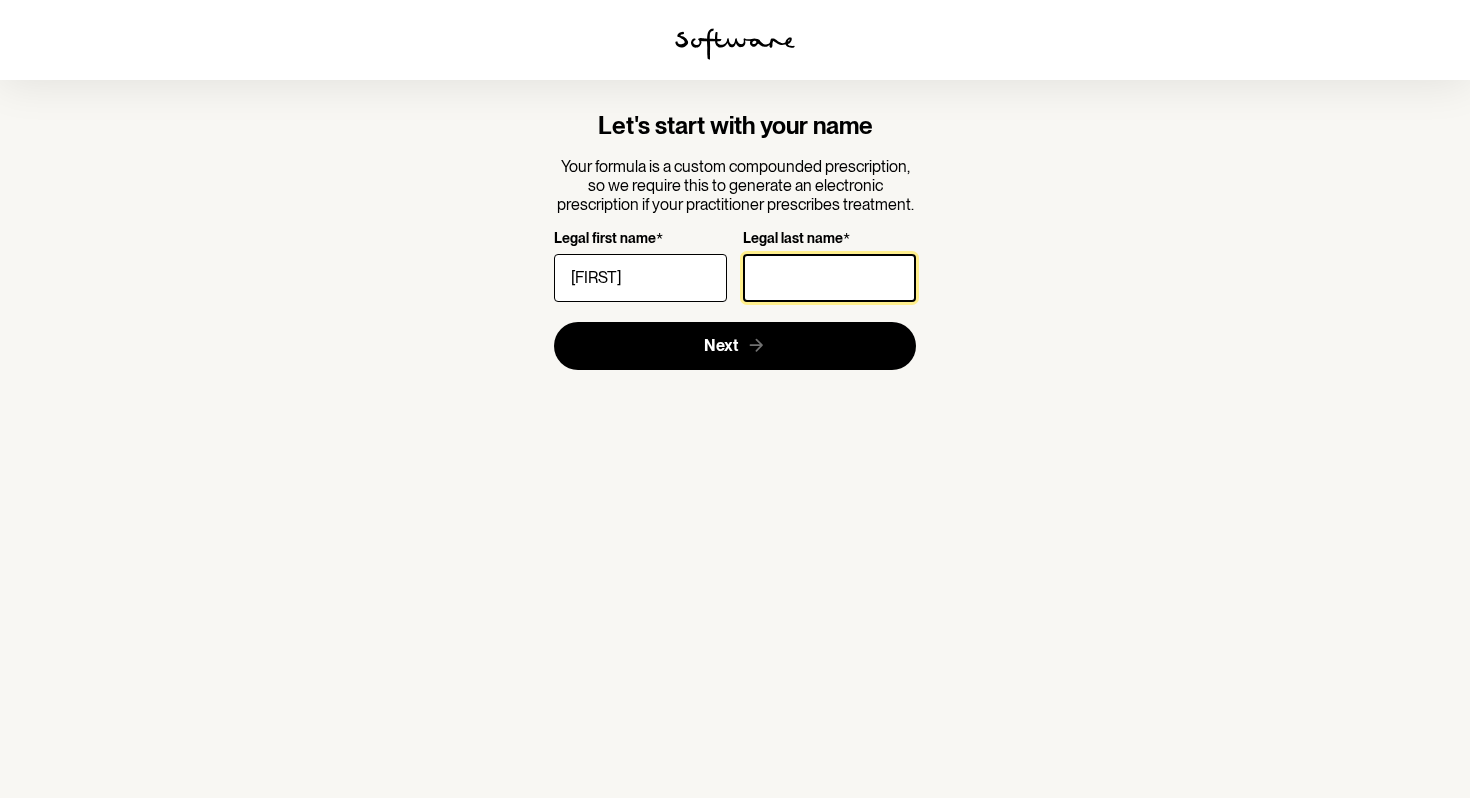 click on "Legal last name *" at bounding box center (829, 278) 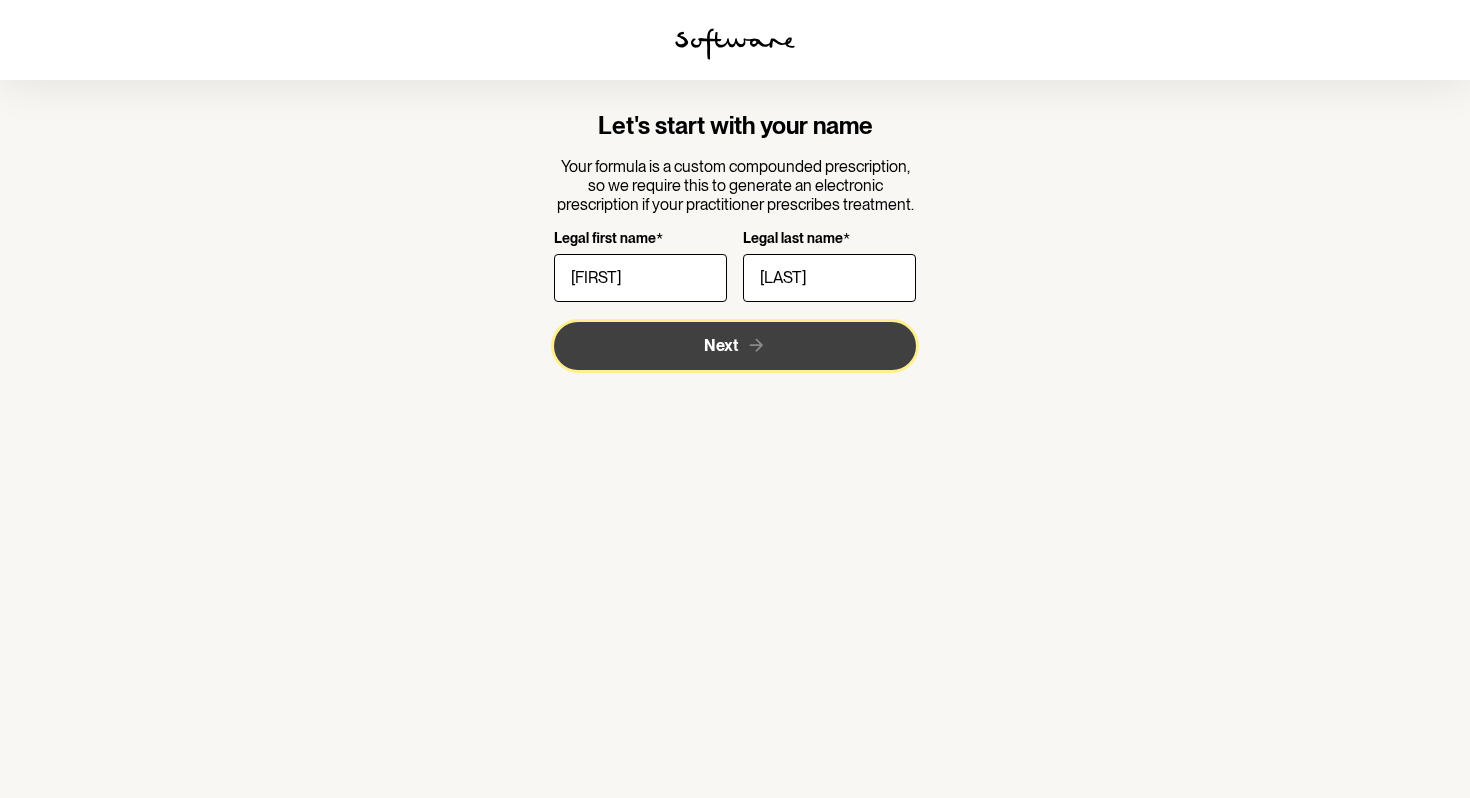 click on "Next" at bounding box center (735, 346) 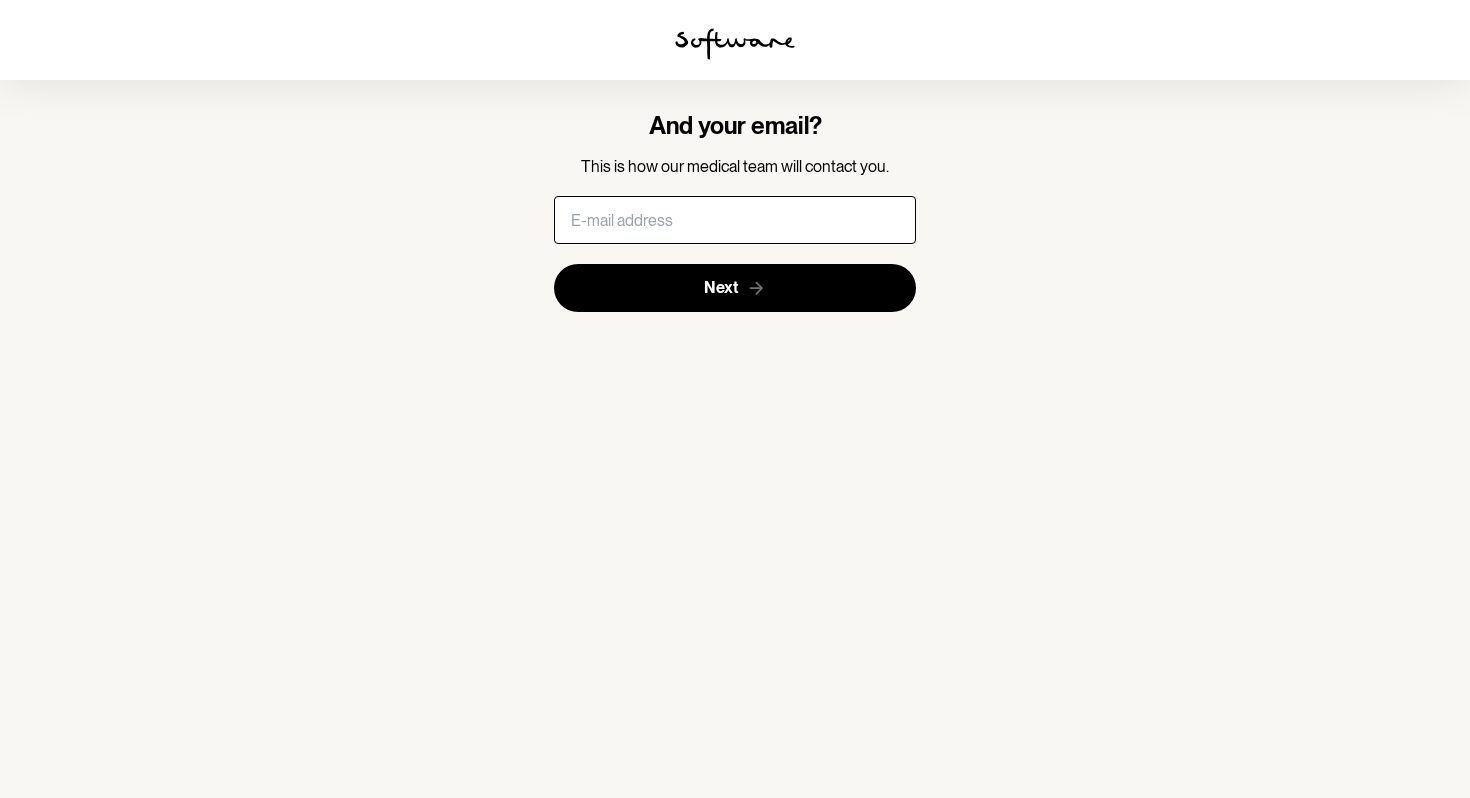 click at bounding box center [735, 220] 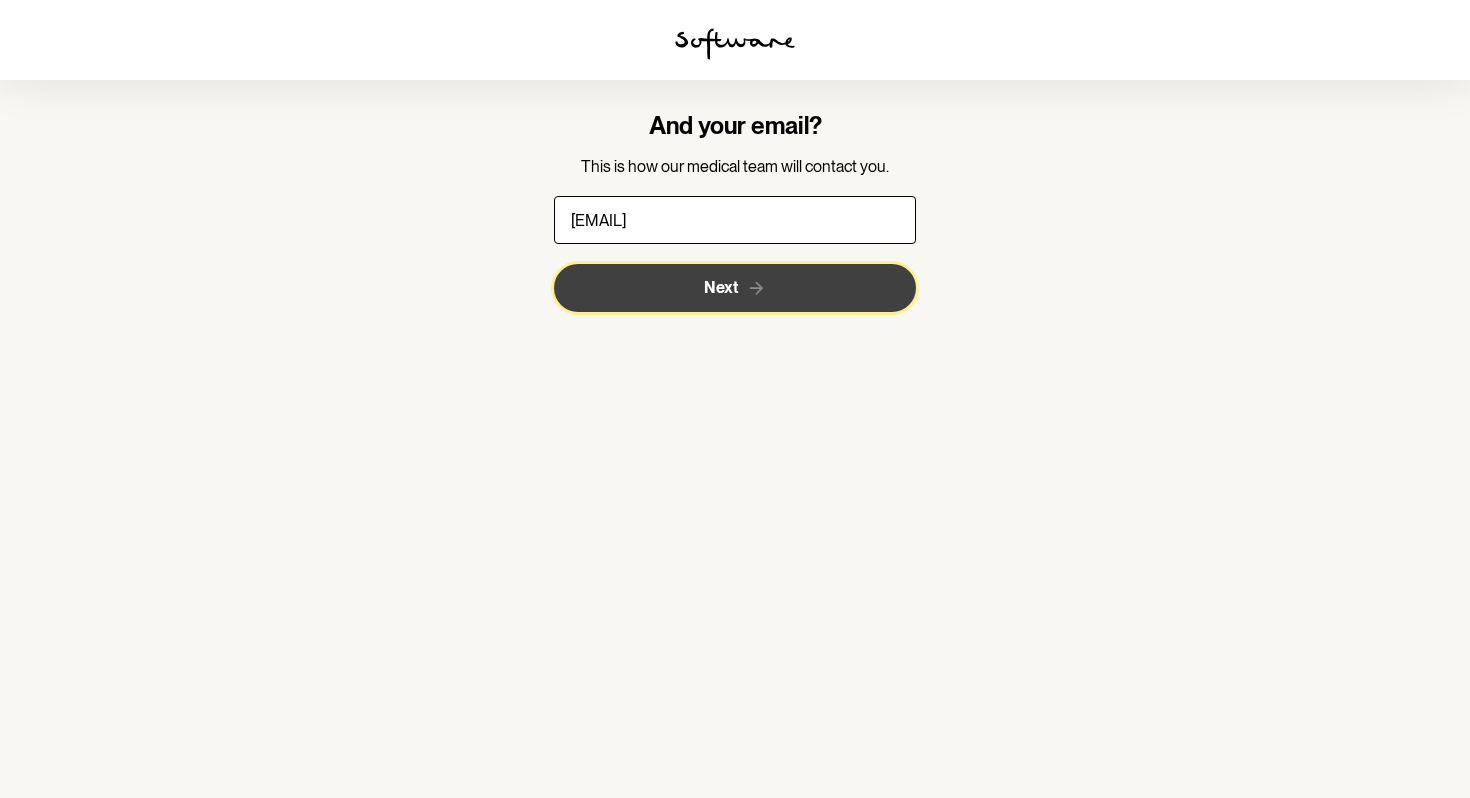 click on "Next" at bounding box center [721, 287] 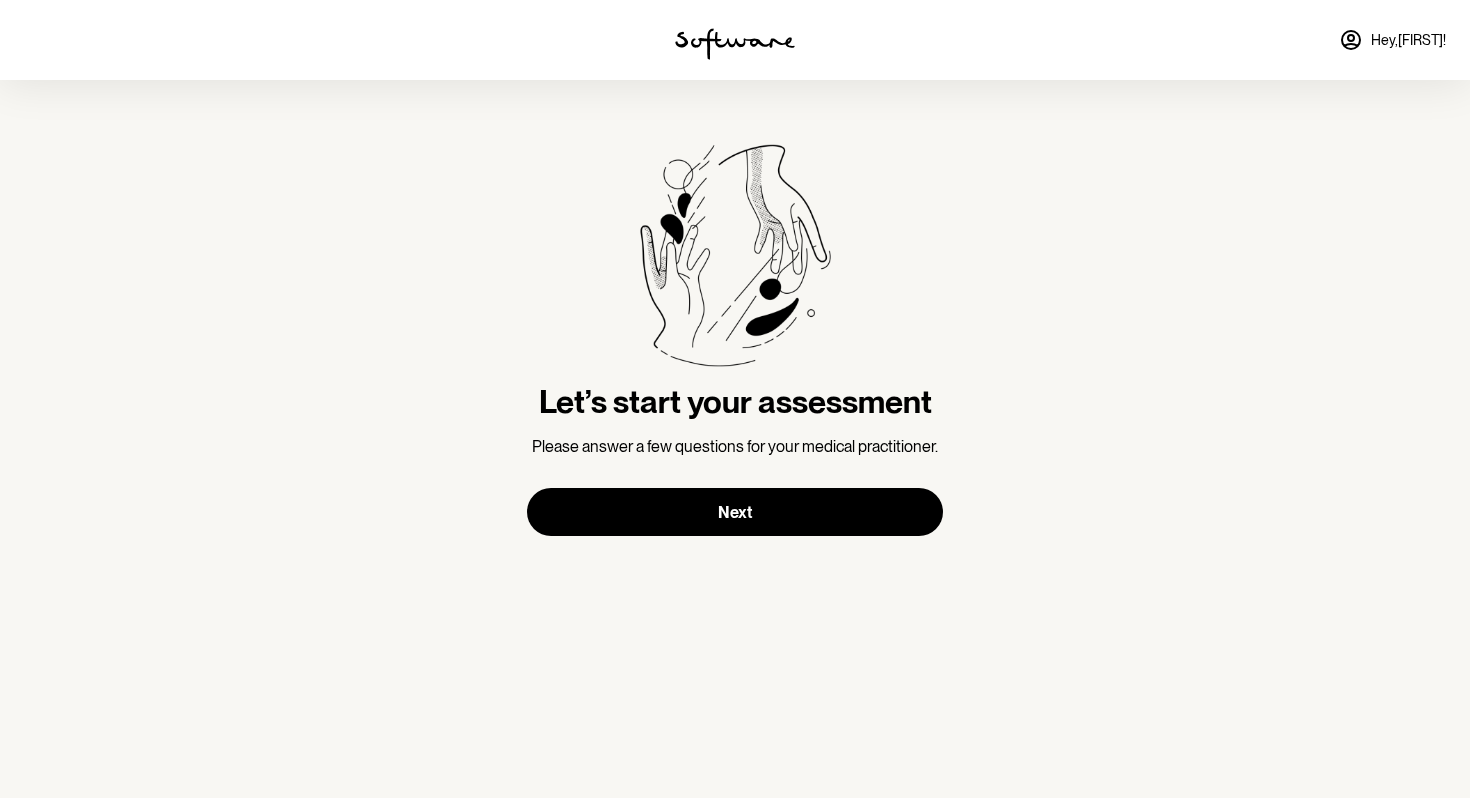 click on "Let’s start your assessment Please answer a few questions for your medical practitioner. Next" at bounding box center [735, 340] 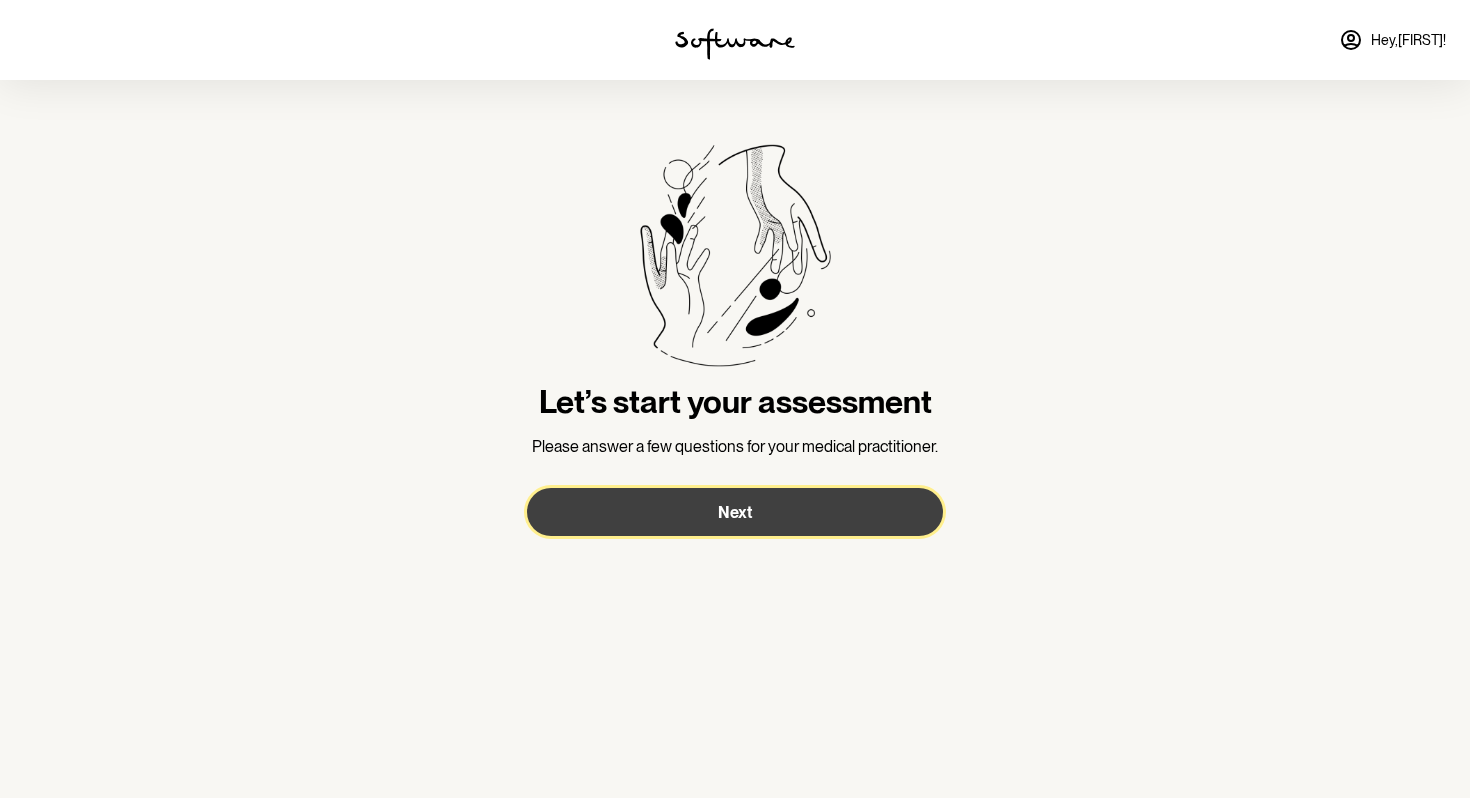 click on "Next" at bounding box center (735, 512) 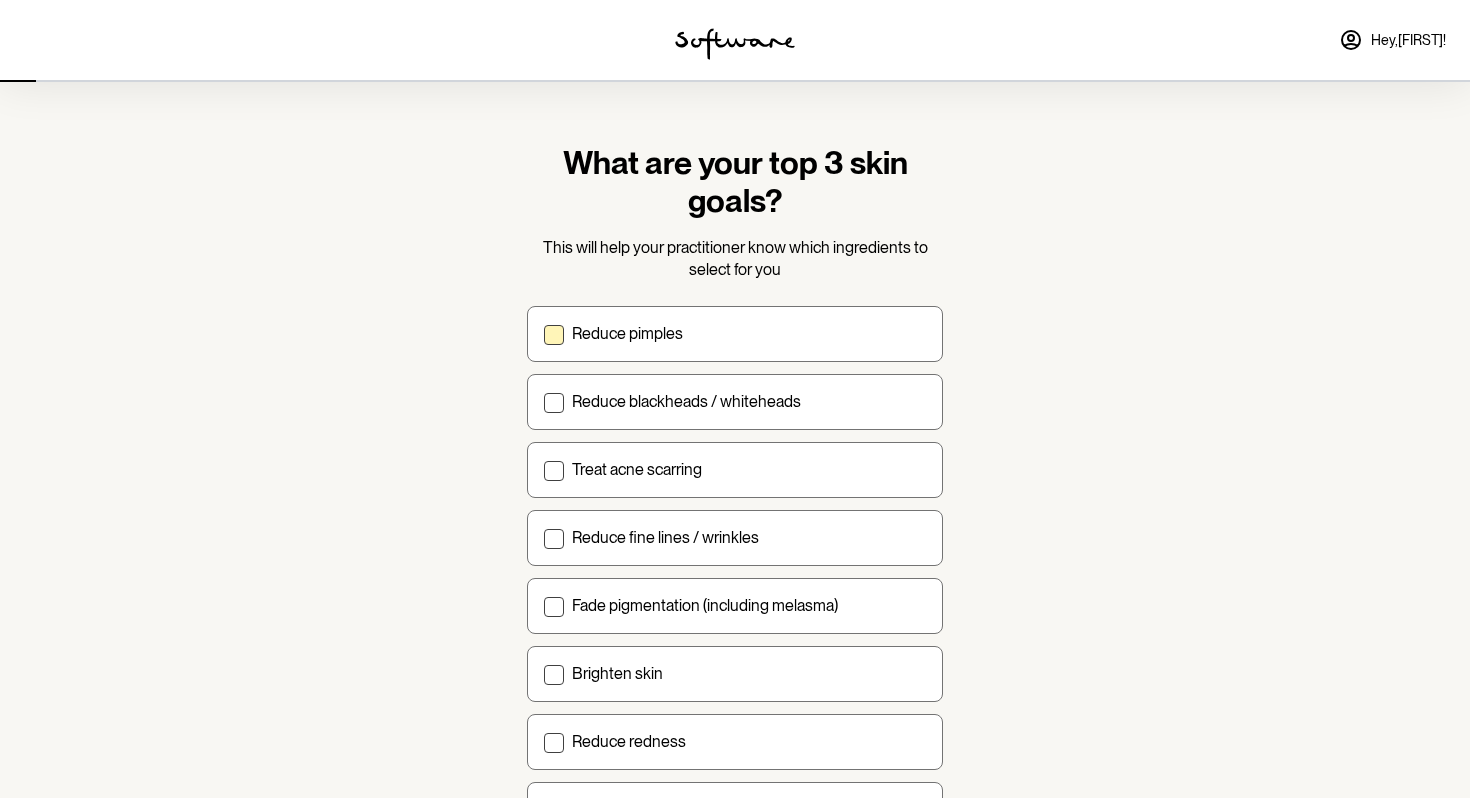 click at bounding box center [554, 335] 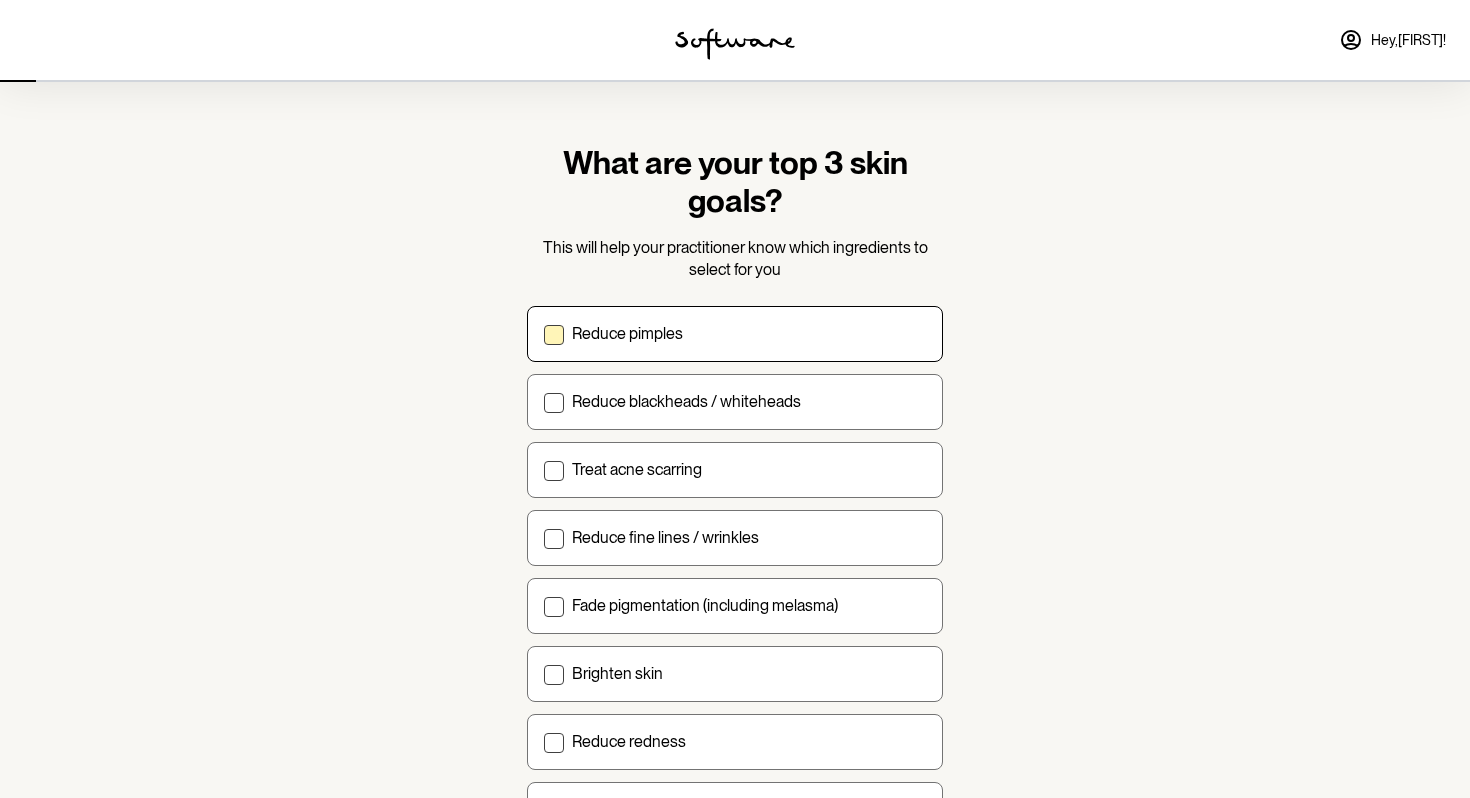 click on "Reduce pimples" at bounding box center [543, 333] 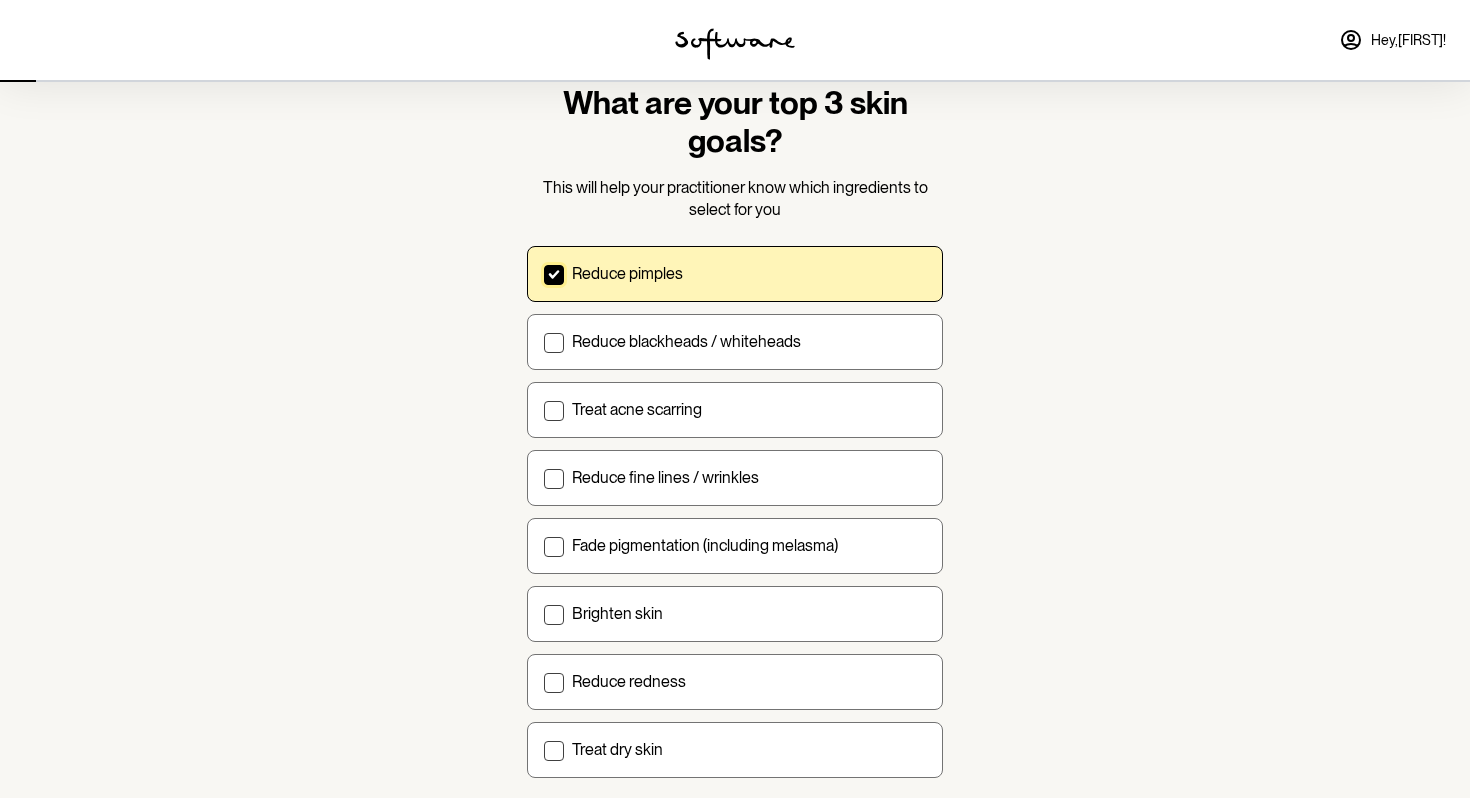 scroll, scrollTop: 96, scrollLeft: 0, axis: vertical 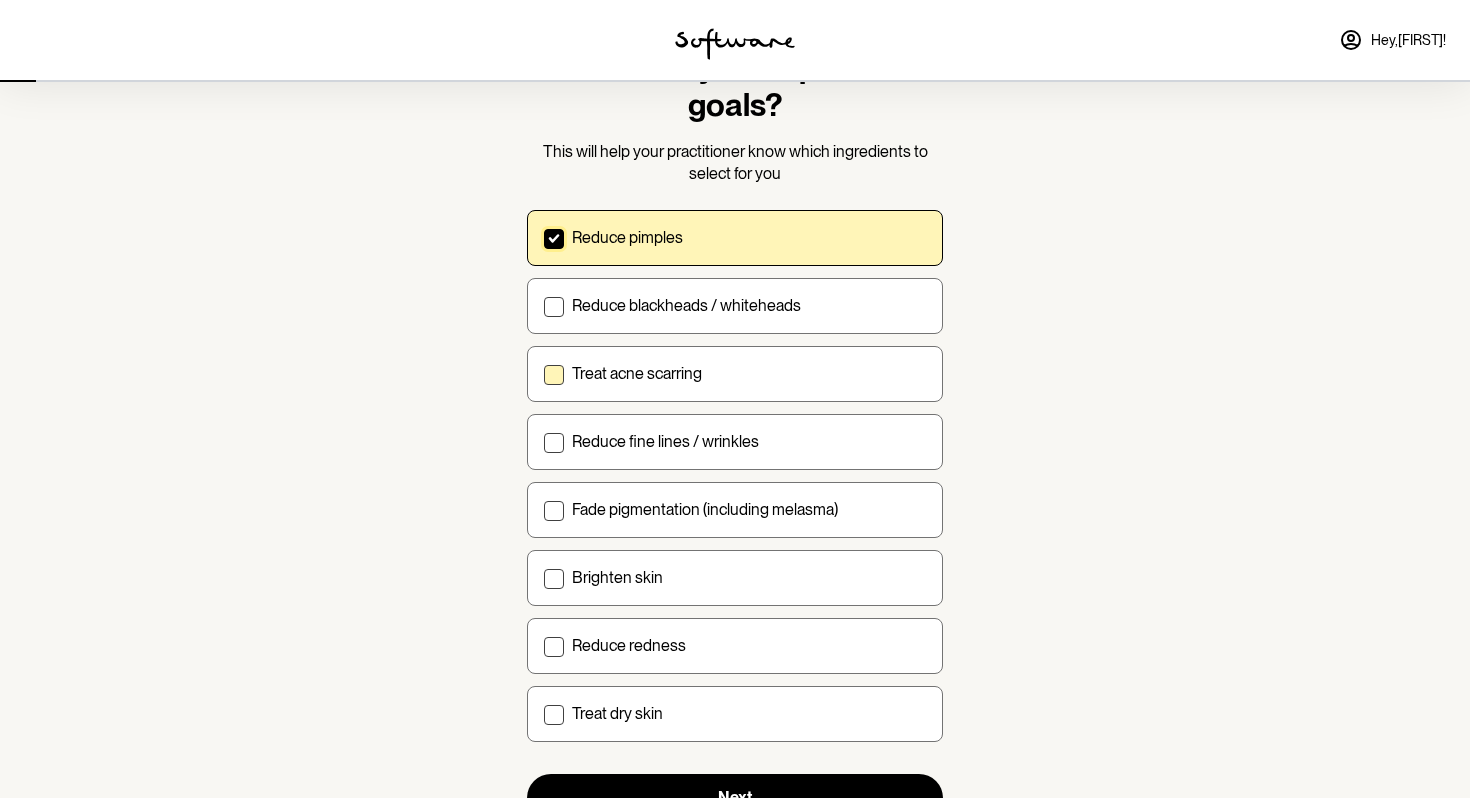 click at bounding box center [554, 375] 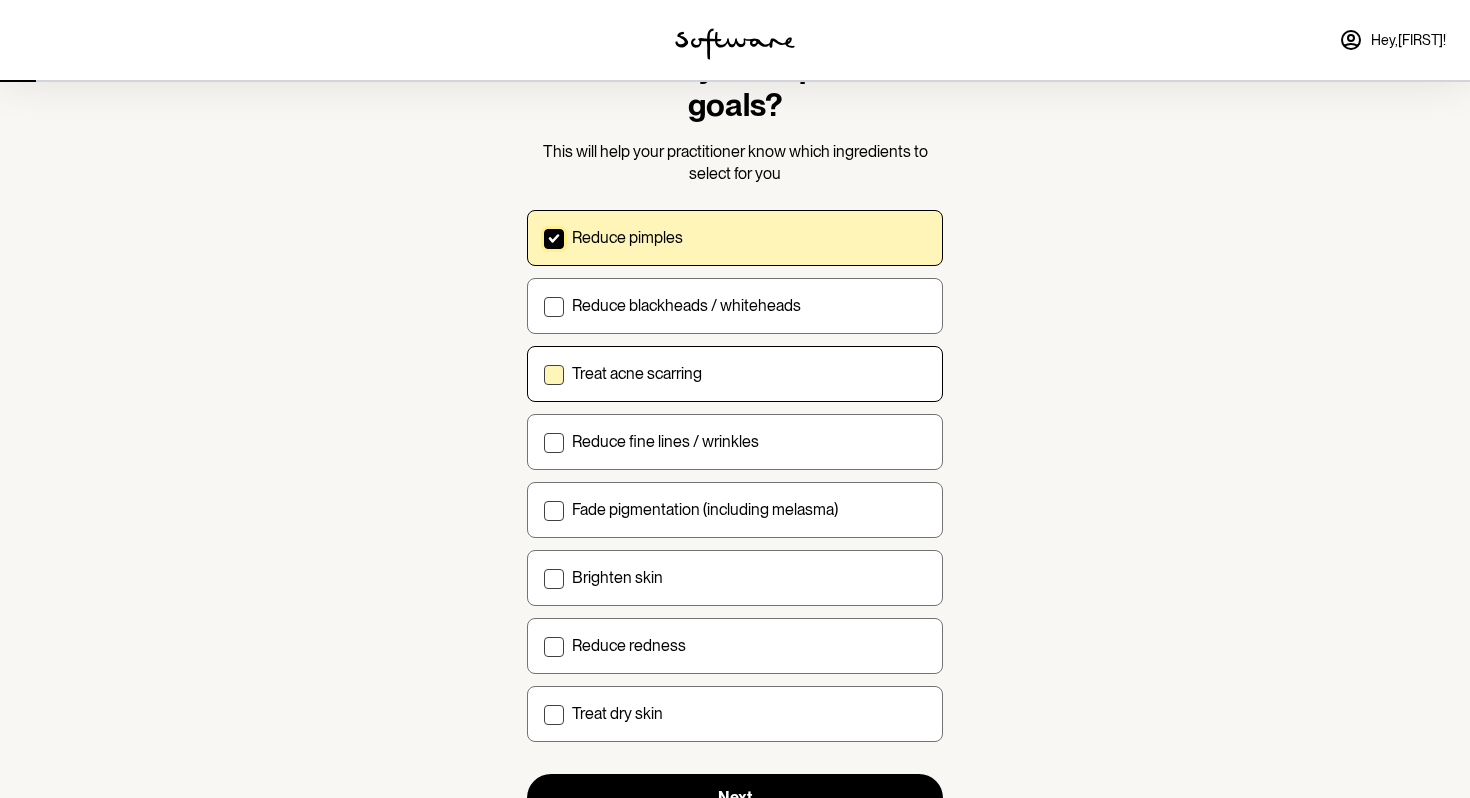 click on "Treat acne scarring" at bounding box center [543, 373] 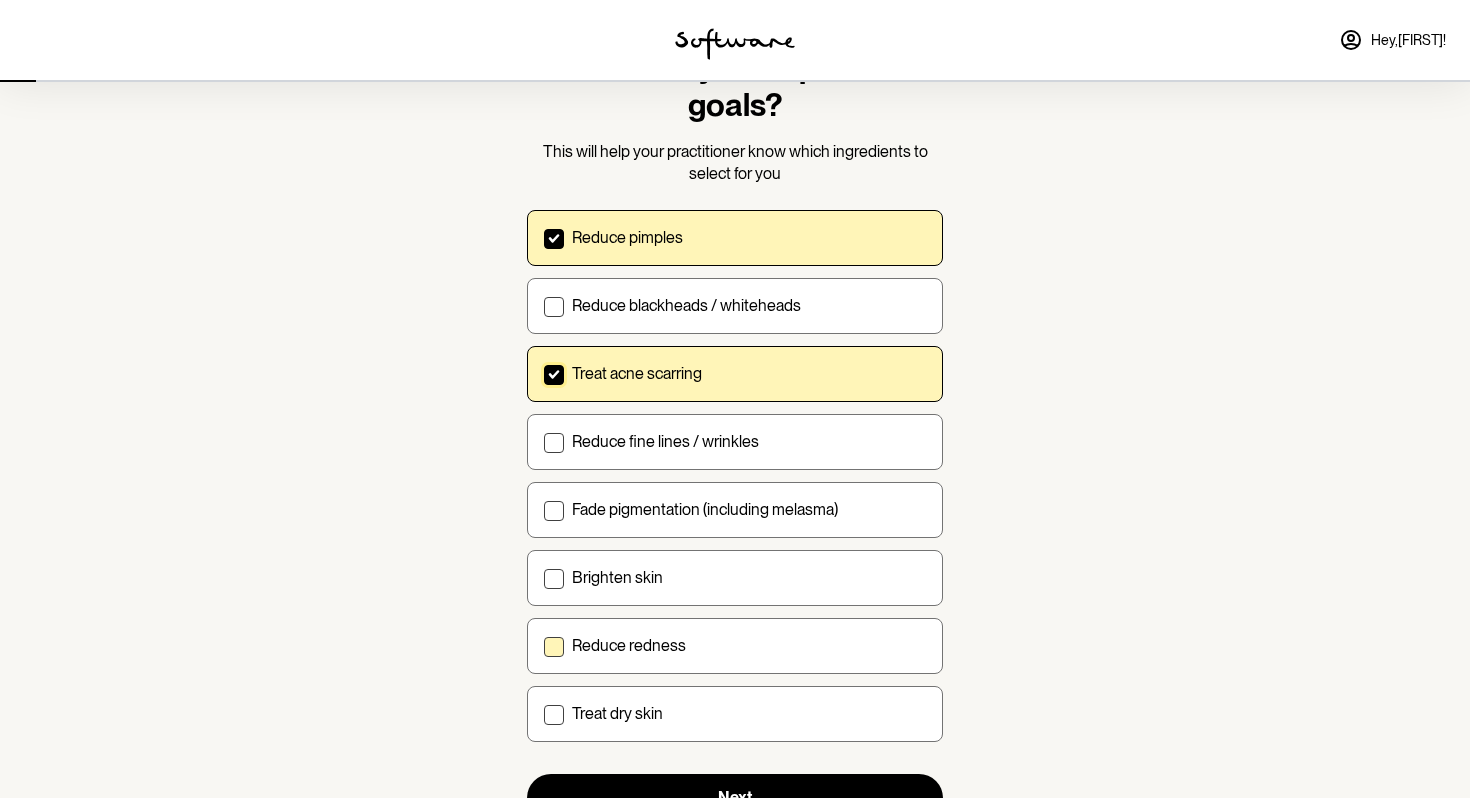 click at bounding box center [554, 647] 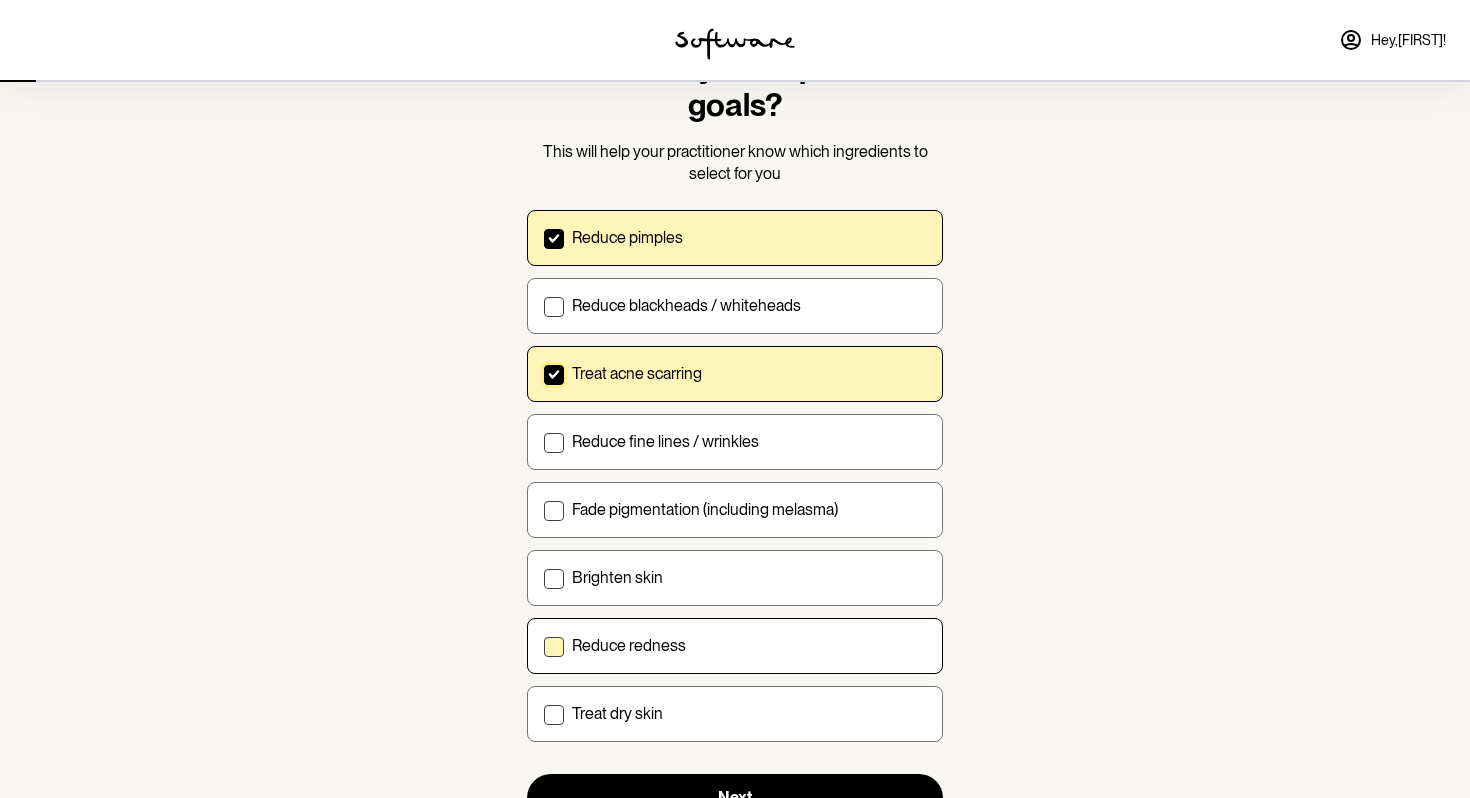 click on "Reduce redness" at bounding box center [543, 645] 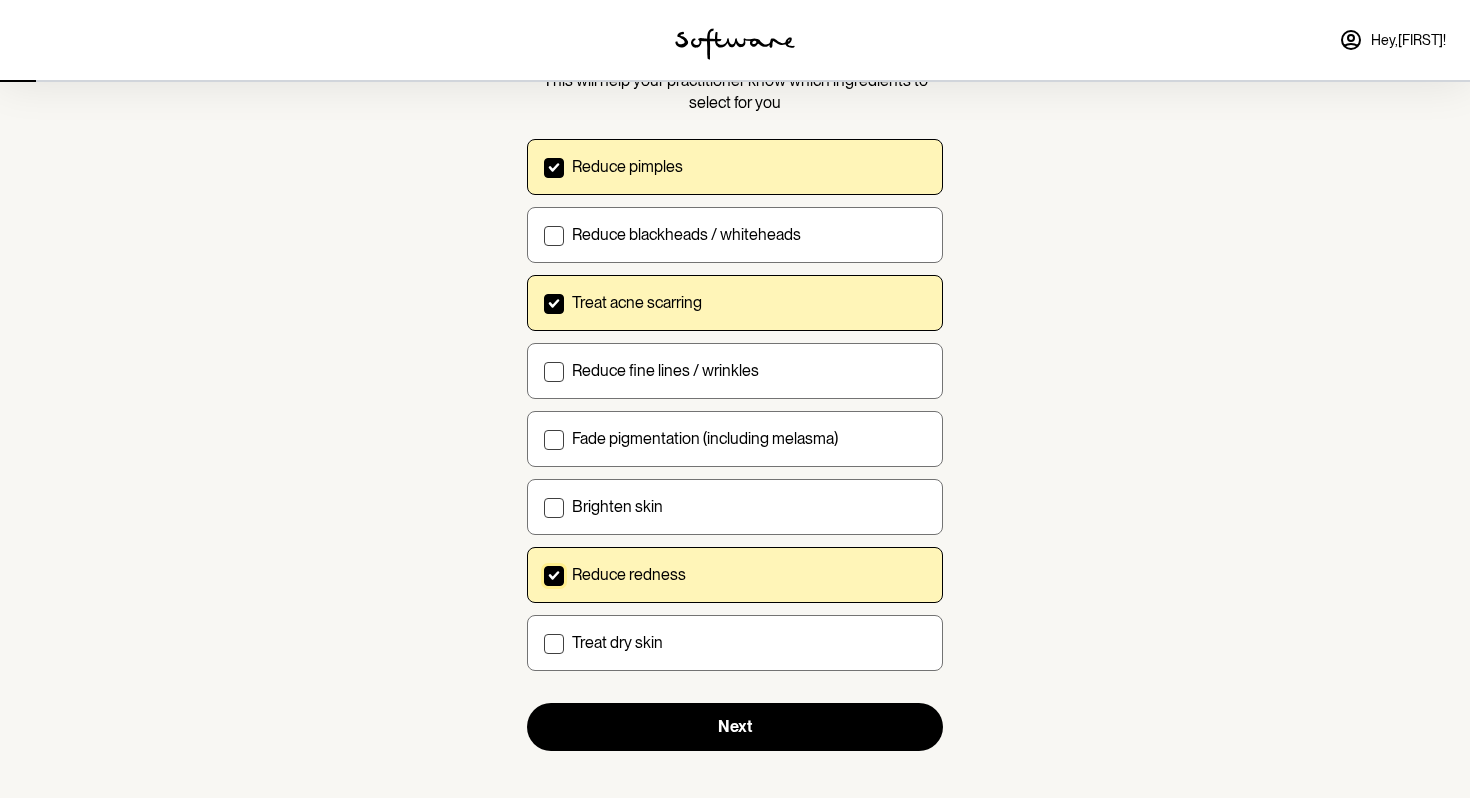scroll, scrollTop: 183, scrollLeft: 0, axis: vertical 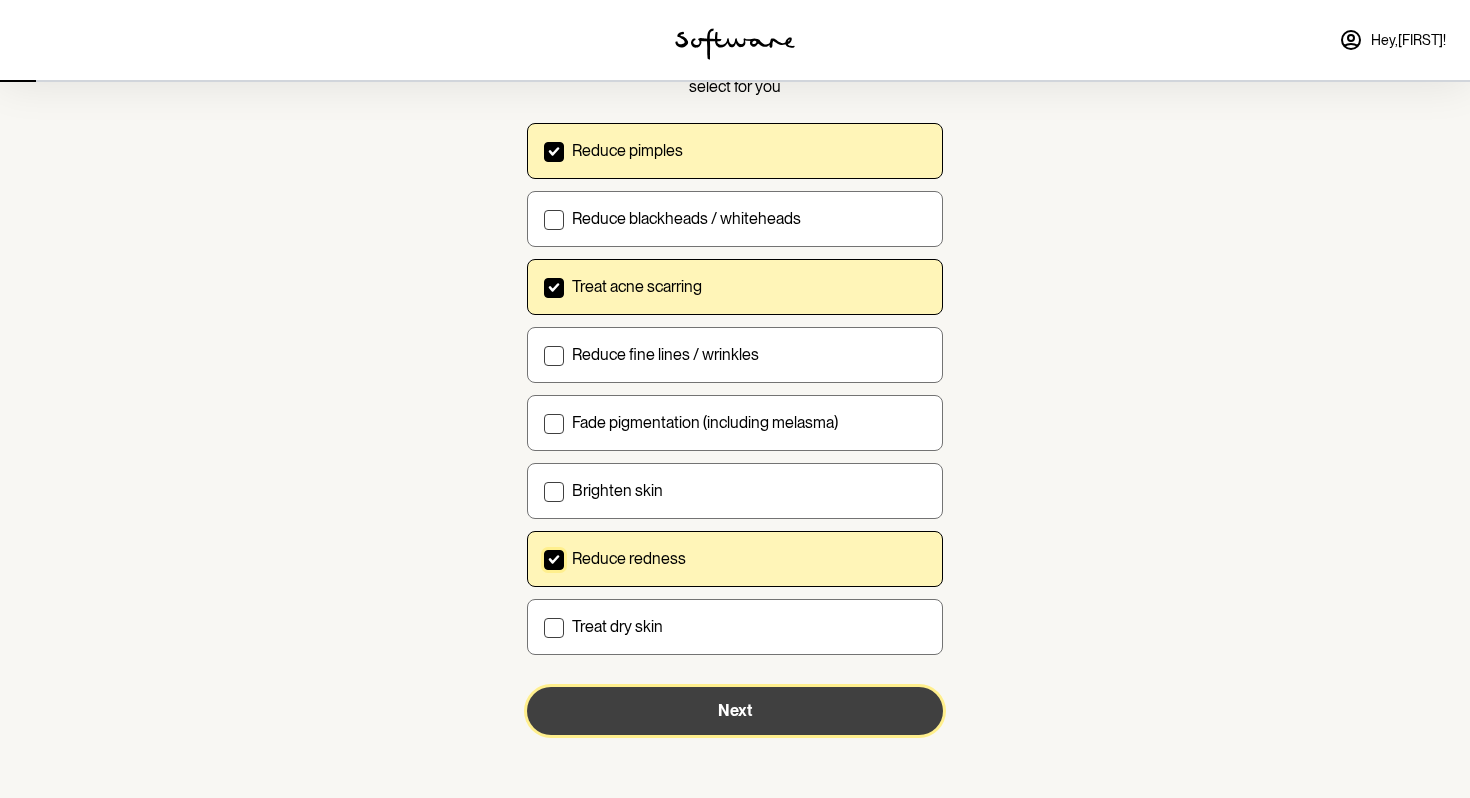 click on "Next" at bounding box center (735, 711) 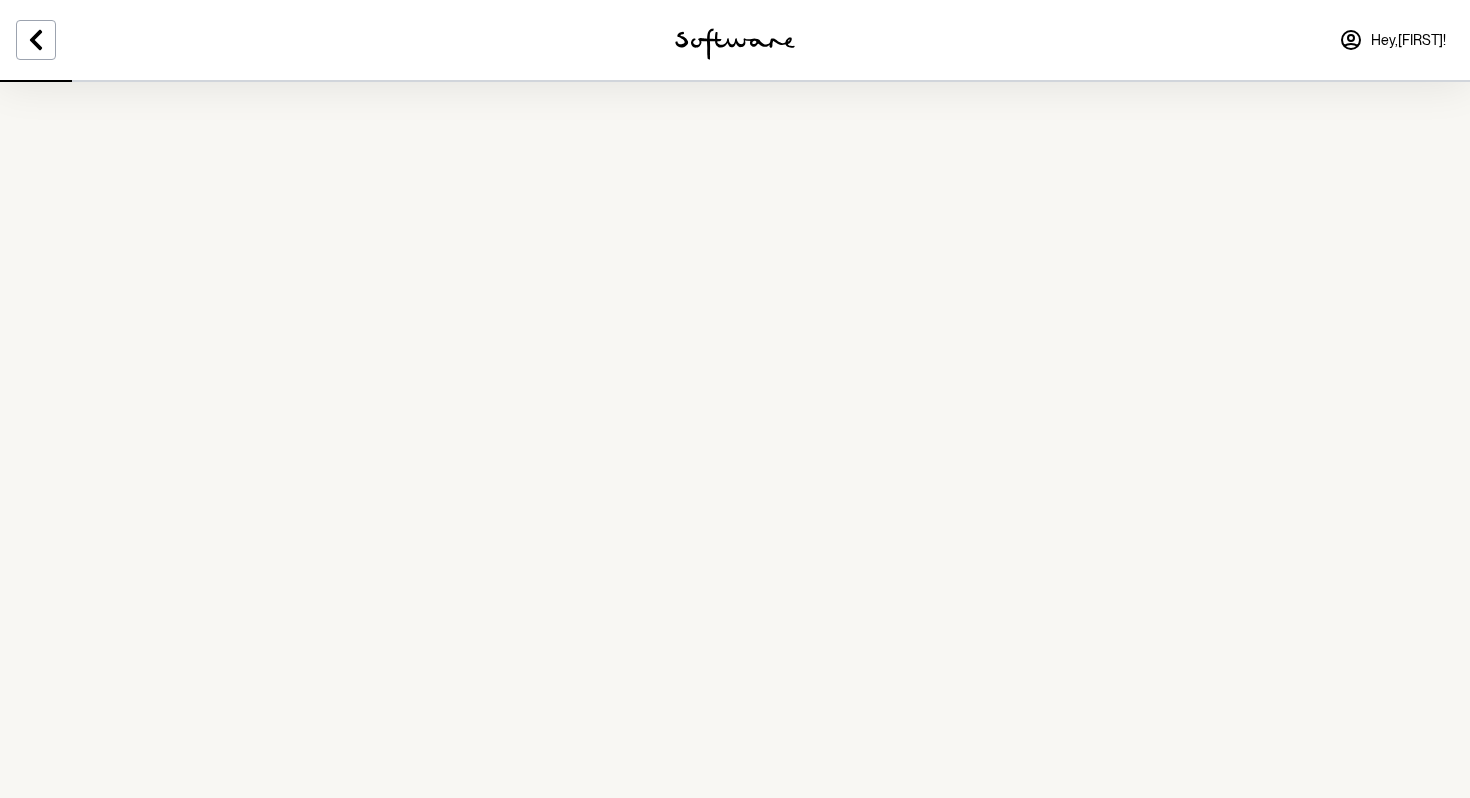 scroll, scrollTop: 0, scrollLeft: 0, axis: both 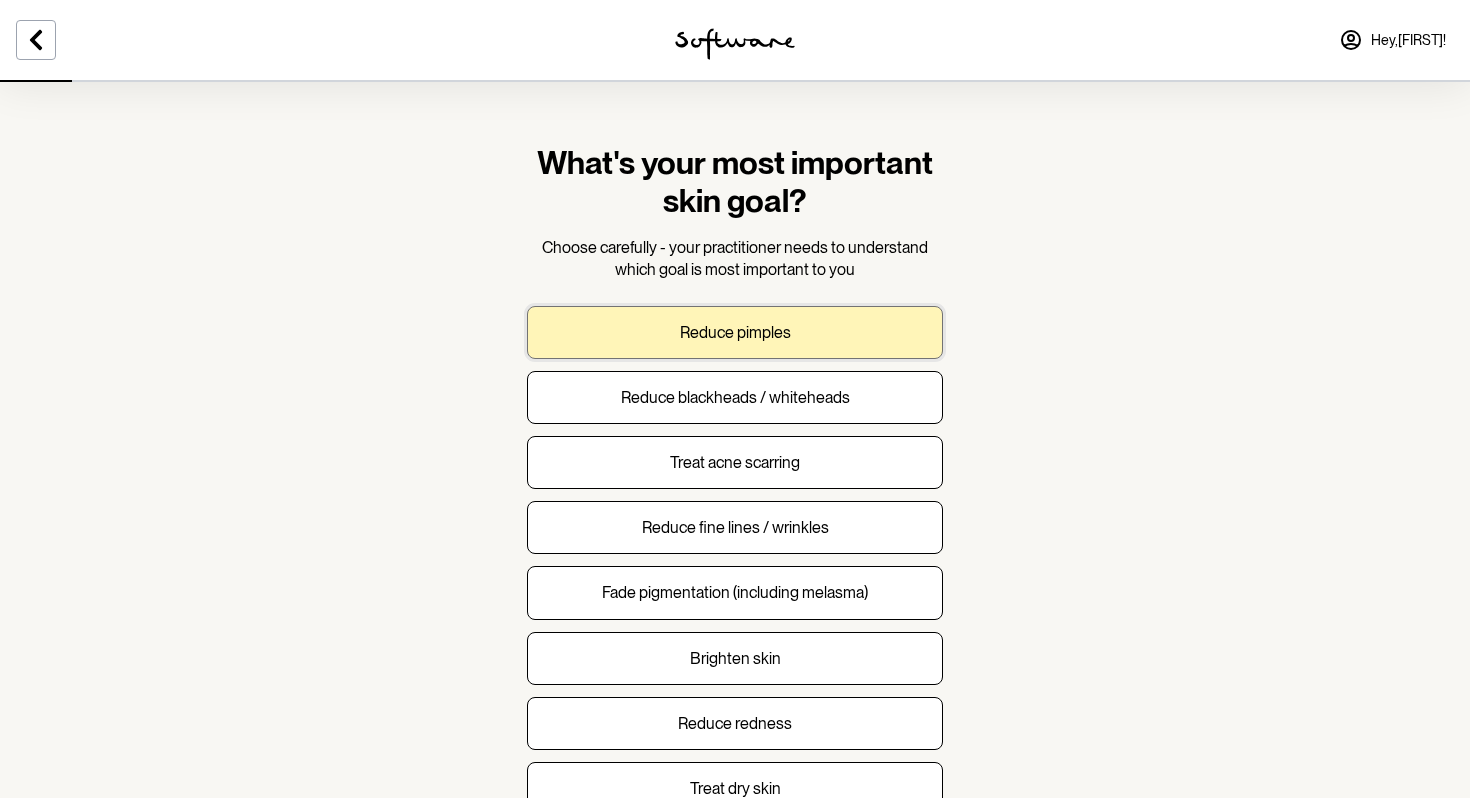 click on "Reduce pimples" at bounding box center (735, 332) 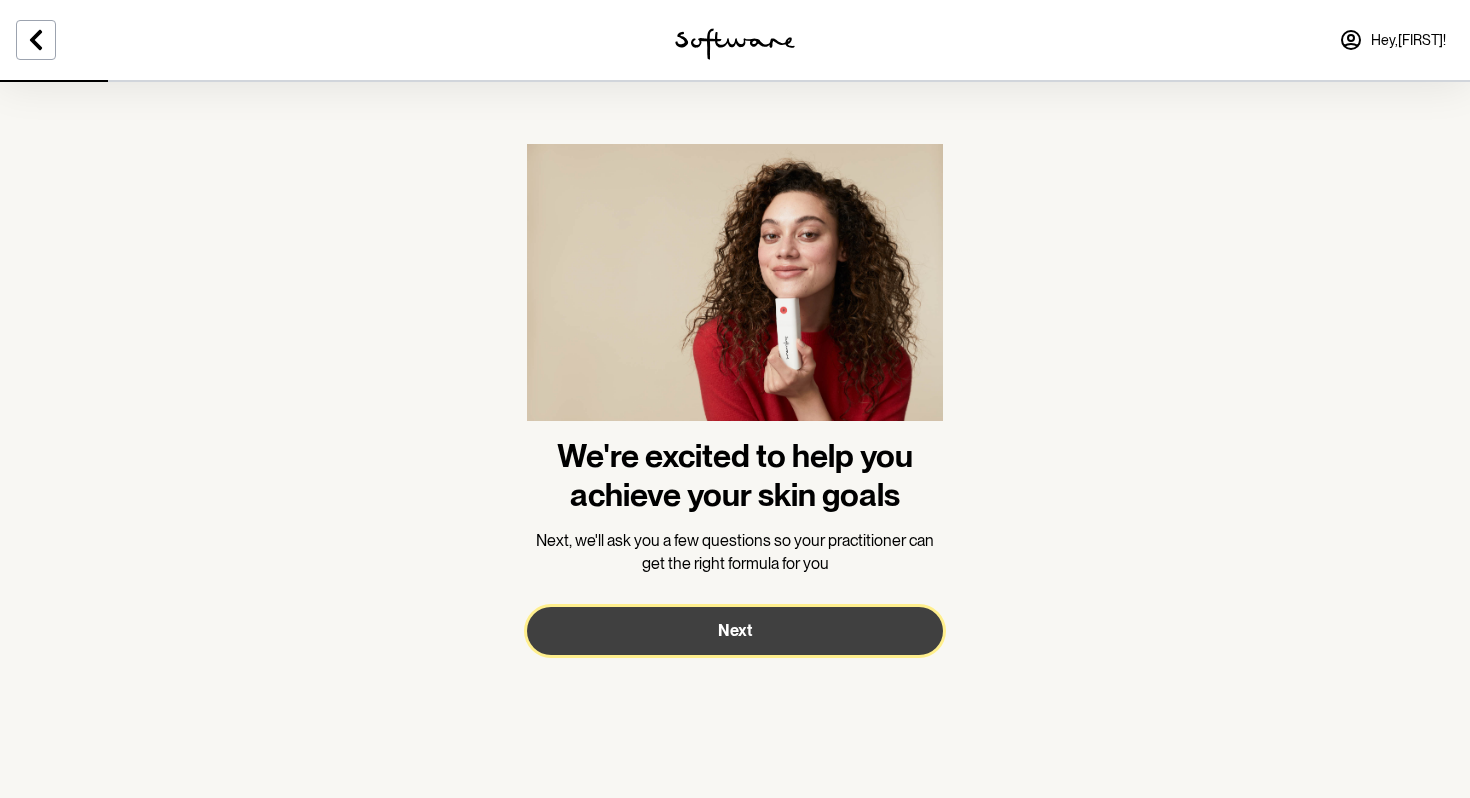 click on "Next" at bounding box center (735, 631) 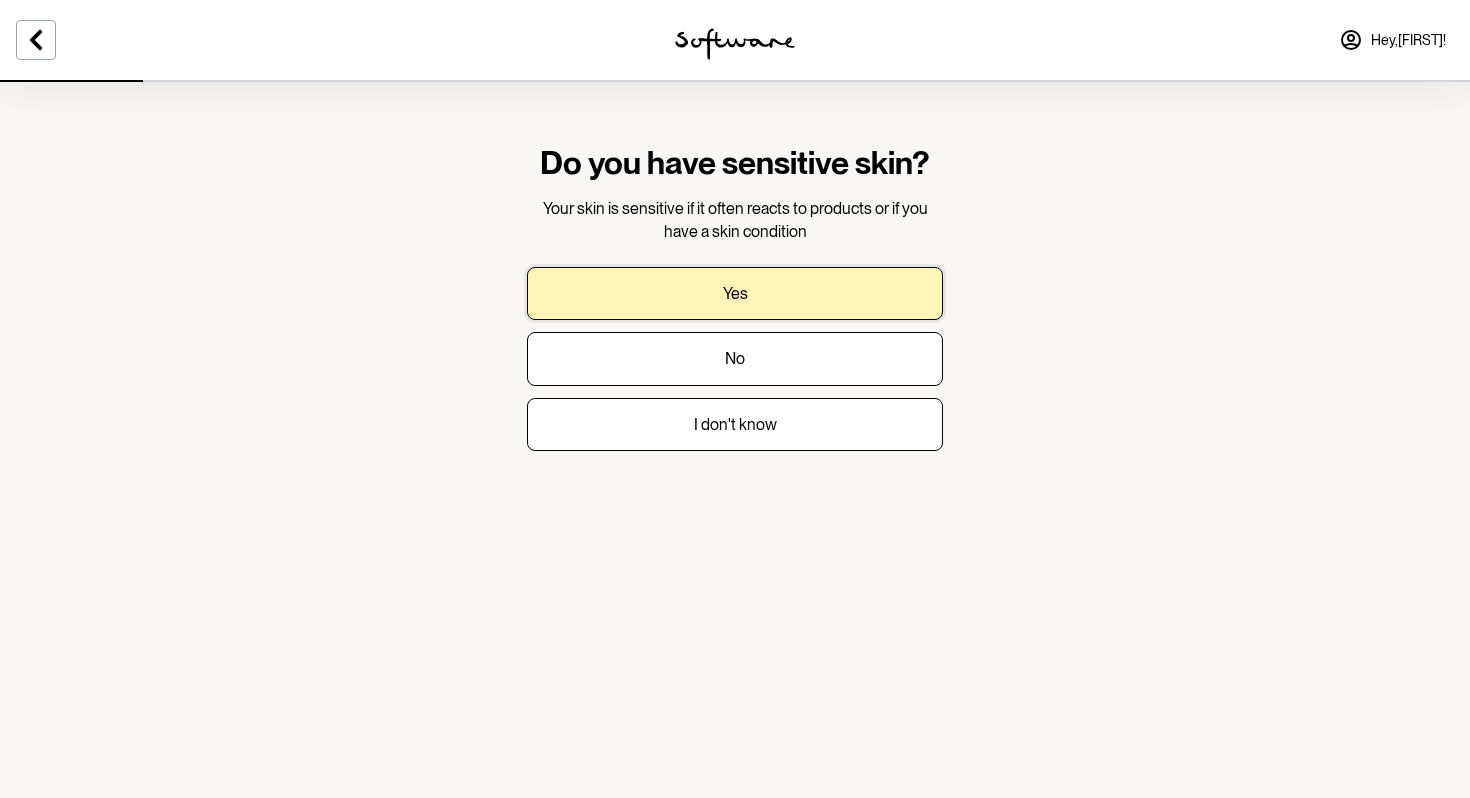drag, startPoint x: 702, startPoint y: 295, endPoint x: 698, endPoint y: 159, distance: 136.0588 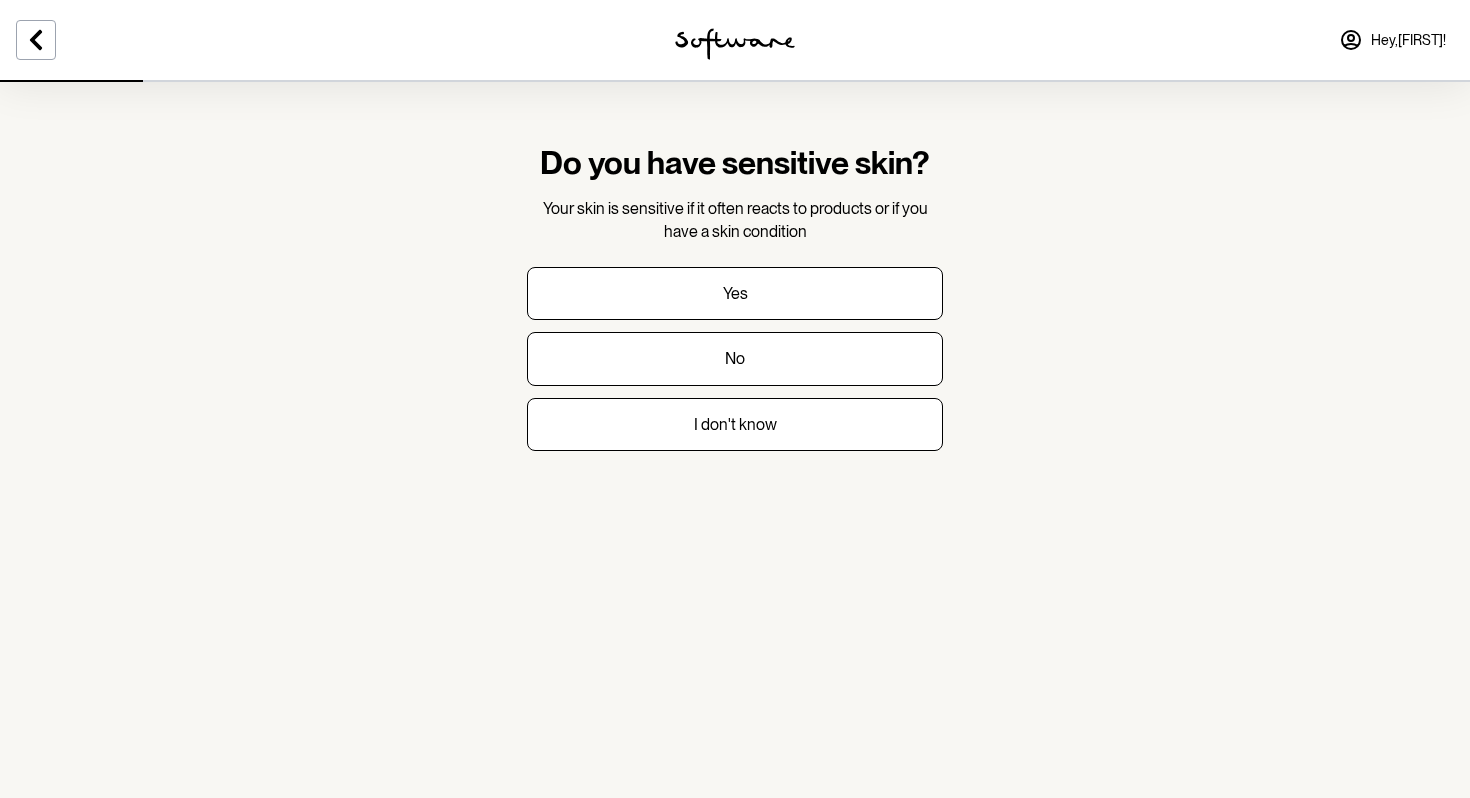 click on "Your skin is sensitive if it often reacts to products or if you have a skin condition" at bounding box center [735, 219] 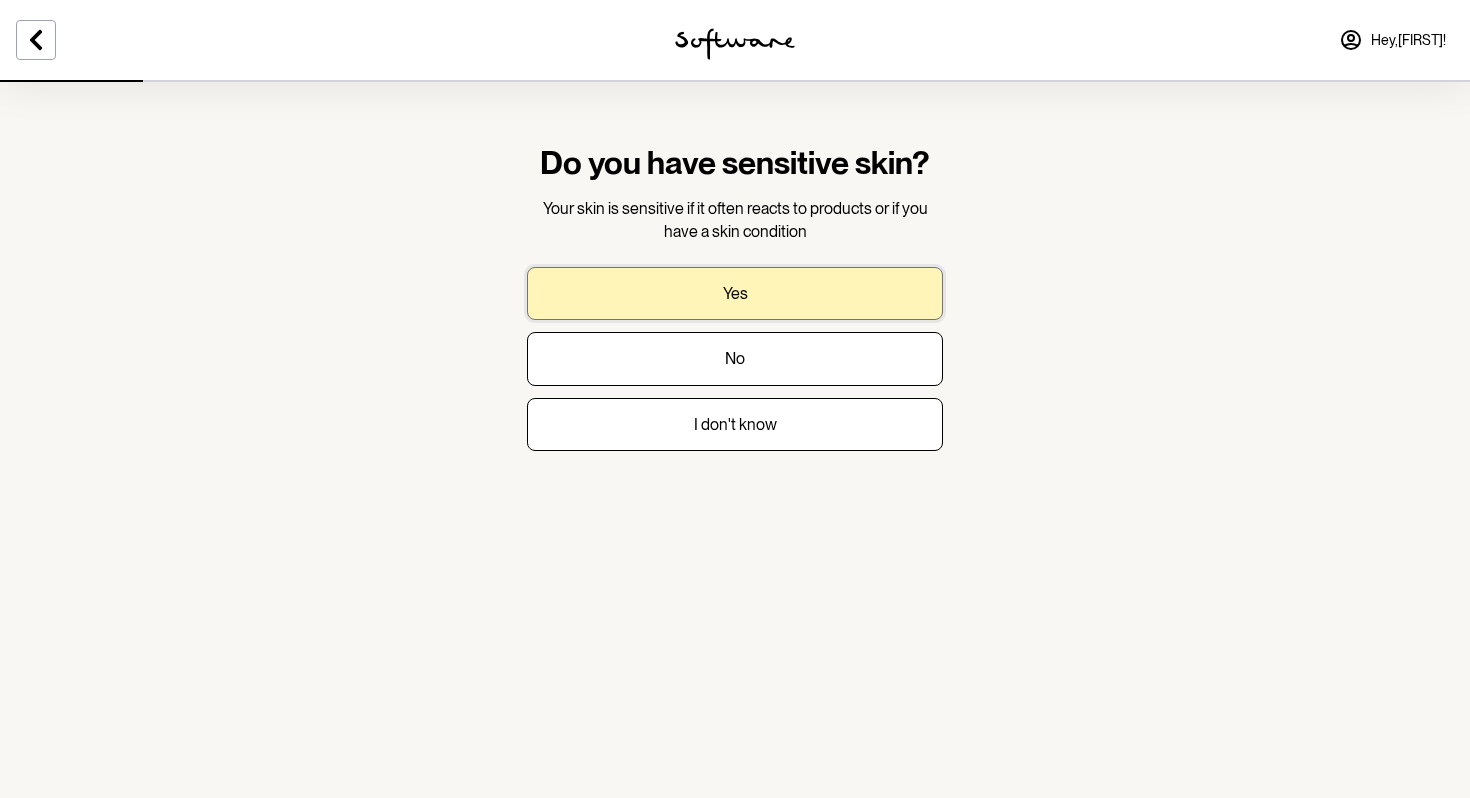 click on "Yes" at bounding box center [735, 293] 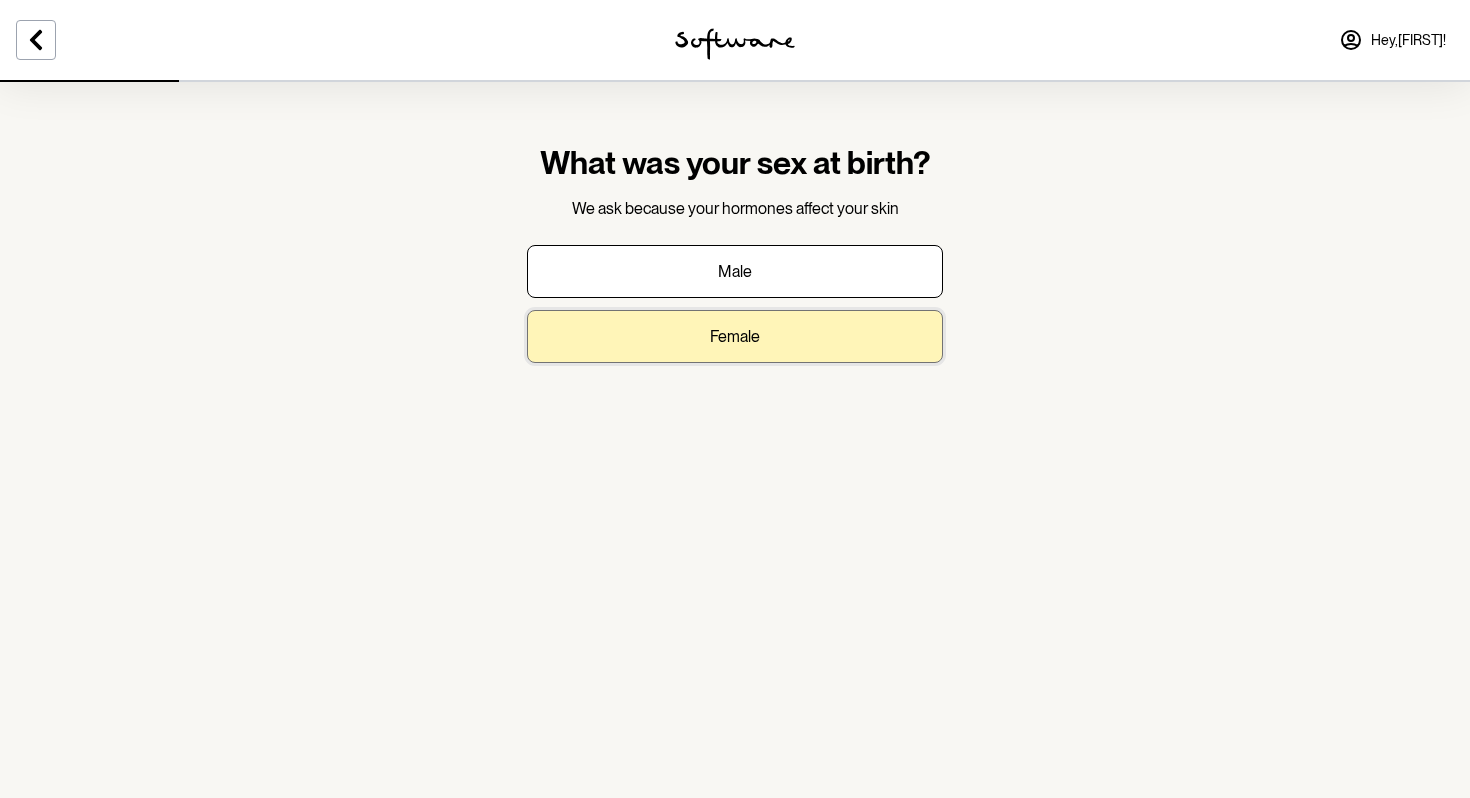 click on "Female" at bounding box center [735, 336] 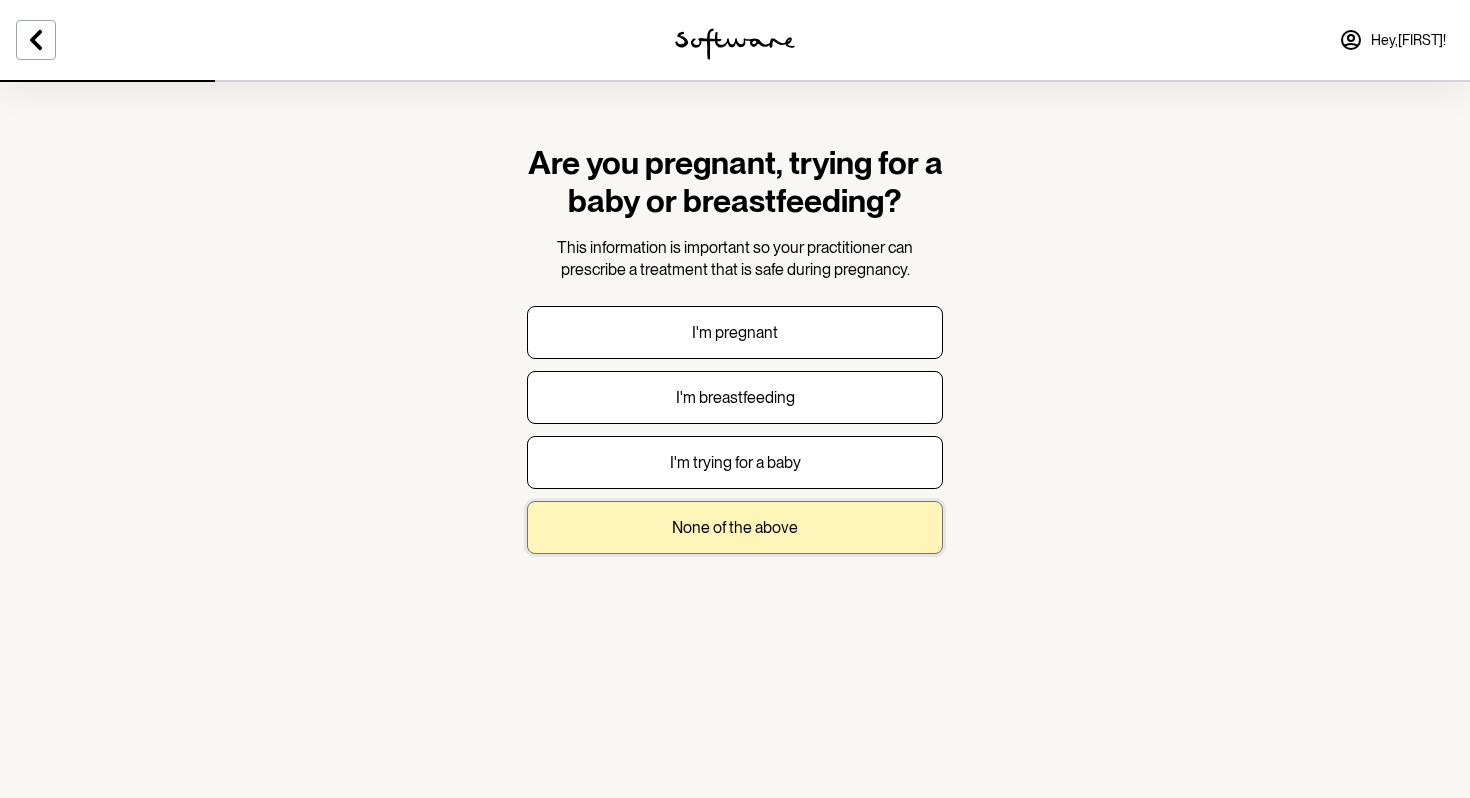 click on "None of the above" at bounding box center [735, 527] 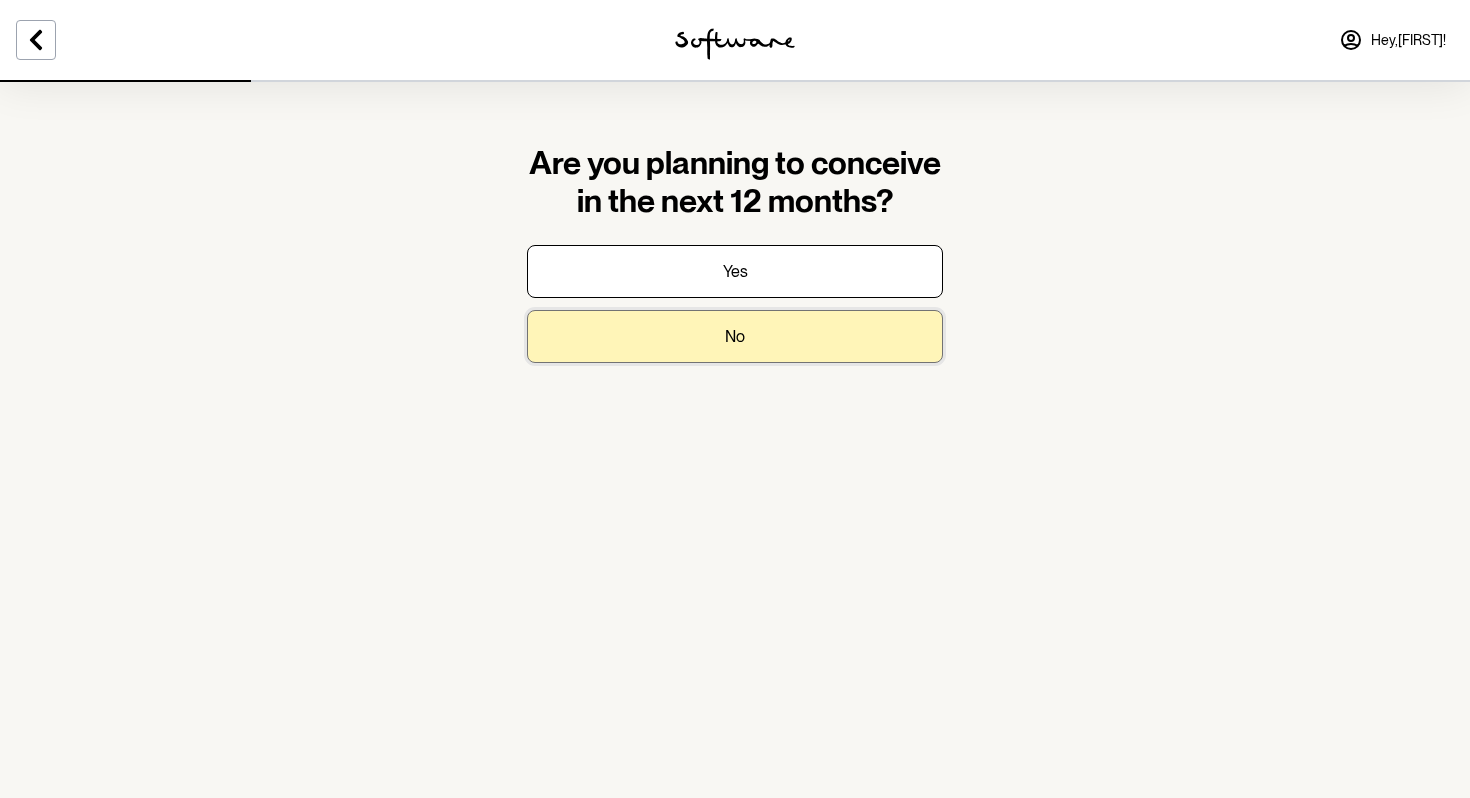 click on "No" at bounding box center (735, 336) 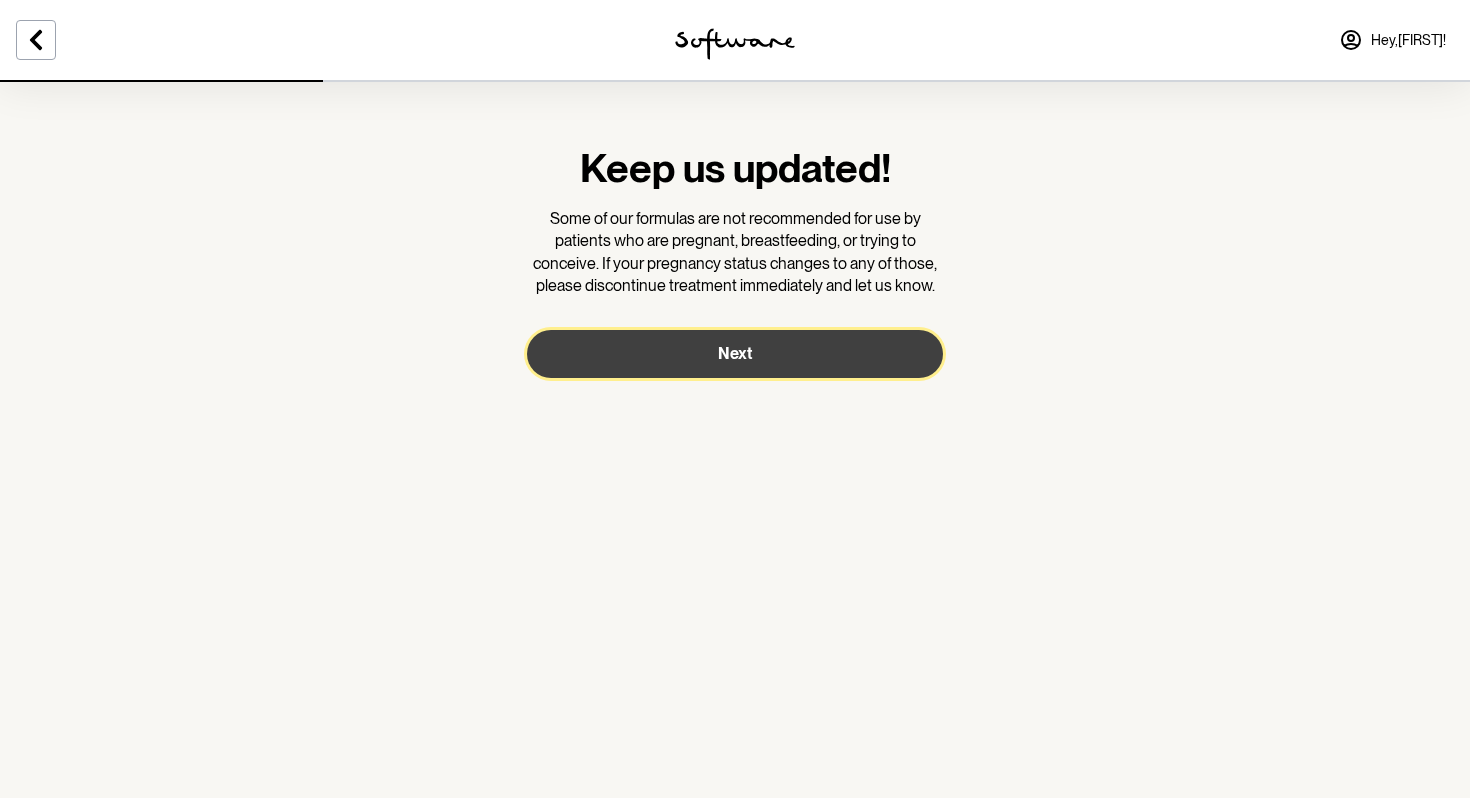 click on "Next" at bounding box center [735, 354] 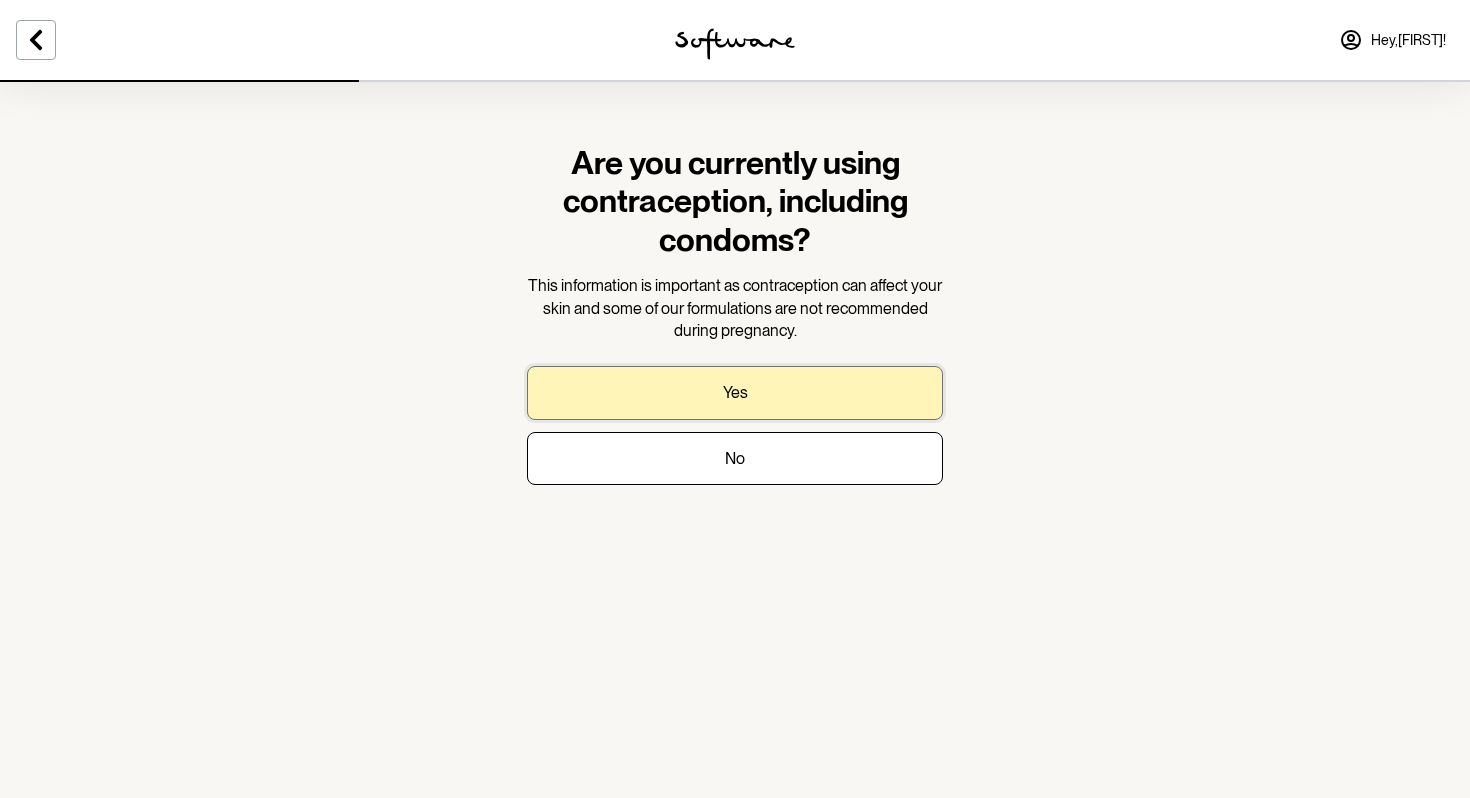 click on "Yes" at bounding box center (735, 392) 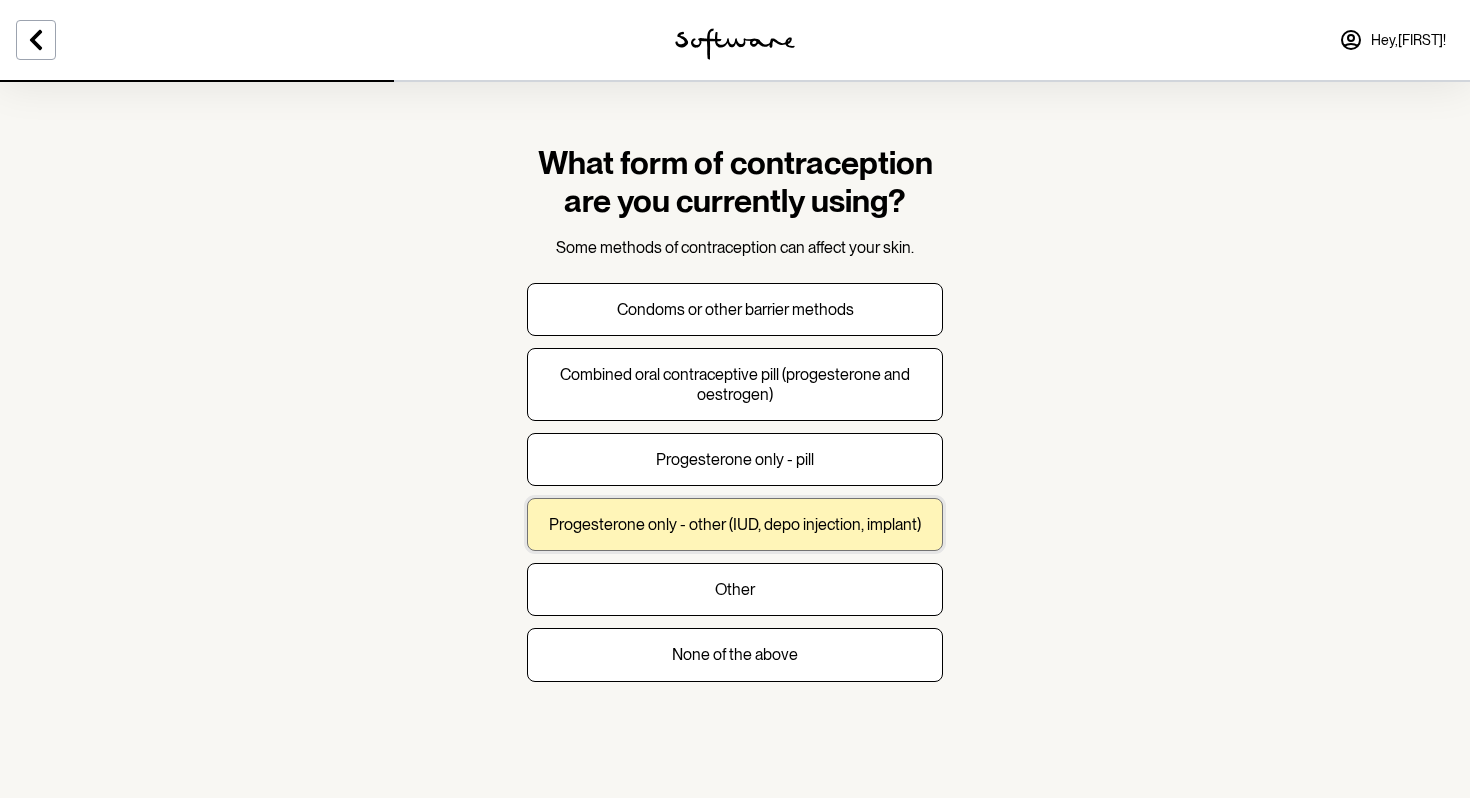click on "Progesterone only - other (IUD, depo injection, implant)" at bounding box center [735, 524] 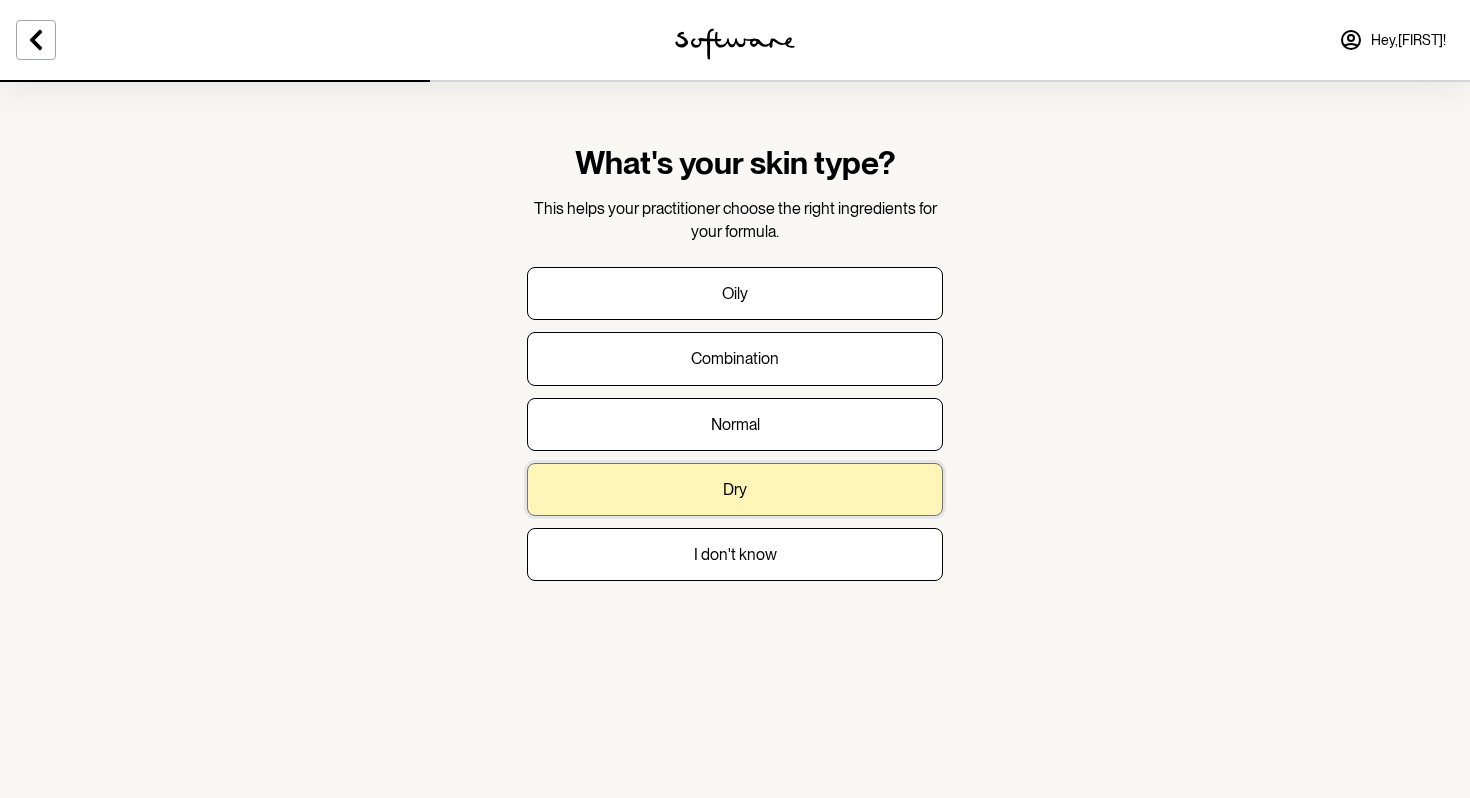 click on "Dry" at bounding box center [735, 489] 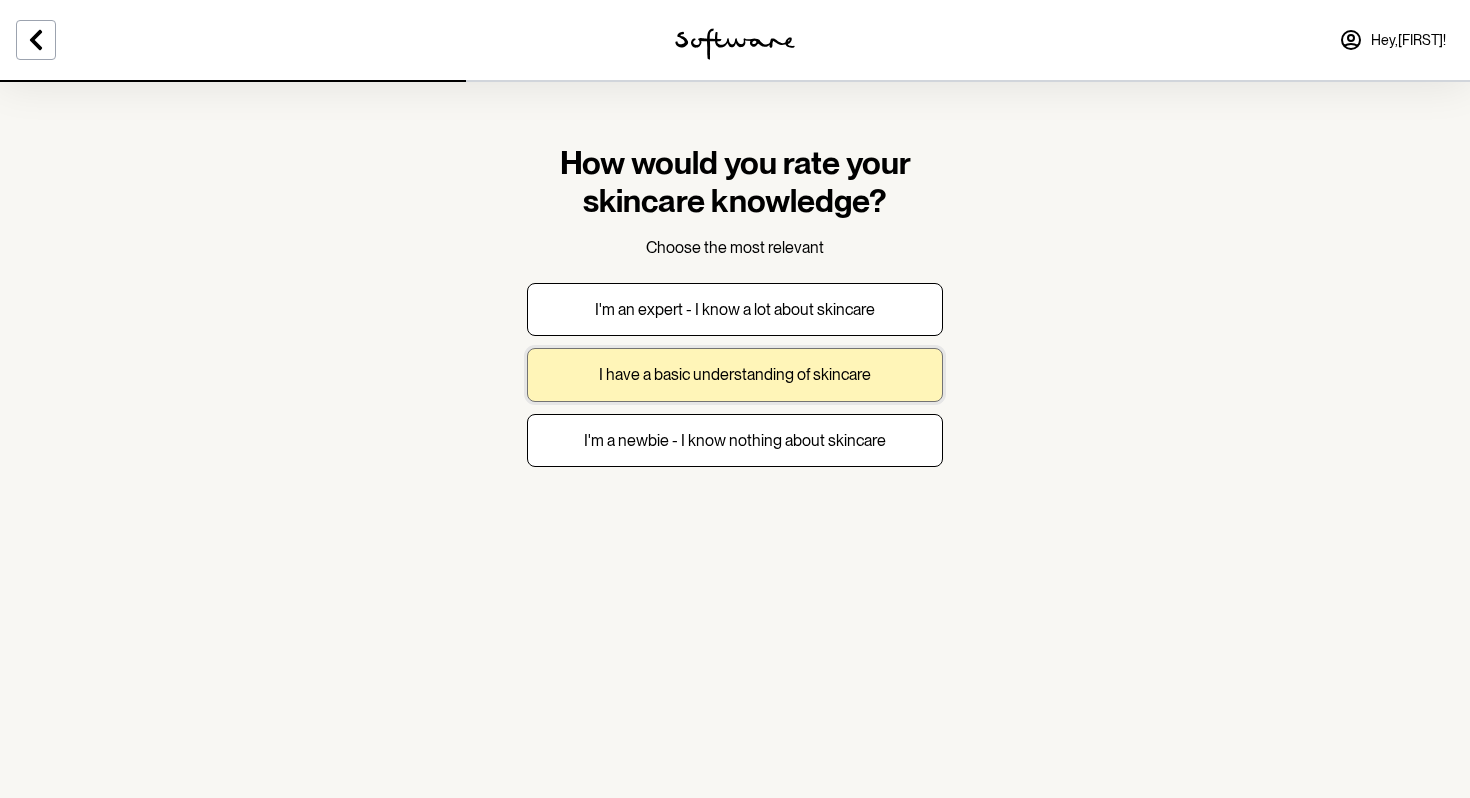 click on "I have a basic understanding of skincare" at bounding box center (735, 374) 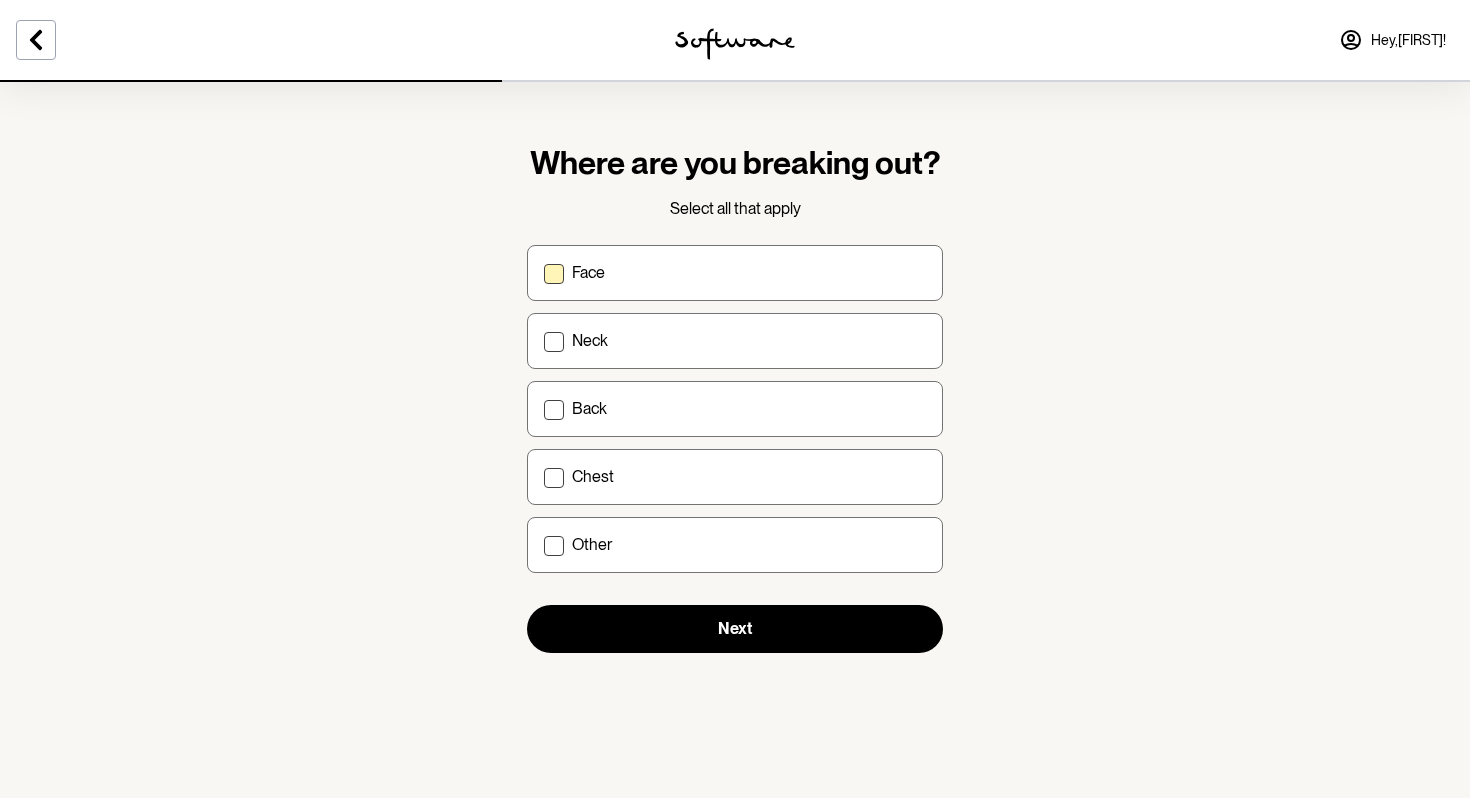 click on "Face" at bounding box center (749, 272) 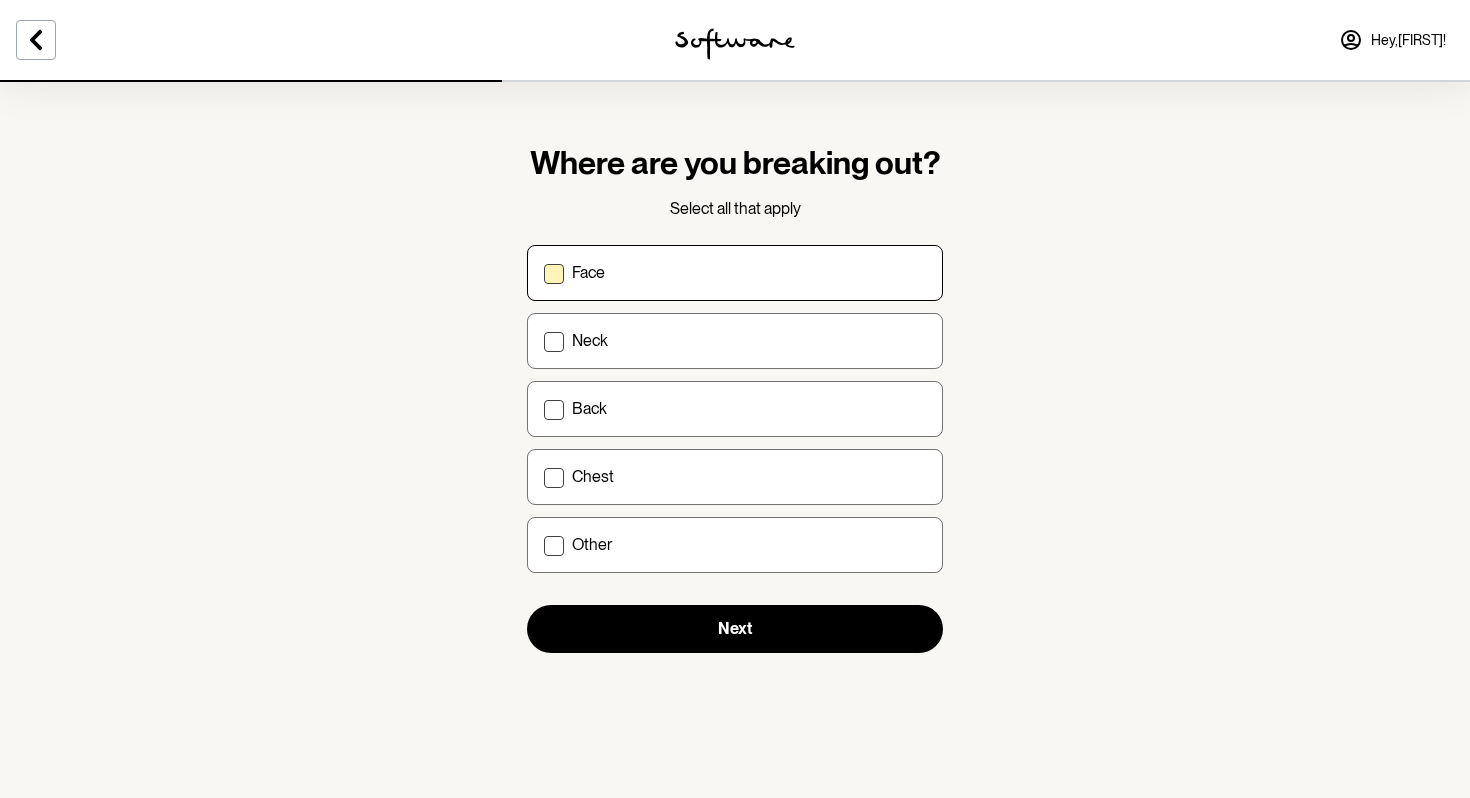 click on "Face" at bounding box center [543, 272] 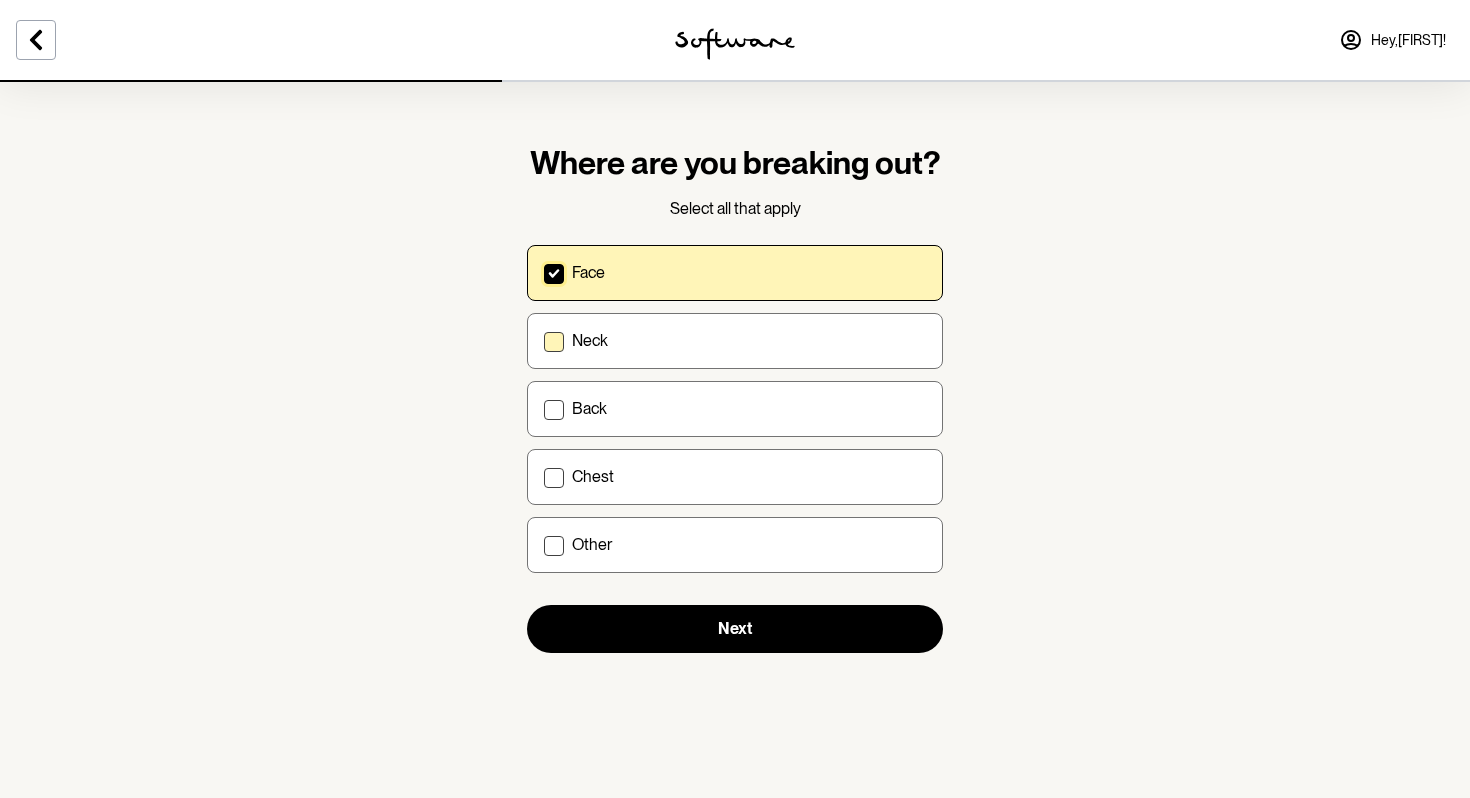 click on "Neck" at bounding box center (749, 340) 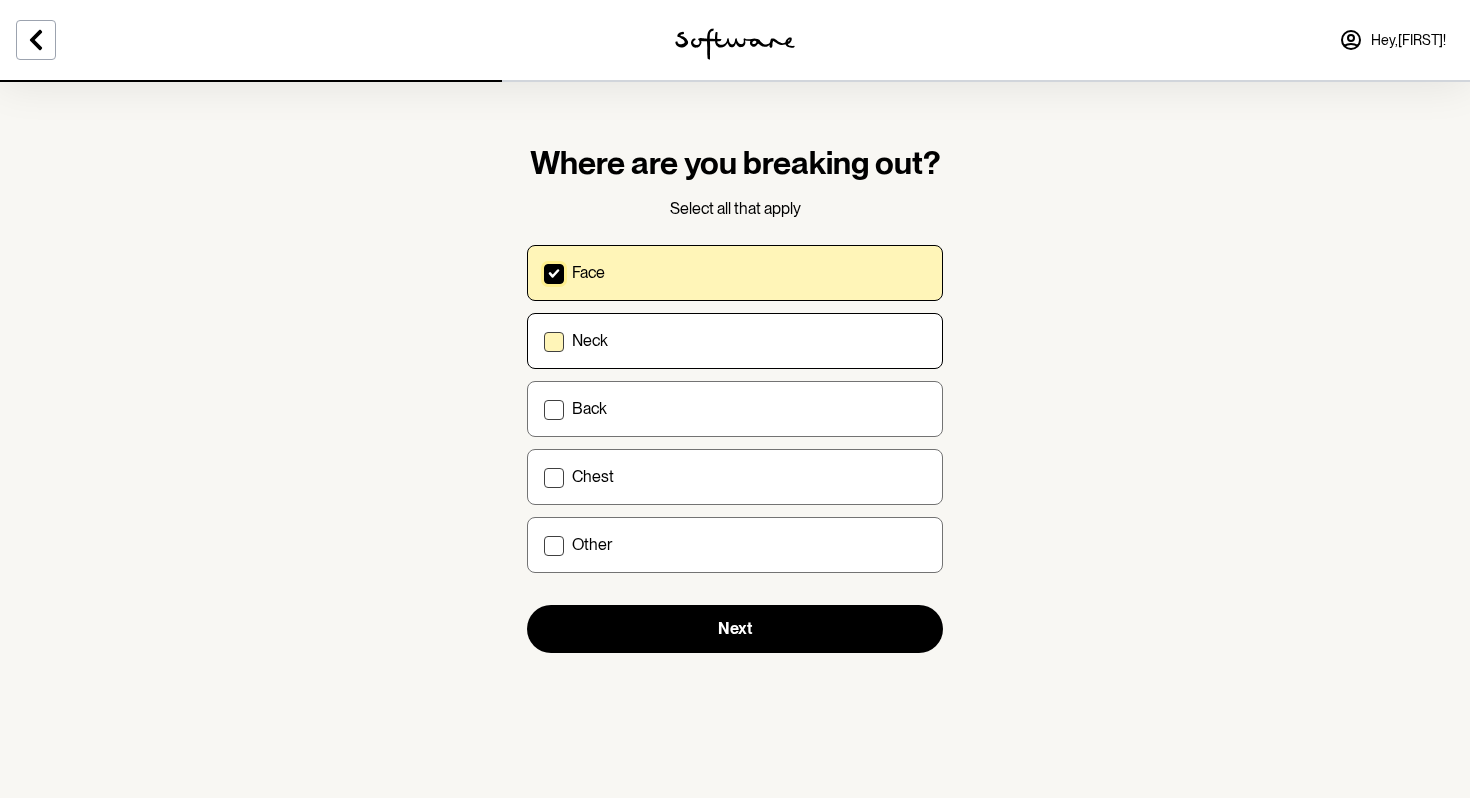 click on "Neck" at bounding box center [543, 340] 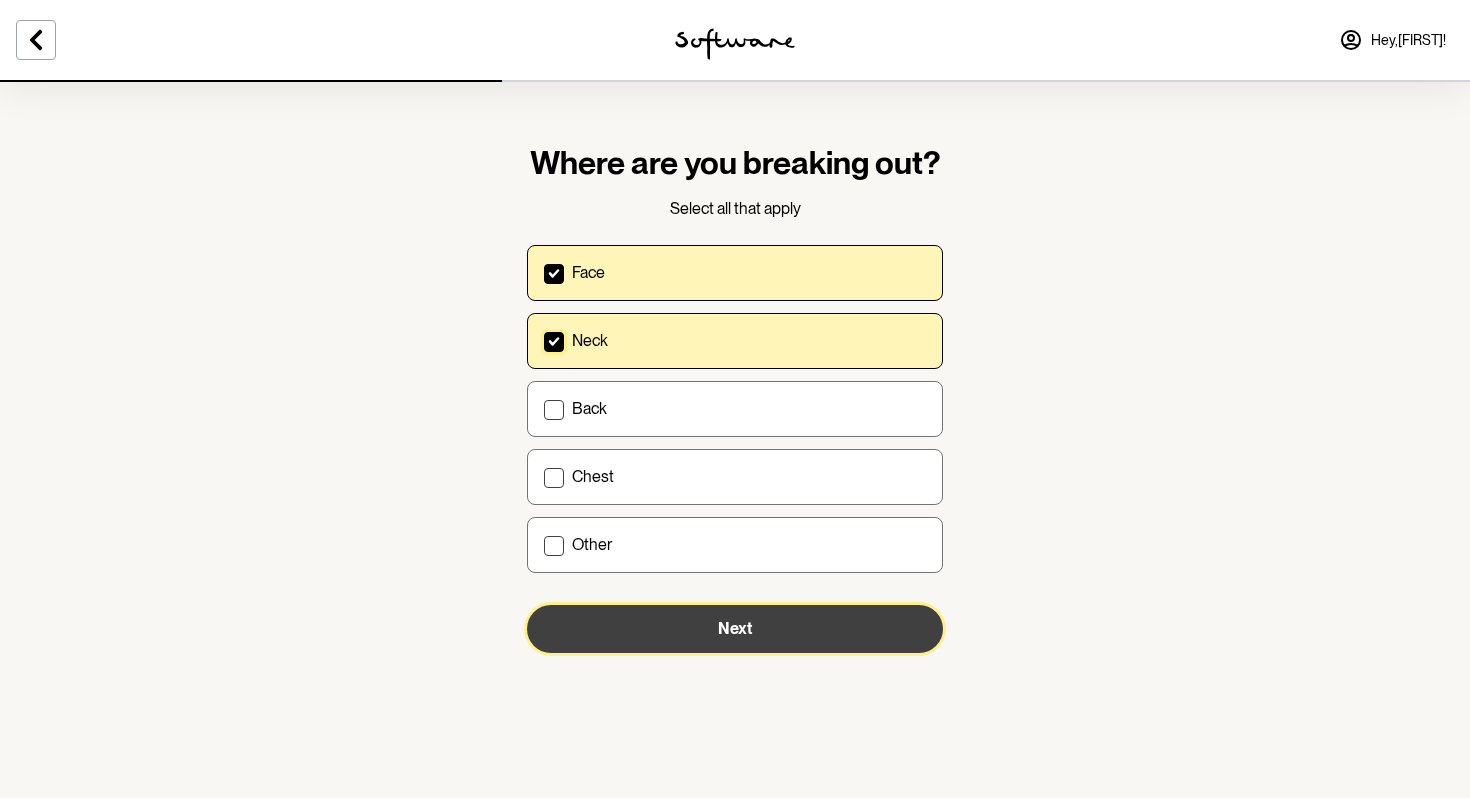 click on "Next" at bounding box center [735, 629] 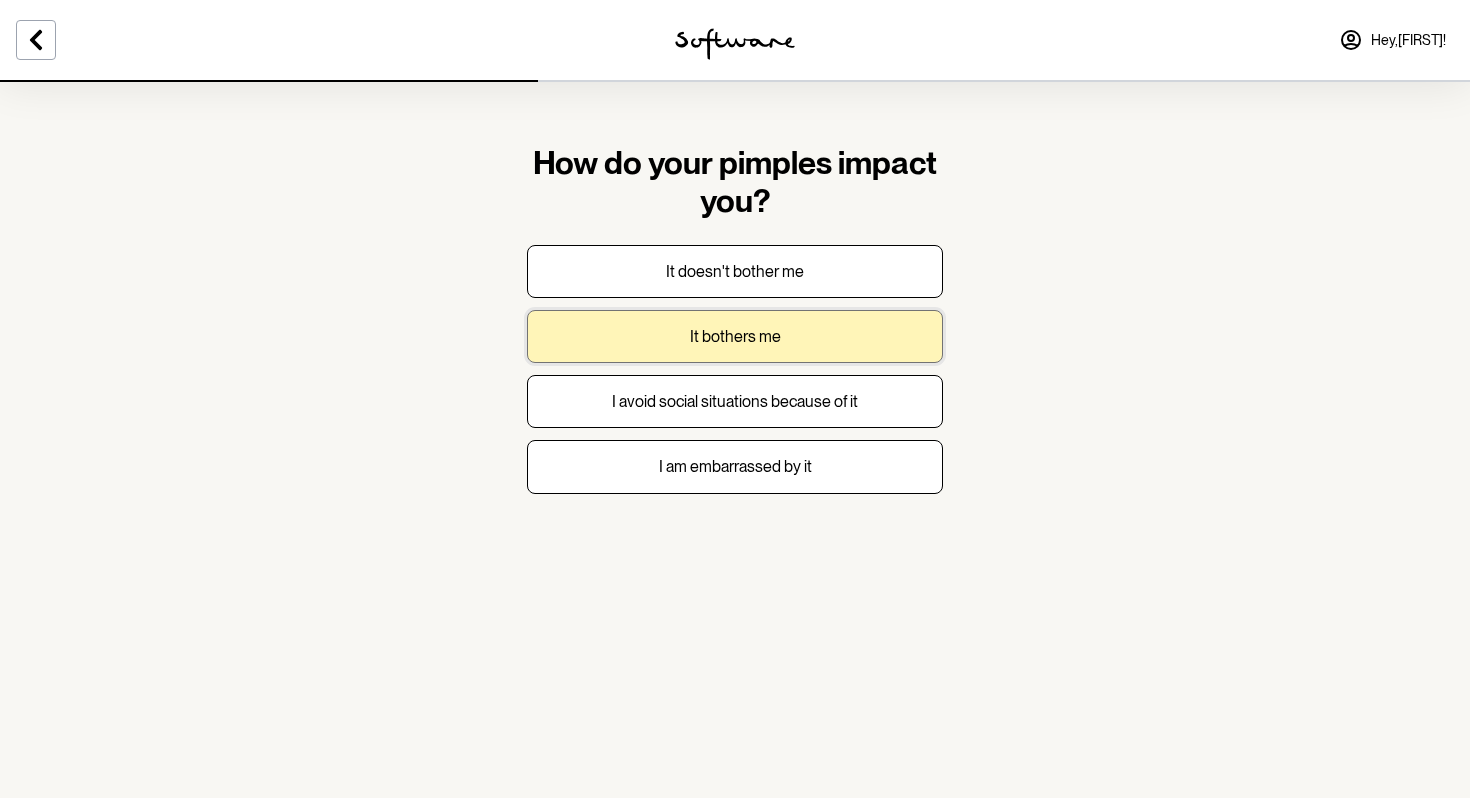 click on "It bothers me" at bounding box center [735, 336] 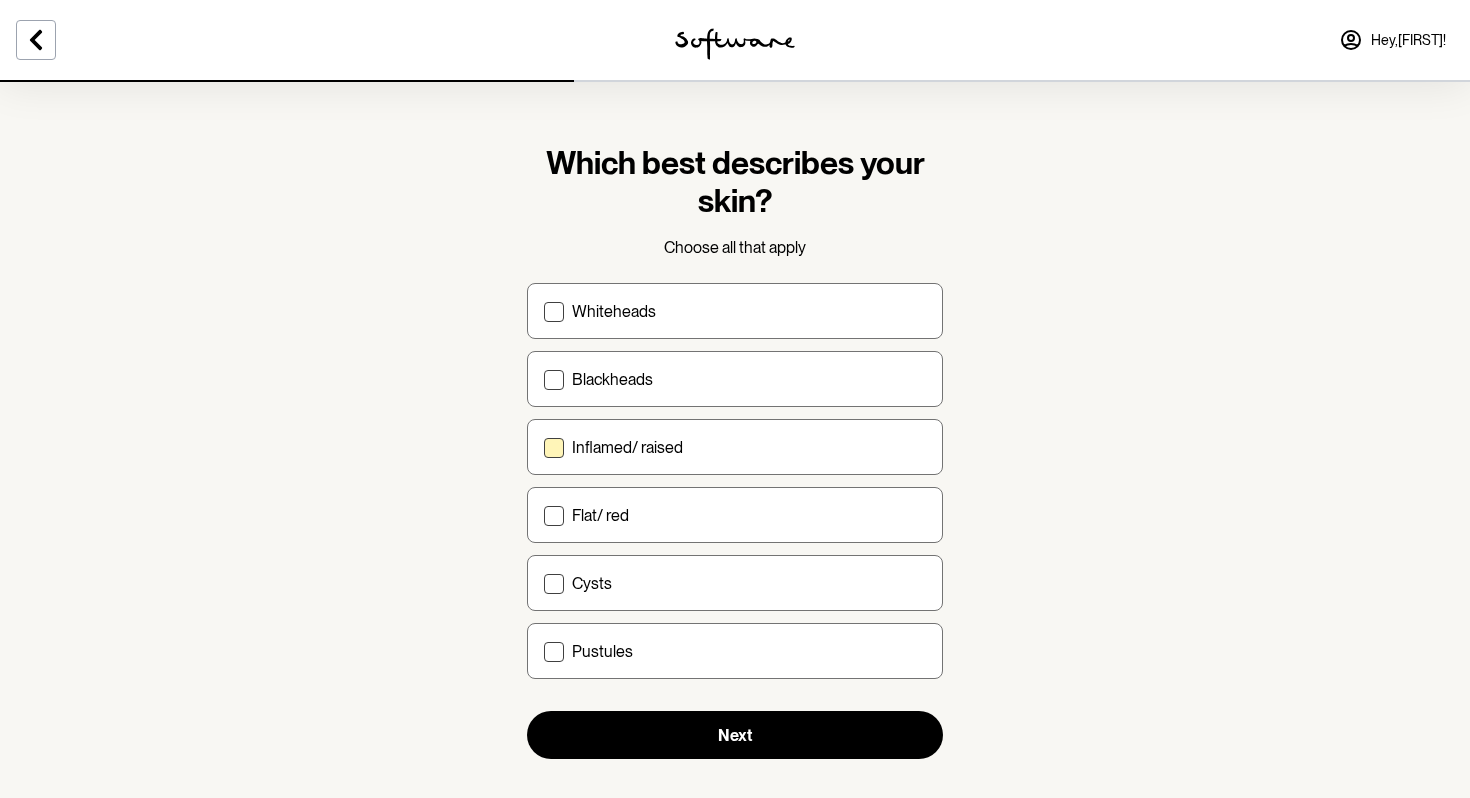 click on "Inflamed/ raised" at bounding box center (749, 447) 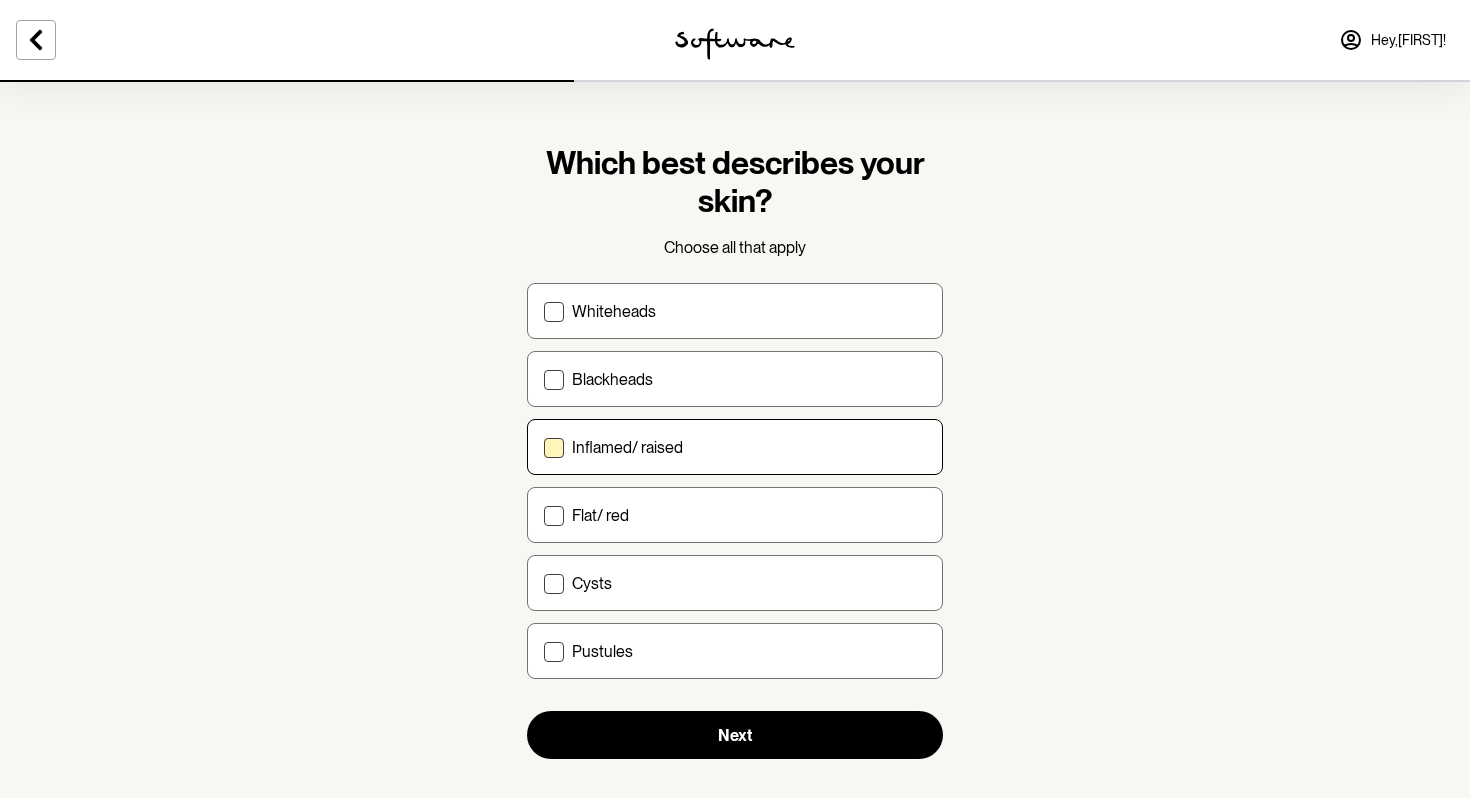 click on "Inflamed/ raised" at bounding box center [543, 447] 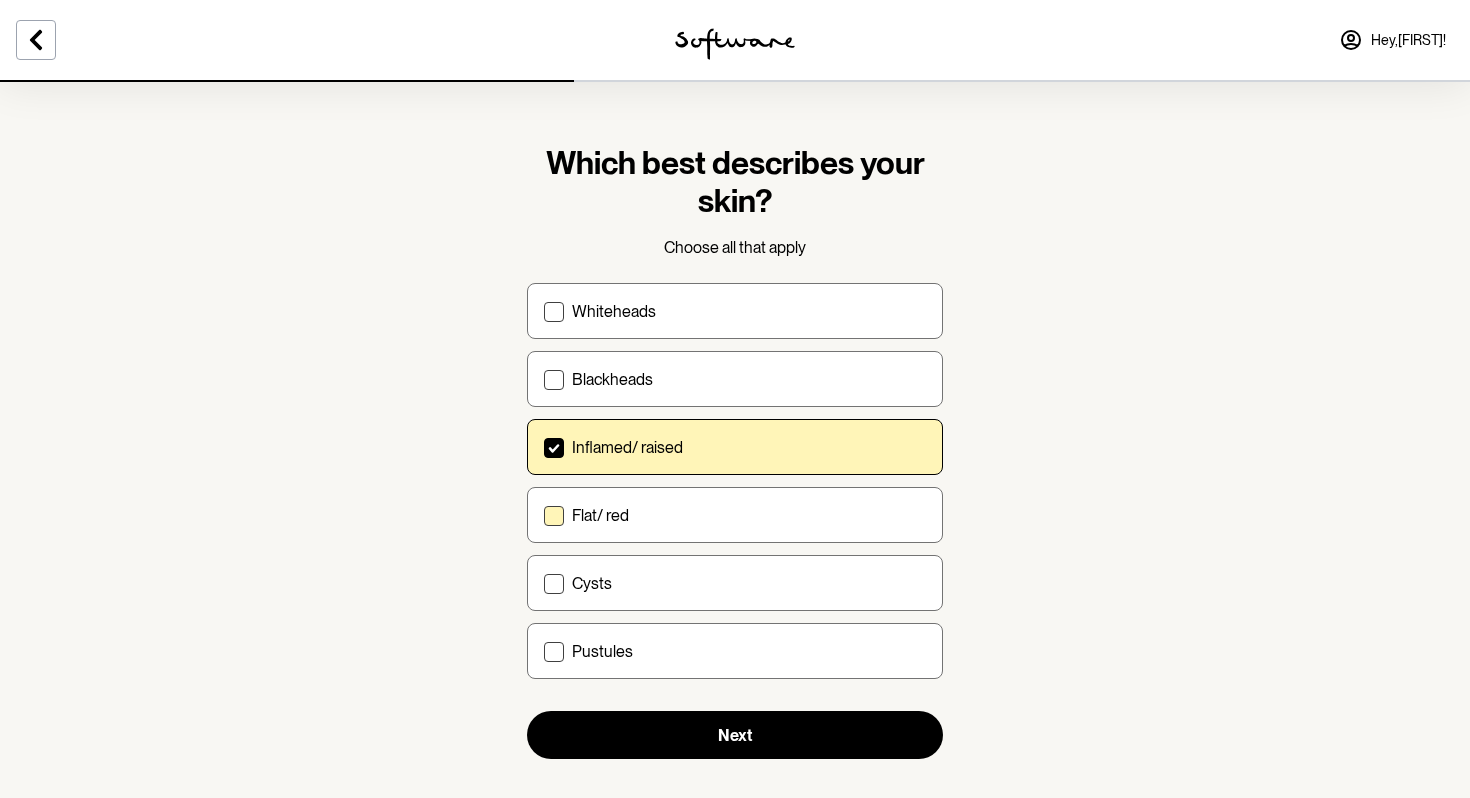 click on "Flat/ red" at bounding box center [735, 515] 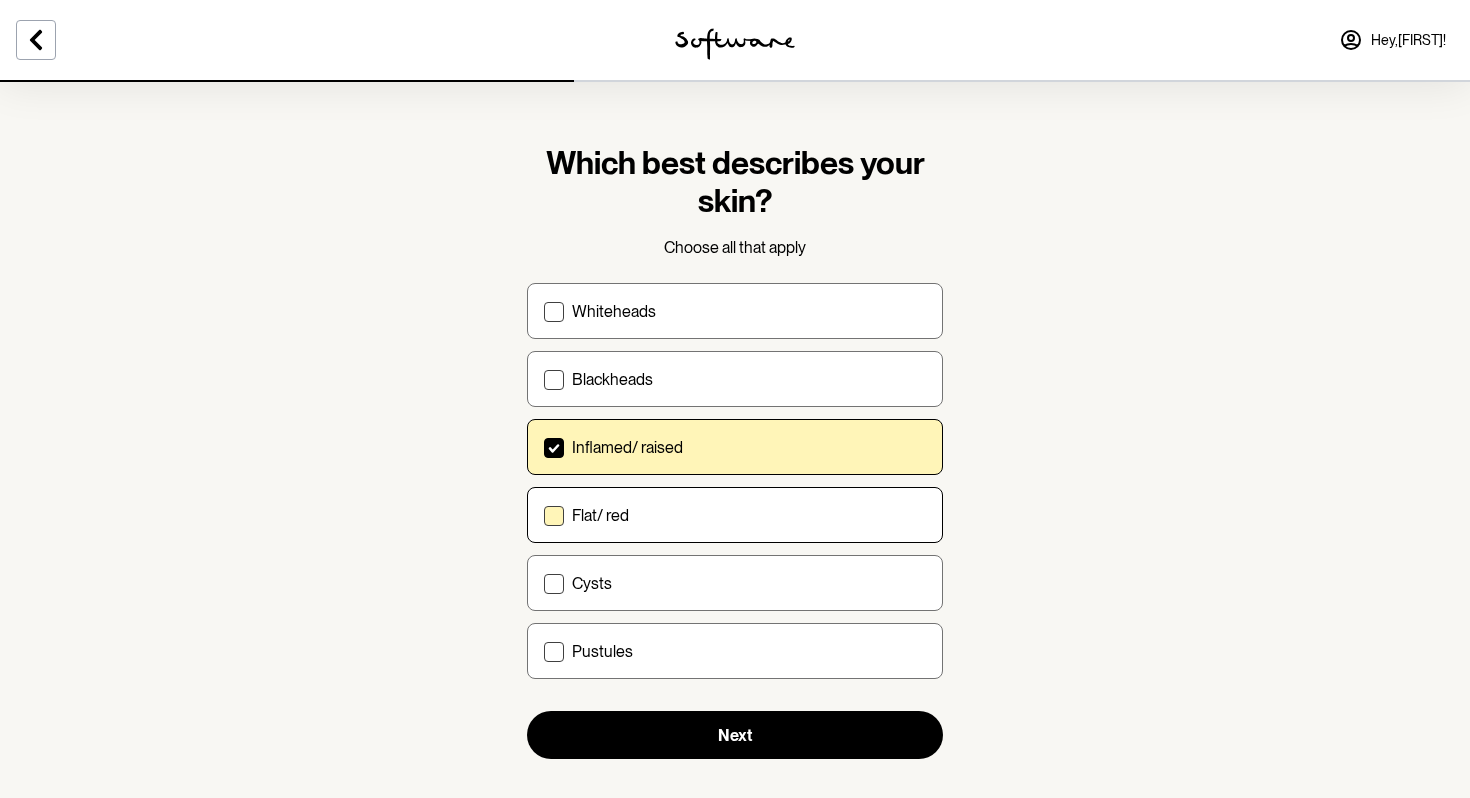 click on "Flat/ red" at bounding box center (543, 515) 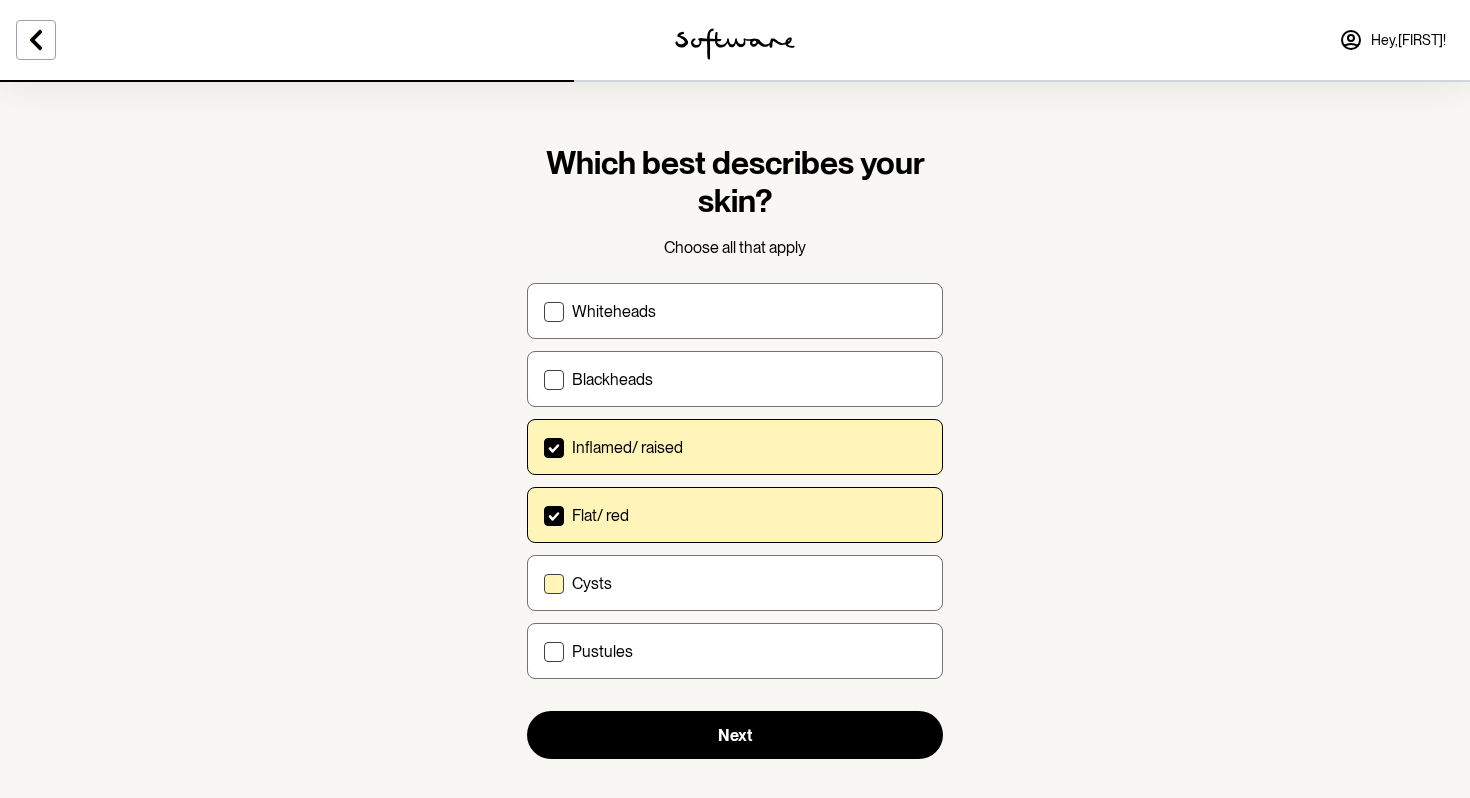 click on "Cysts" at bounding box center [735, 583] 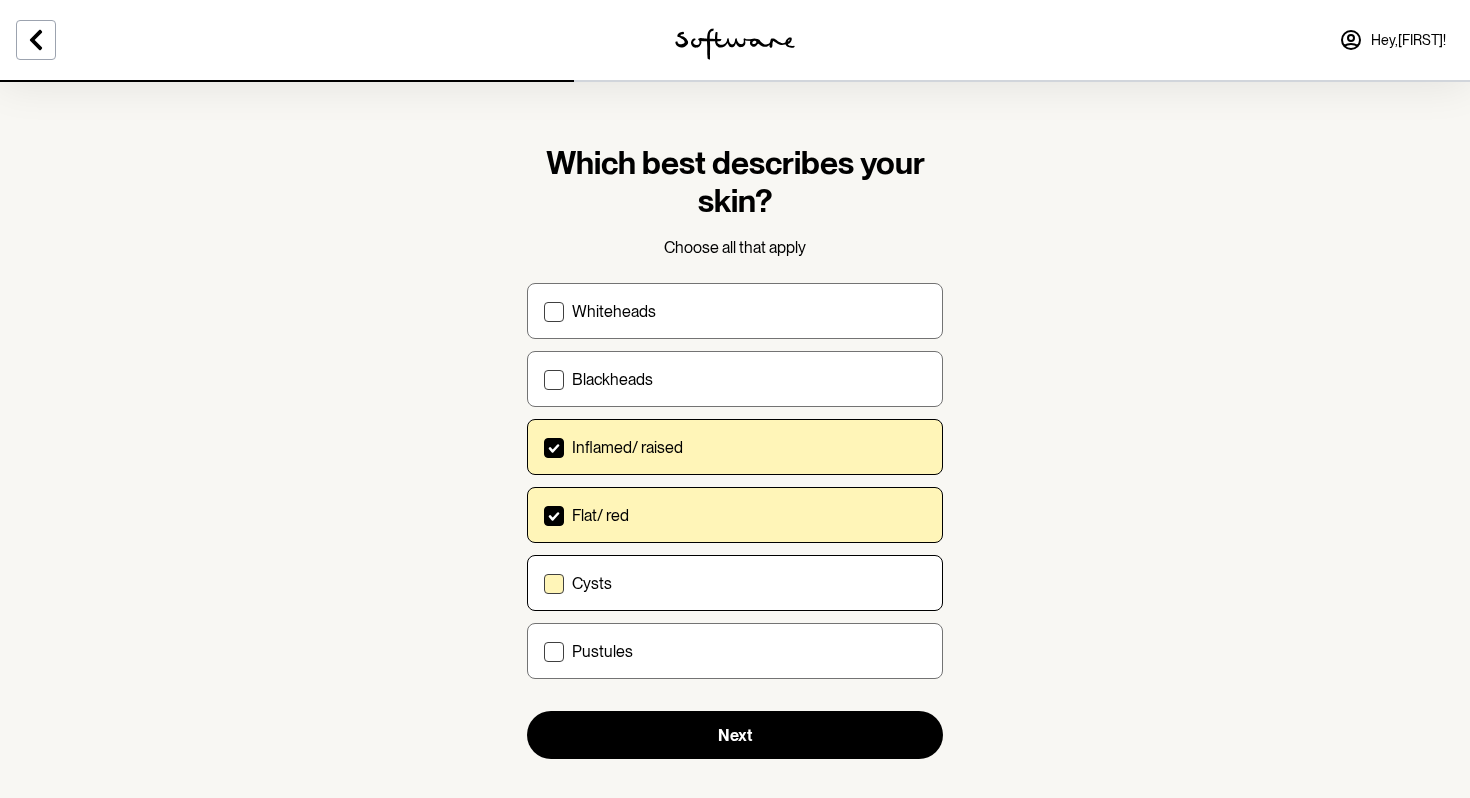 click on "Cysts" at bounding box center [543, 583] 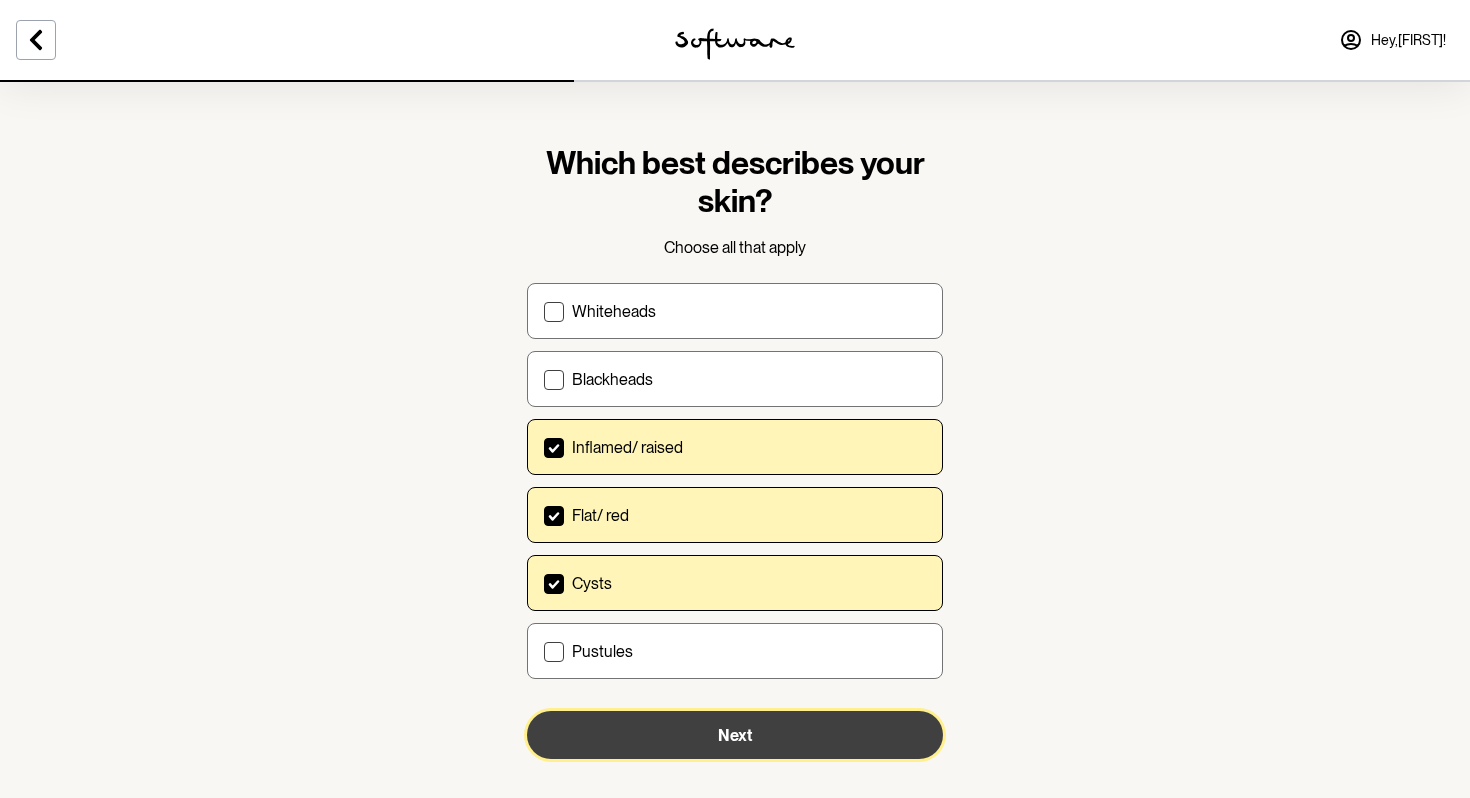 click on "Next" at bounding box center (735, 735) 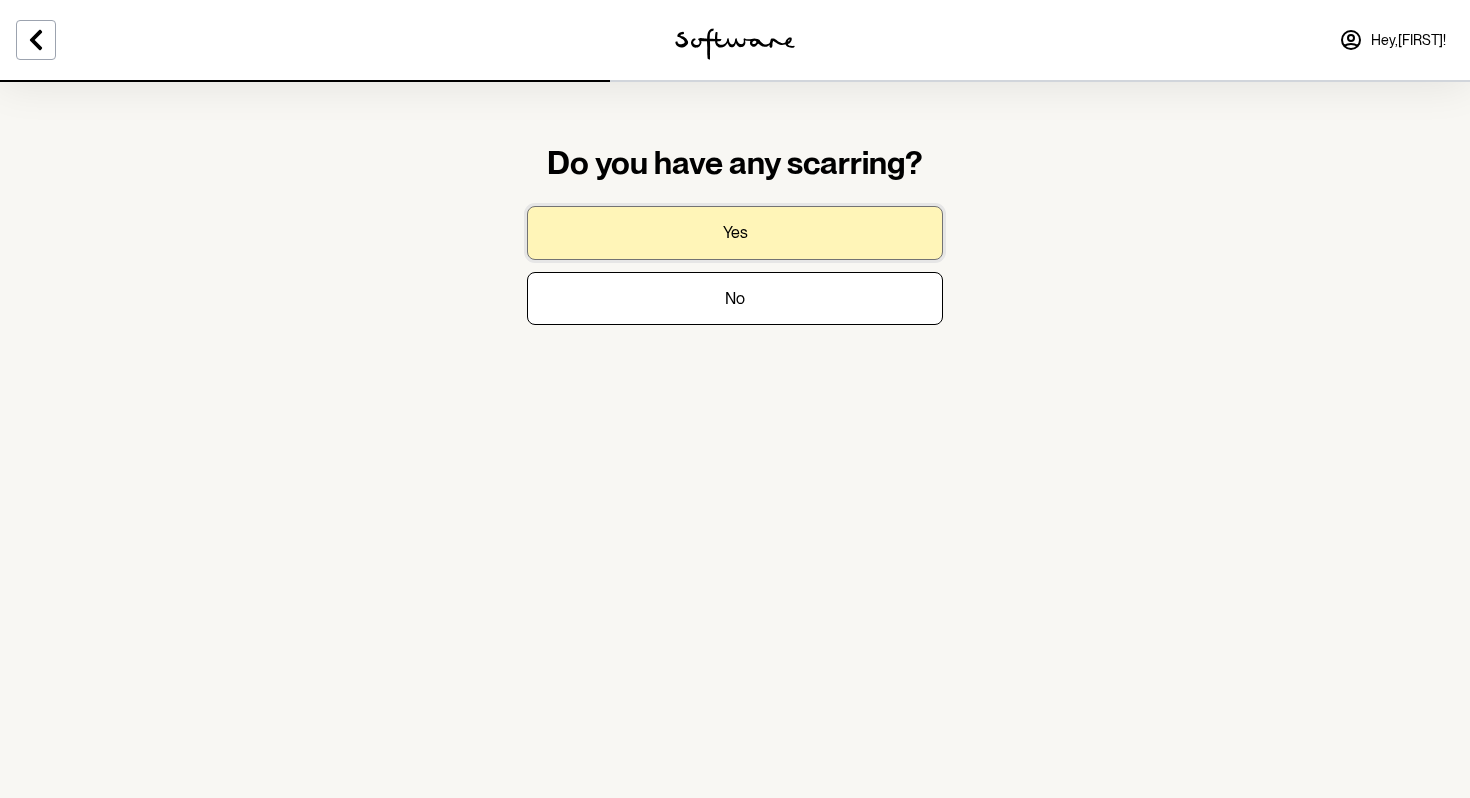 click on "Yes" at bounding box center (735, 232) 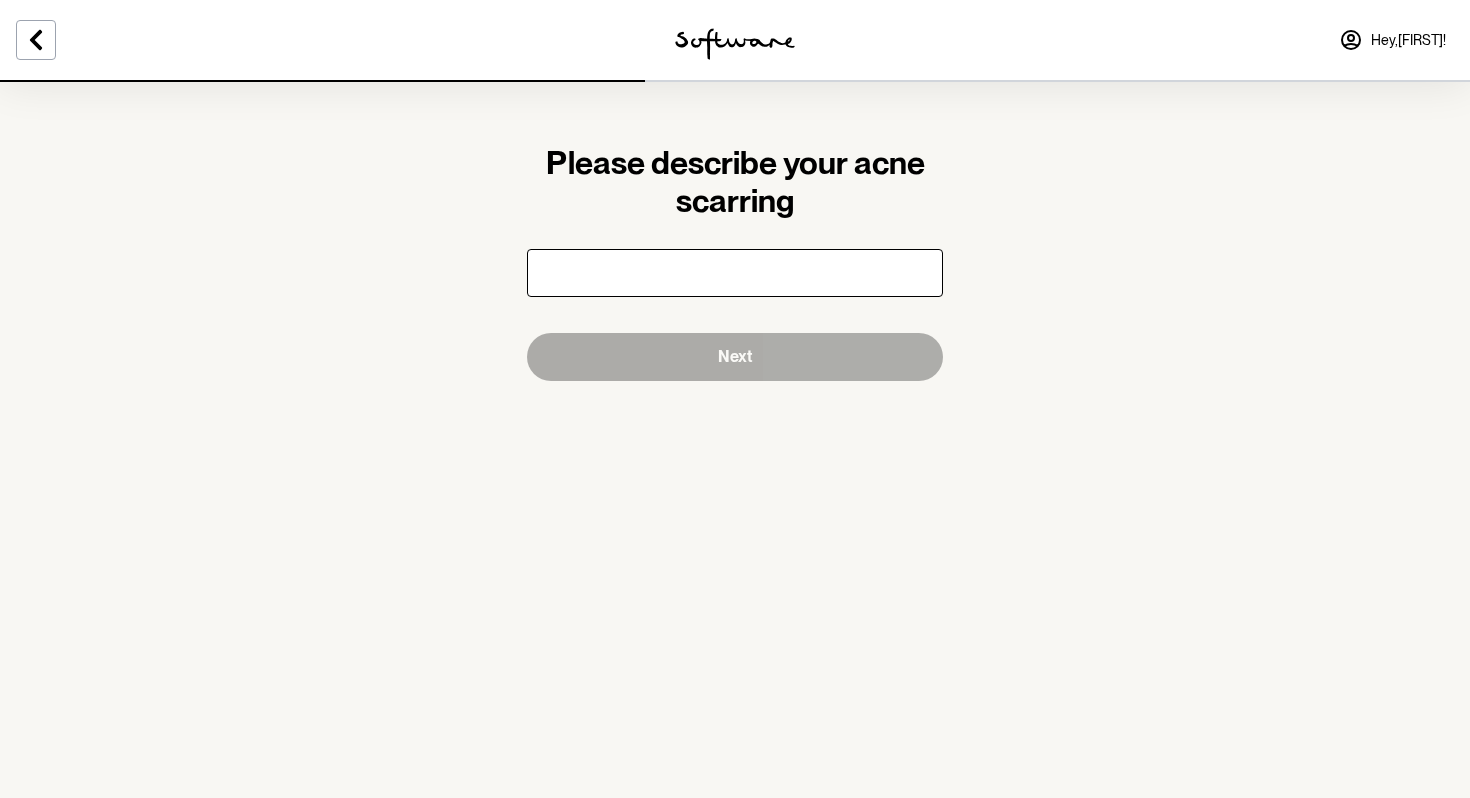 click at bounding box center (735, 273) 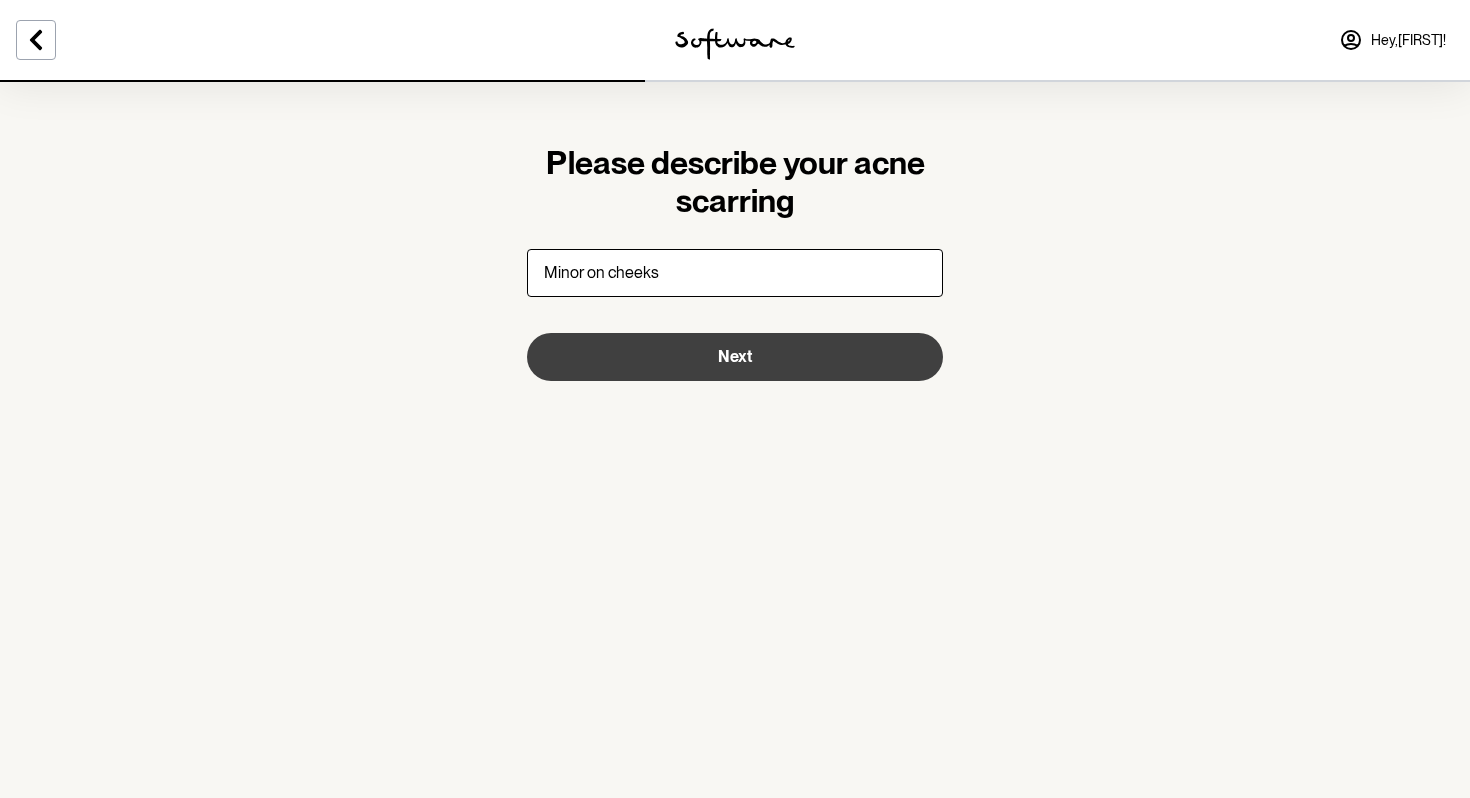 type on "Minor on cheeks" 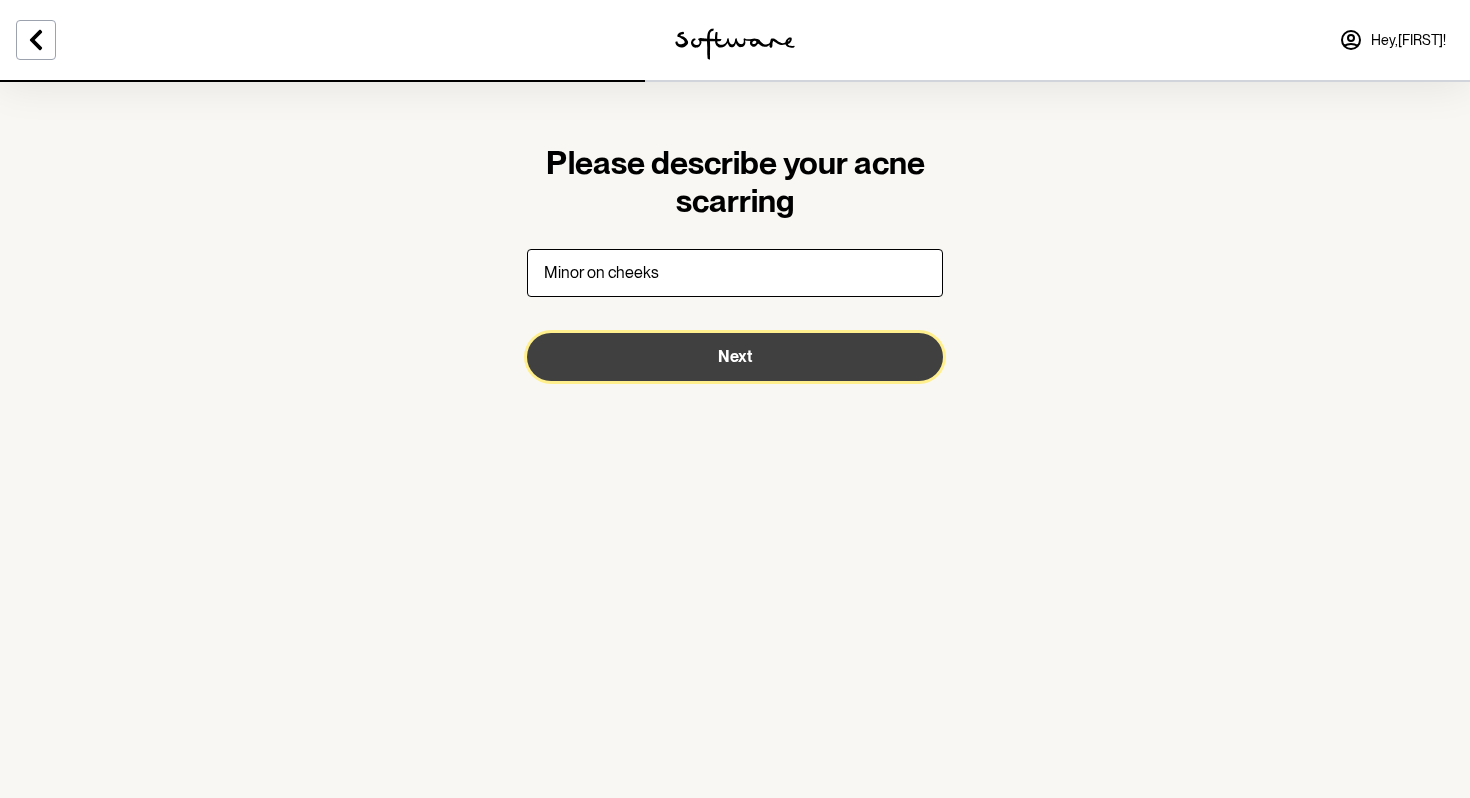 click on "Next" at bounding box center (735, 357) 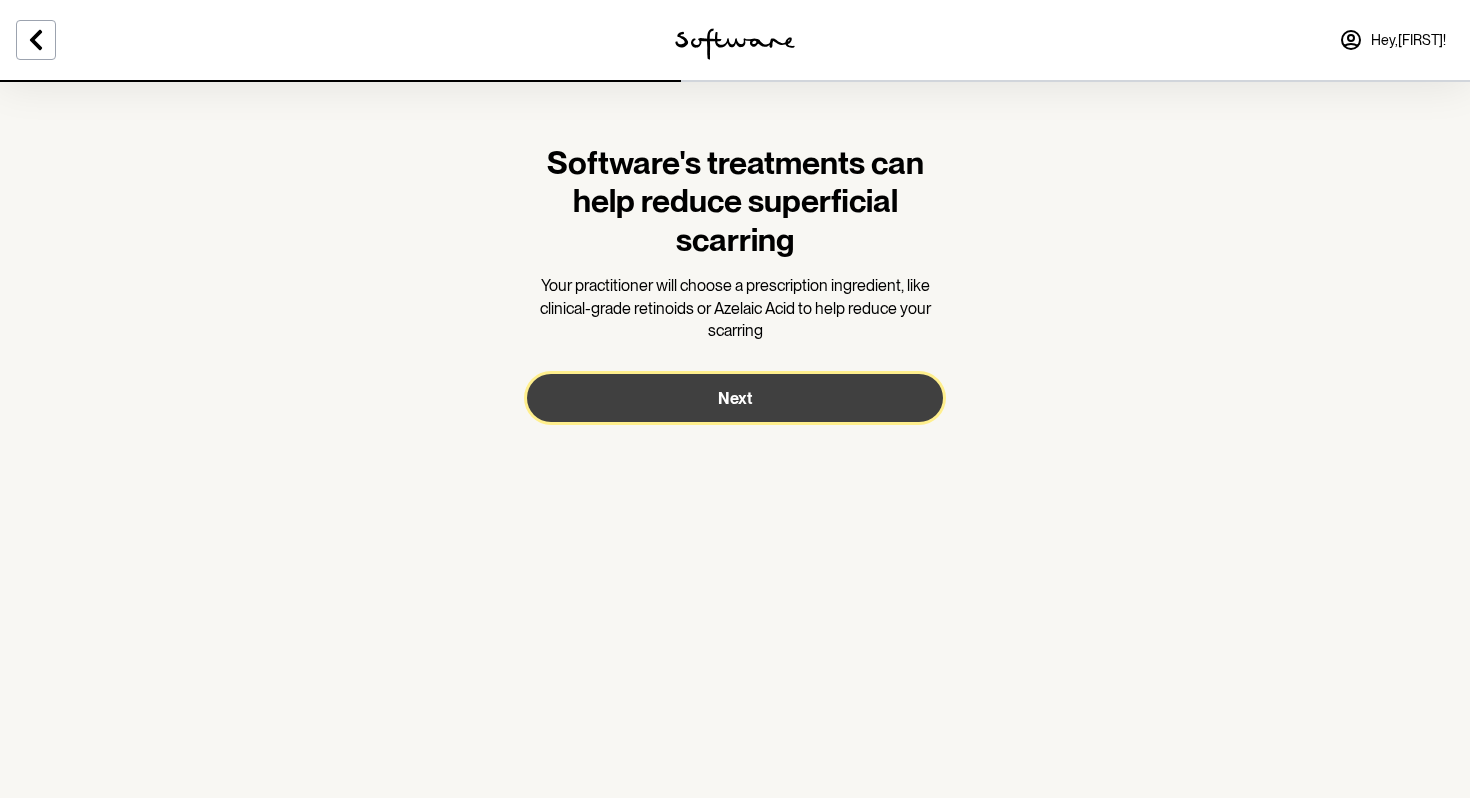 click on "Next" at bounding box center [735, 398] 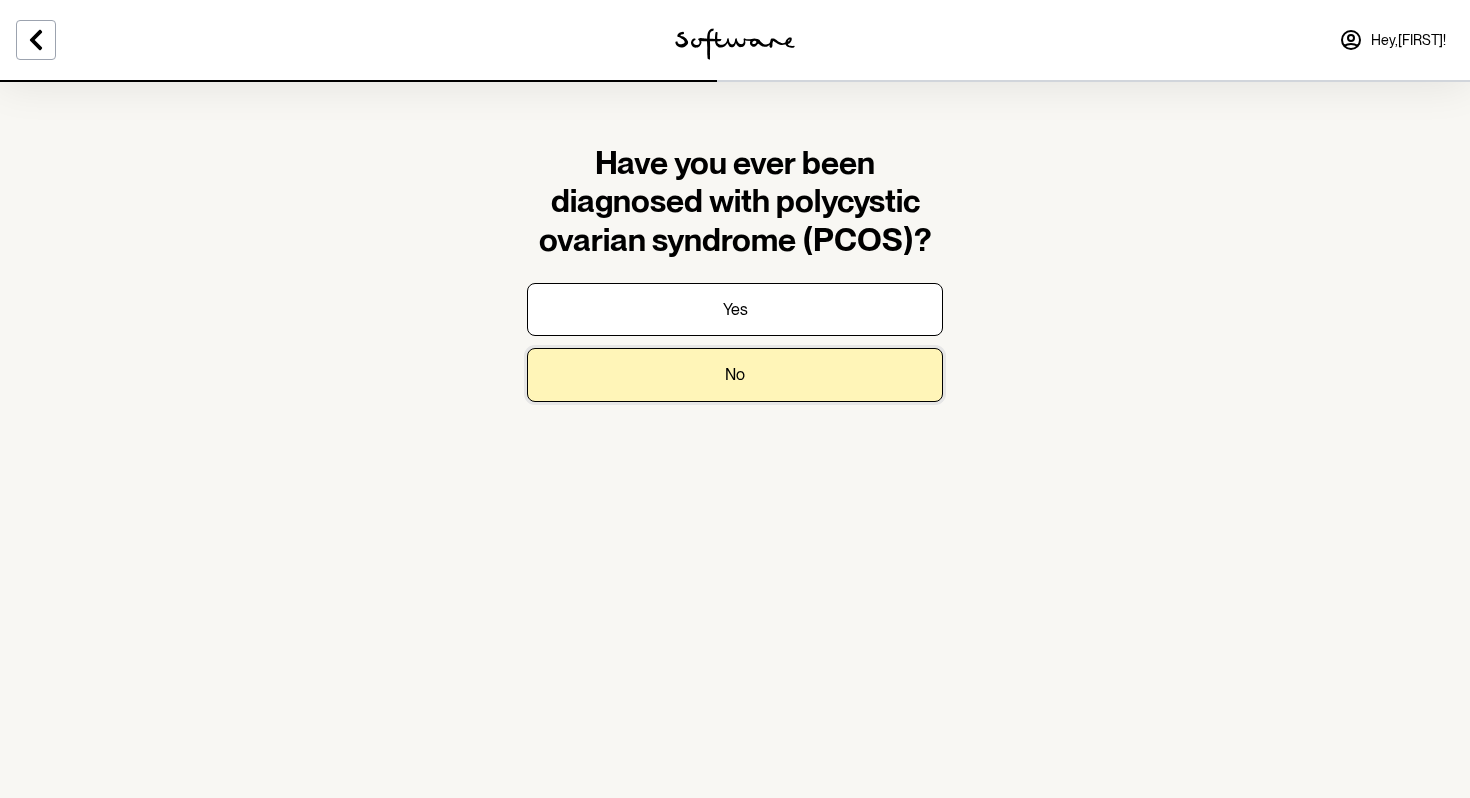 click on "No" at bounding box center (735, 374) 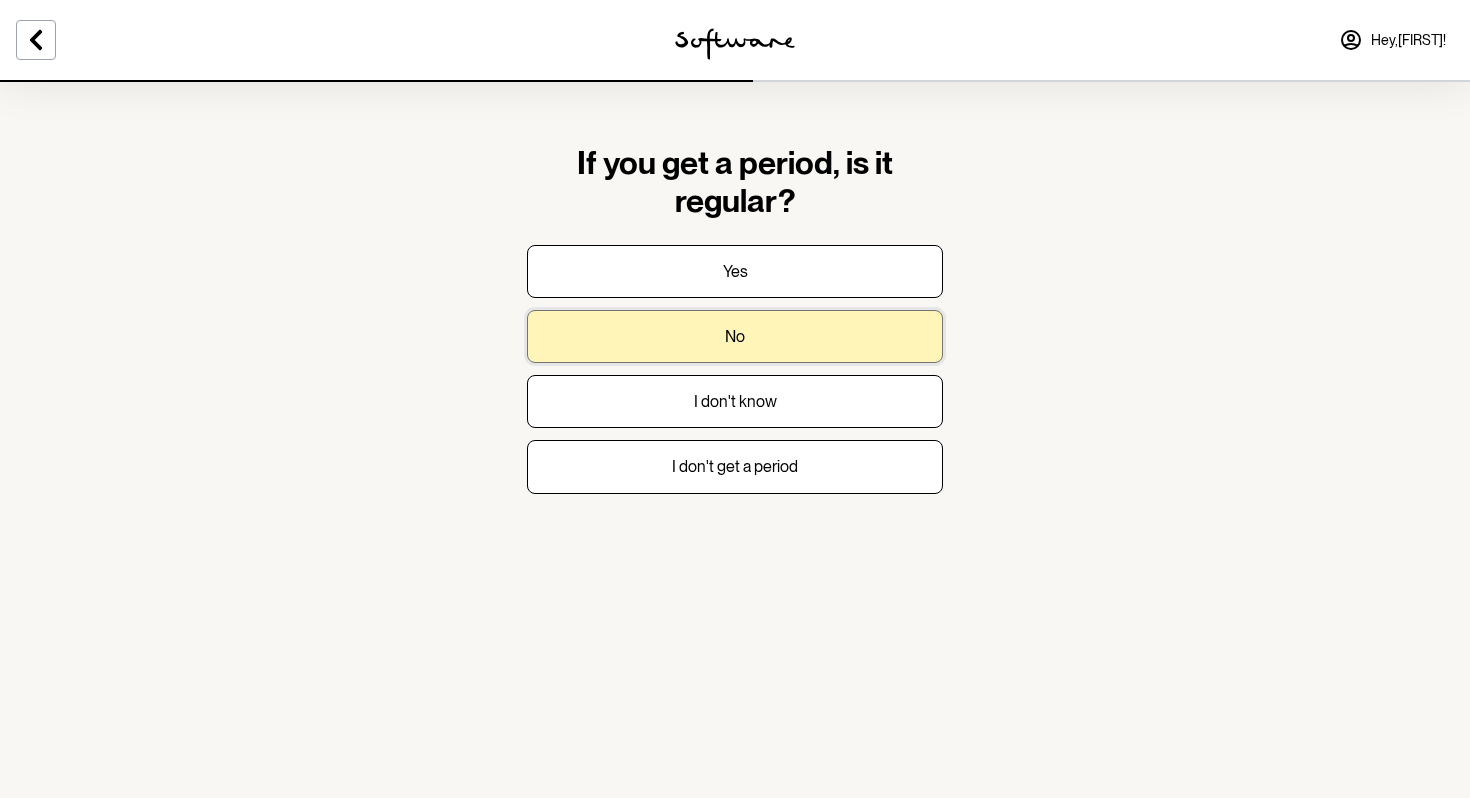 click on "No" at bounding box center [735, 336] 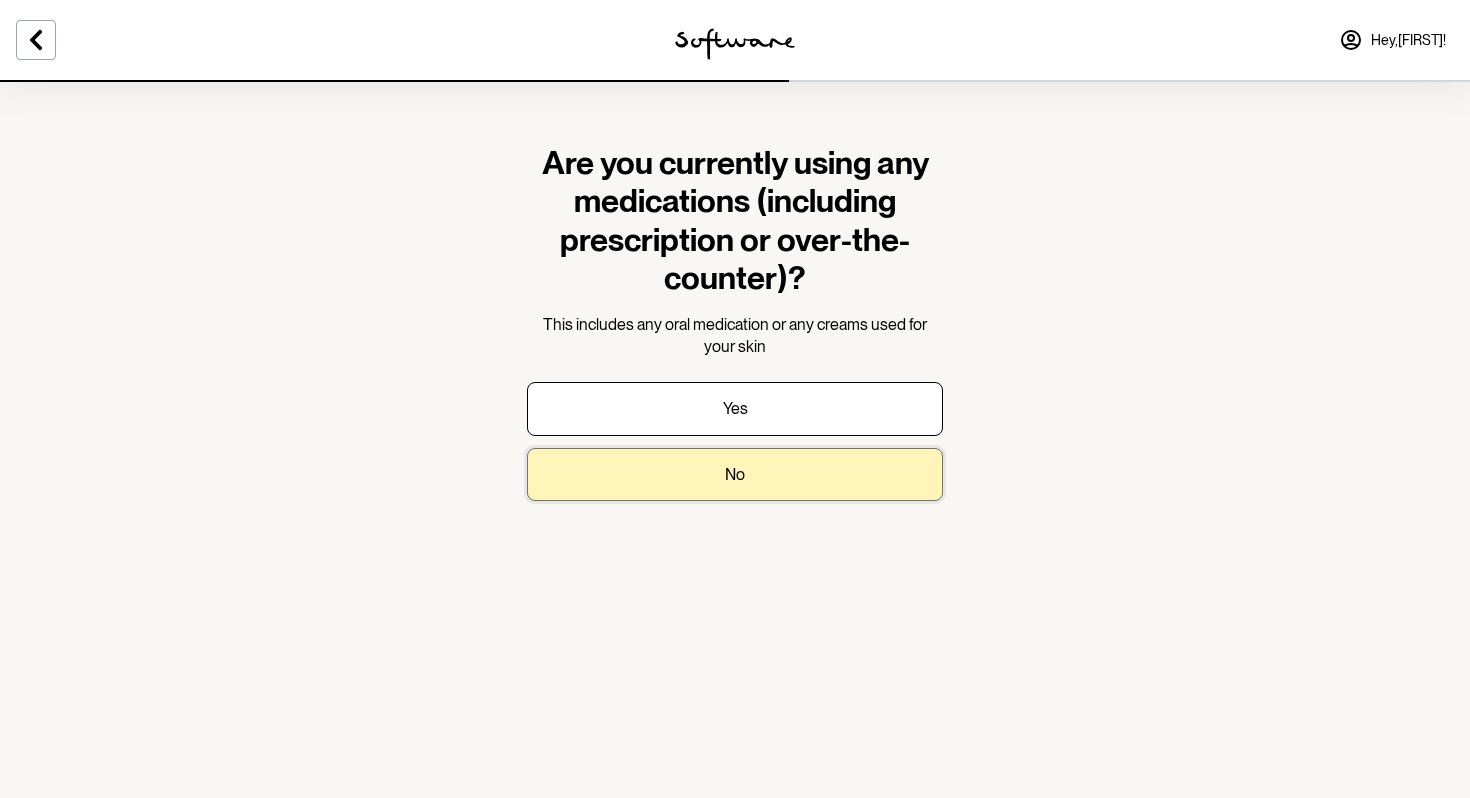 click on "No" at bounding box center (735, 474) 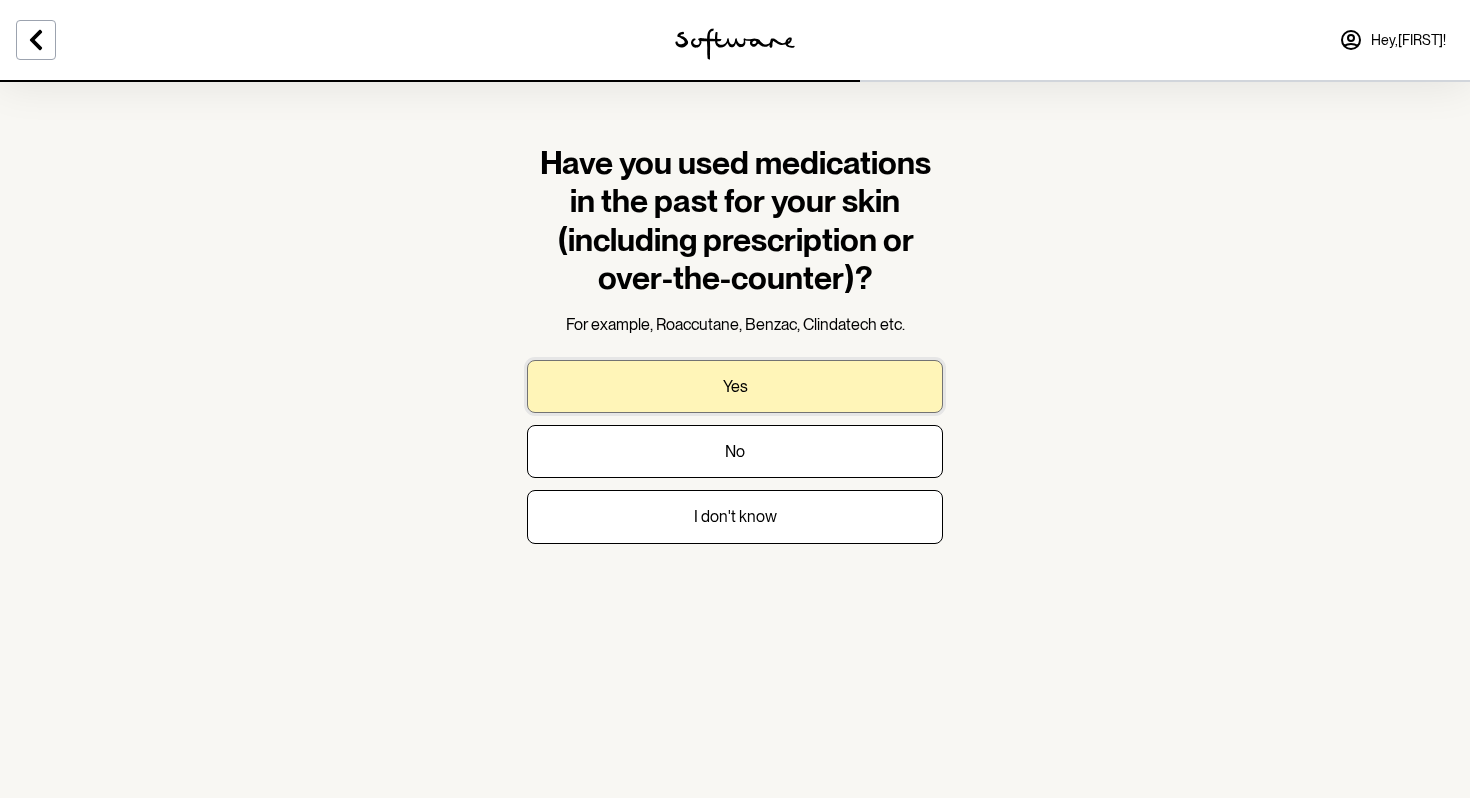 click on "Yes" at bounding box center (735, 386) 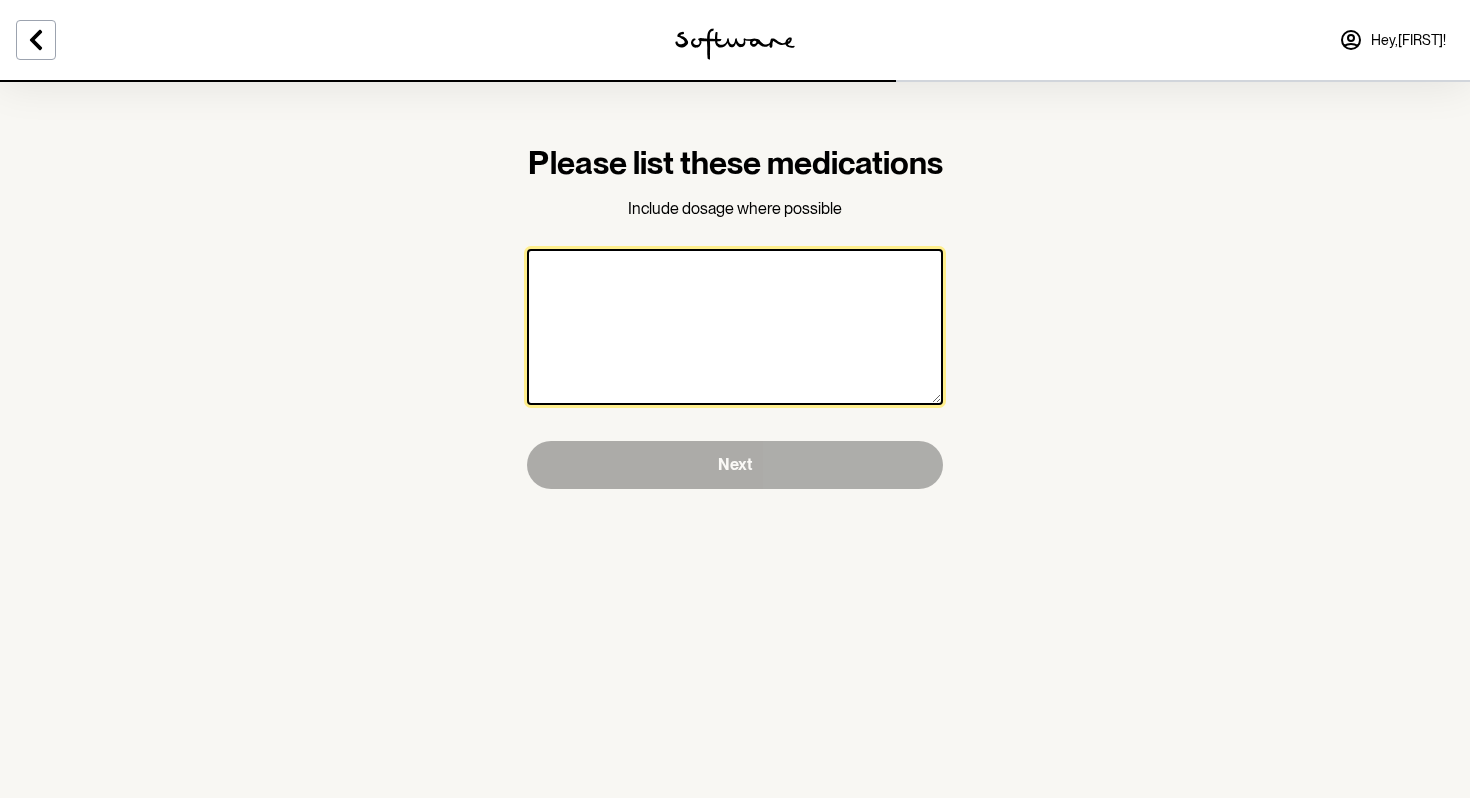 click at bounding box center (735, 327) 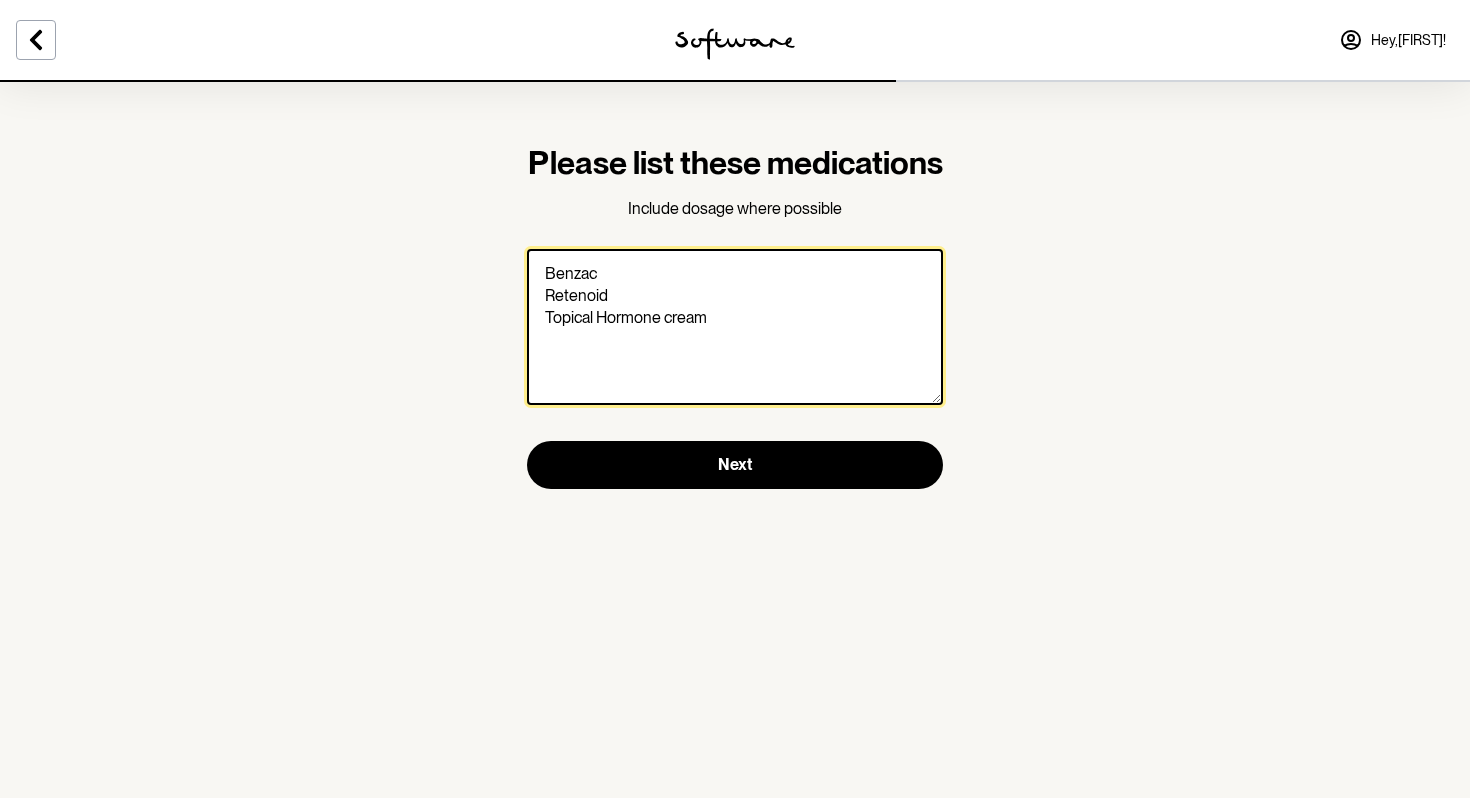type on "Benzac
Retenoid
Topical Hormone cream" 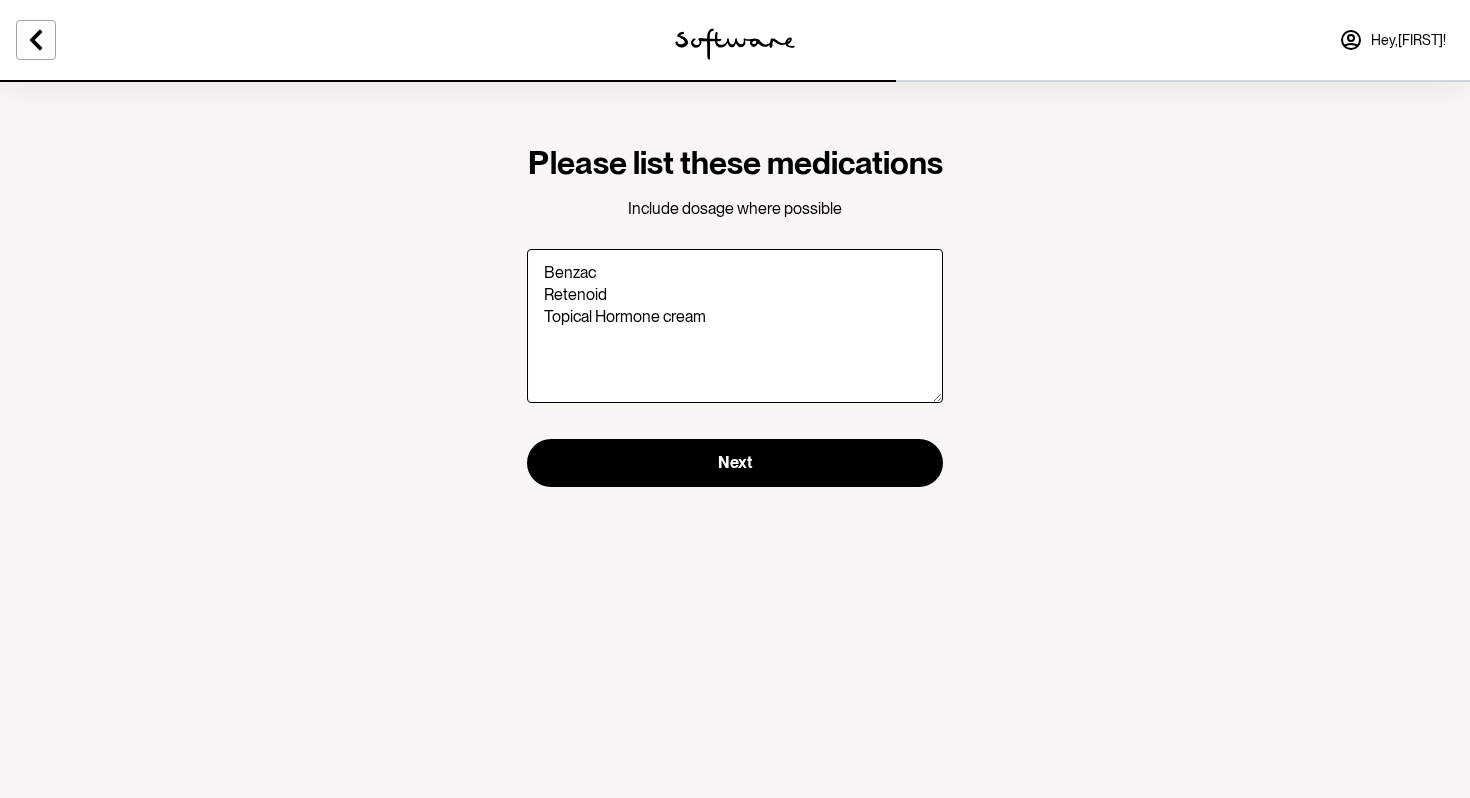 click on "Please list these medications Include dosage where possible Benzac
Retenoid
Topical Hormone cream Next" at bounding box center [735, 315] 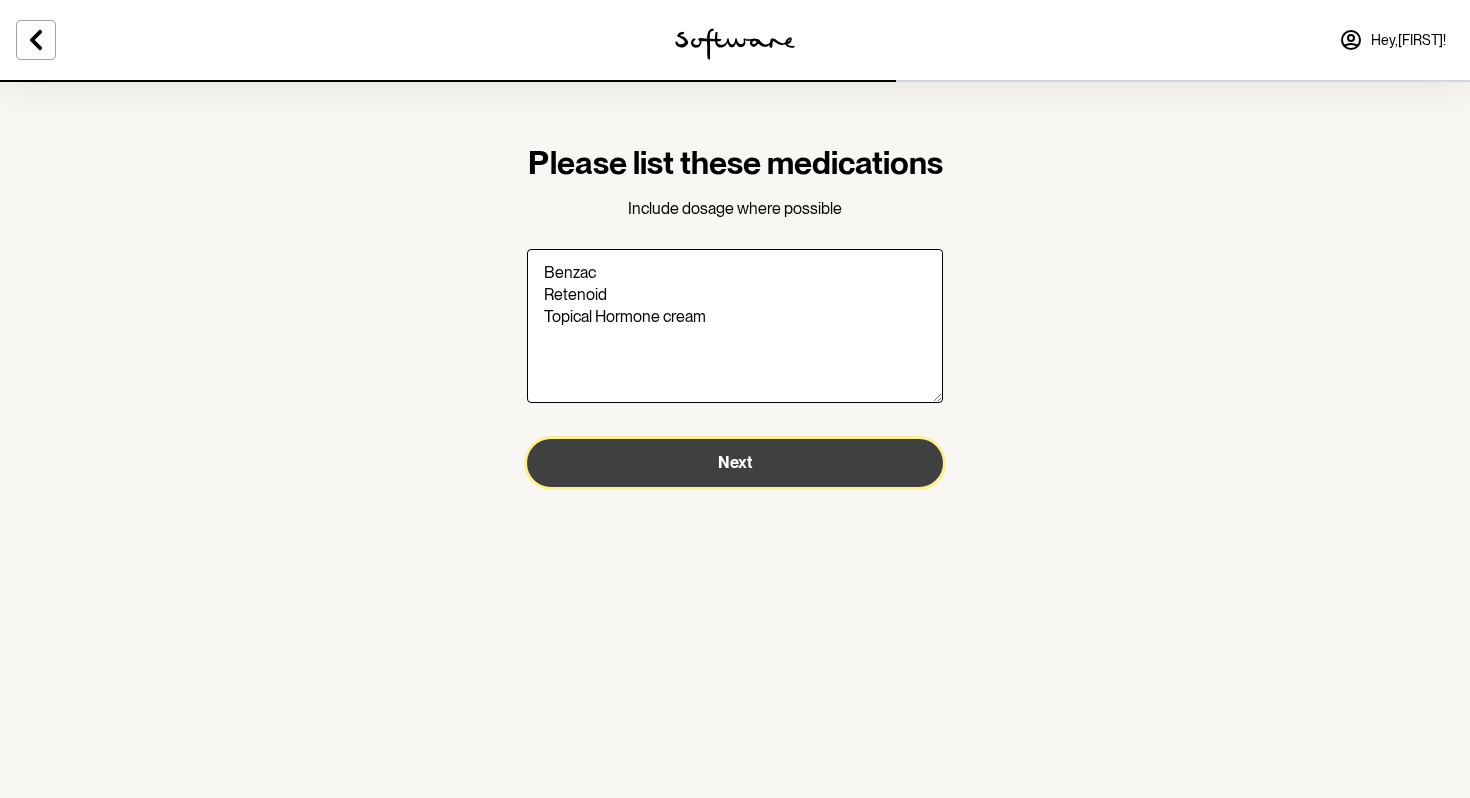 click on "Next" at bounding box center (735, 463) 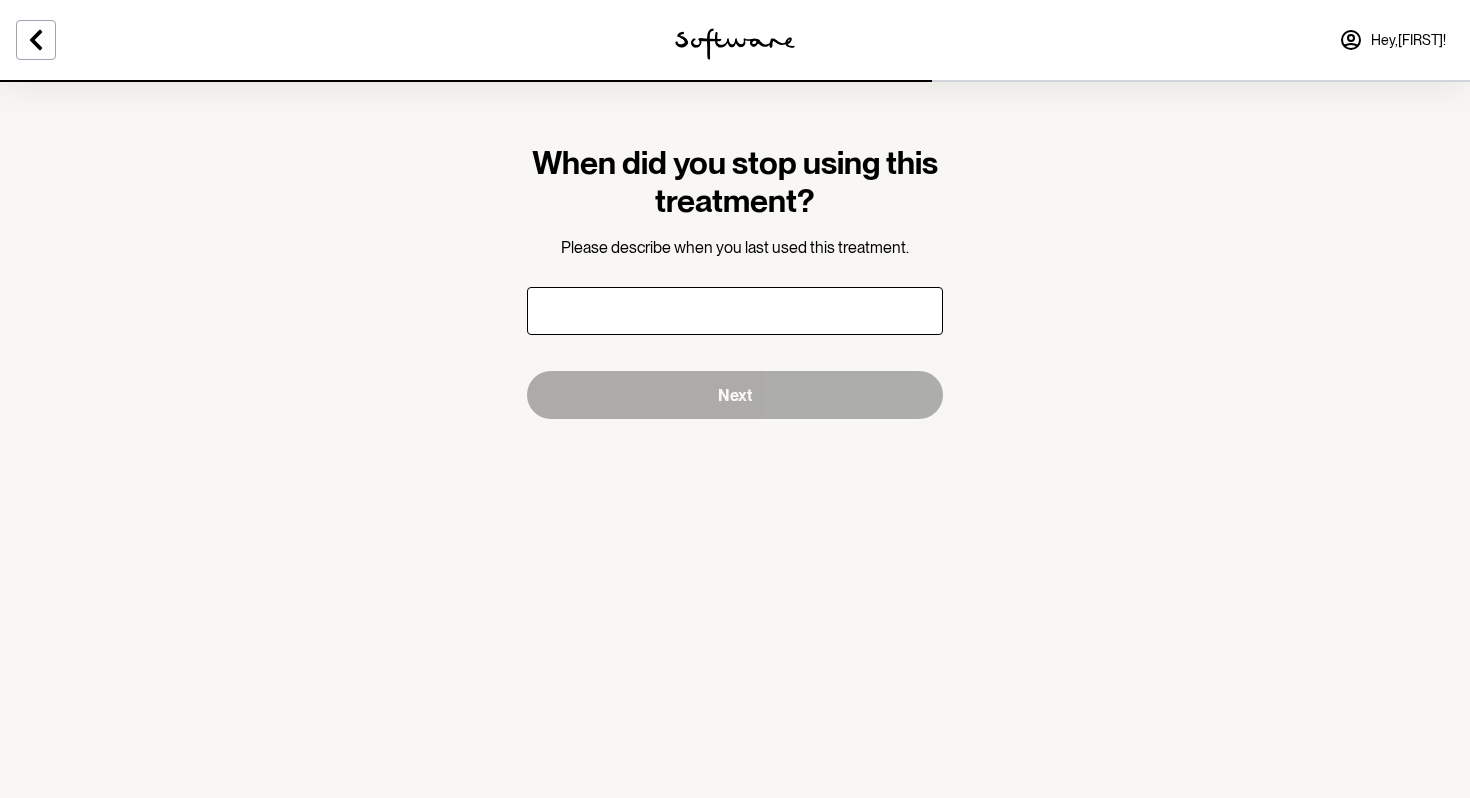 click at bounding box center [735, 311] 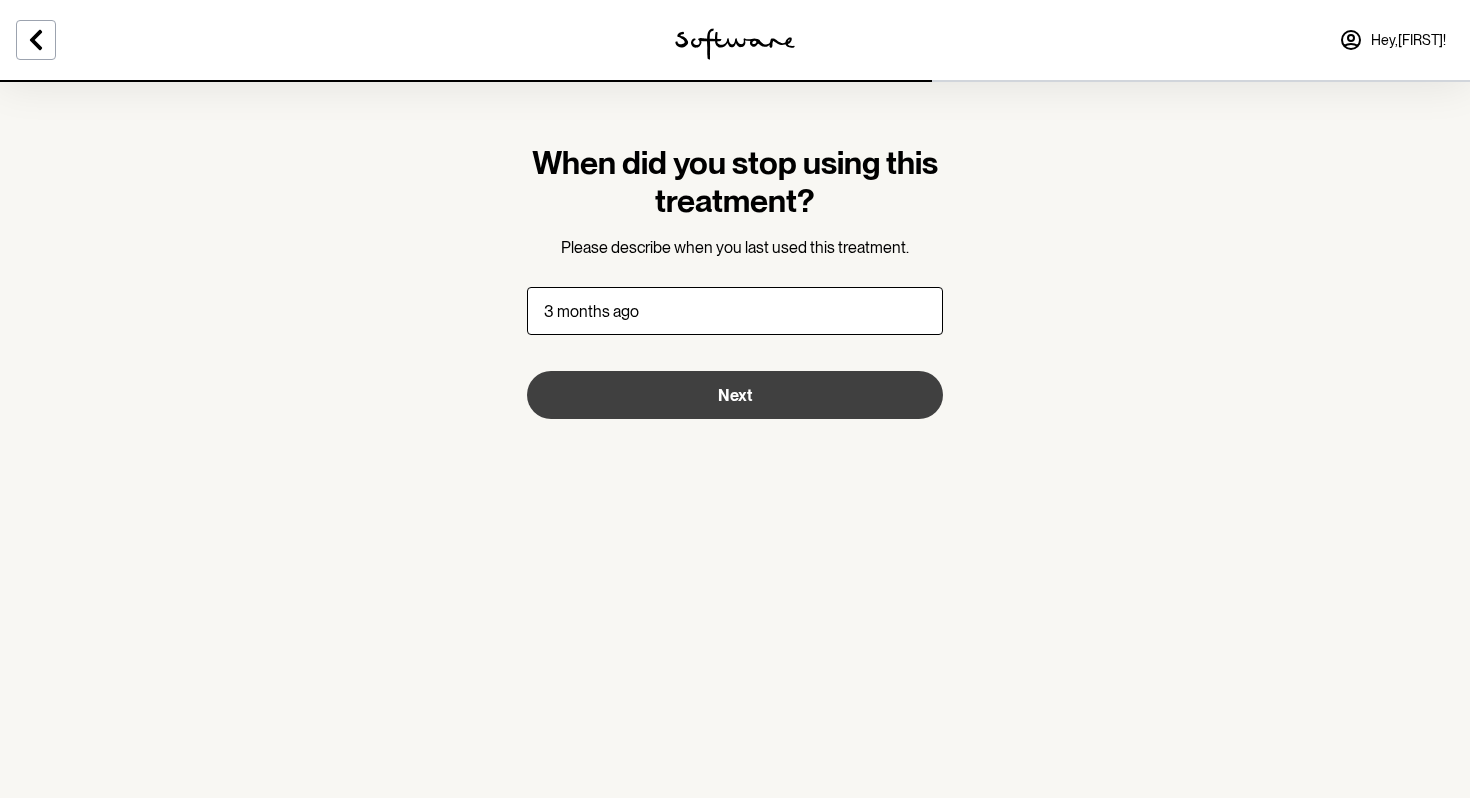 type on "3 months ago" 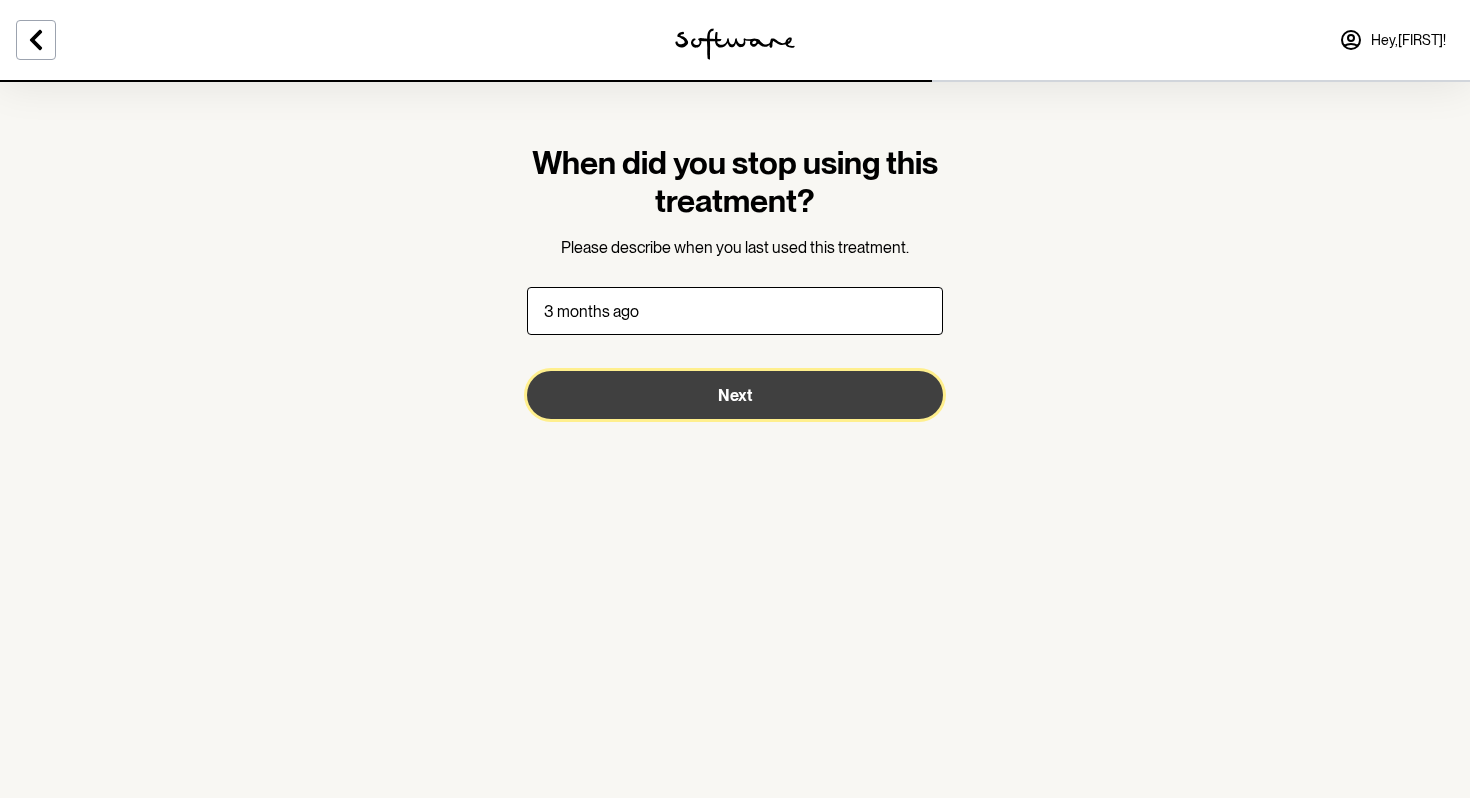 click on "Next" at bounding box center [735, 395] 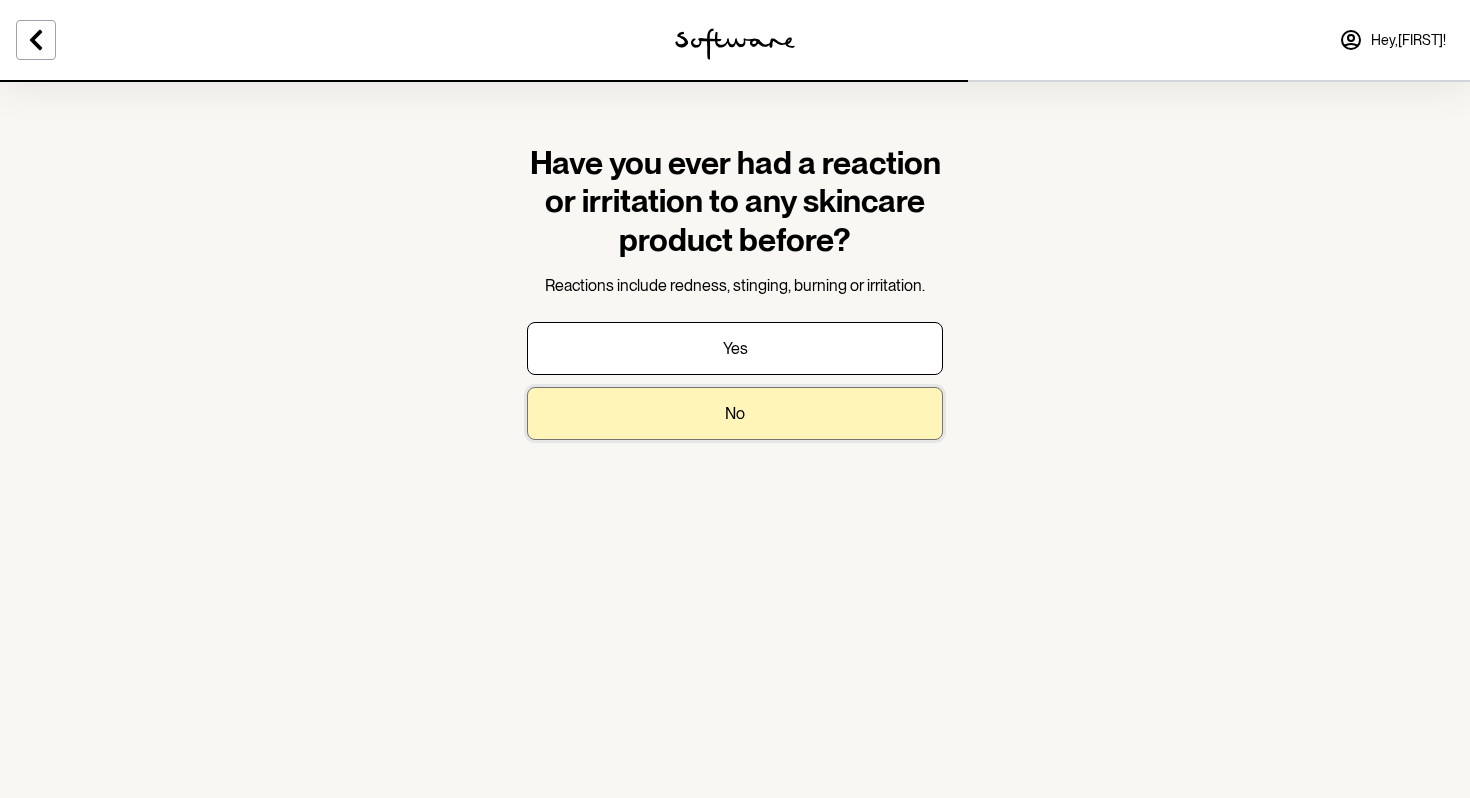 click on "No" at bounding box center [735, 413] 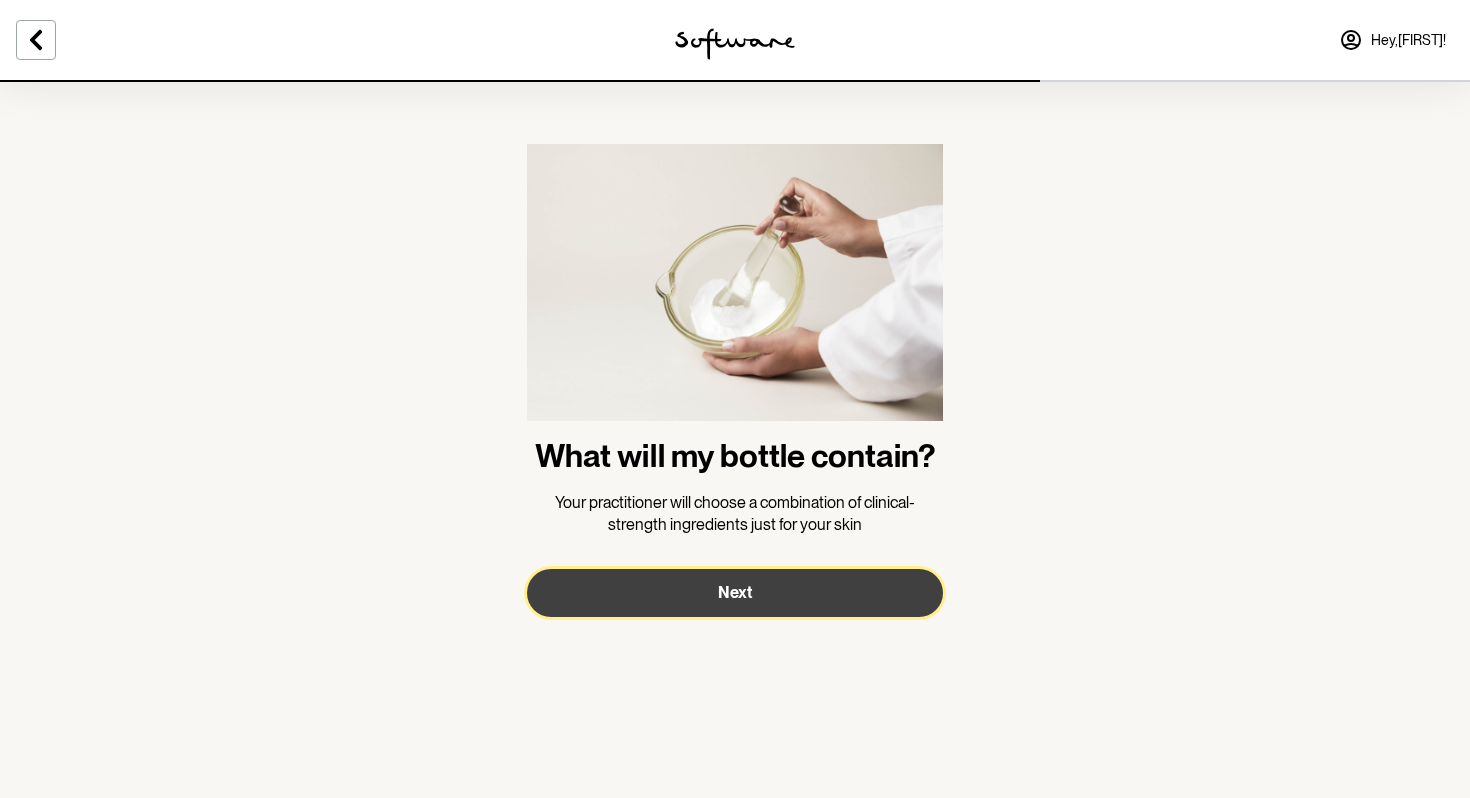 click on "Next" at bounding box center [735, 593] 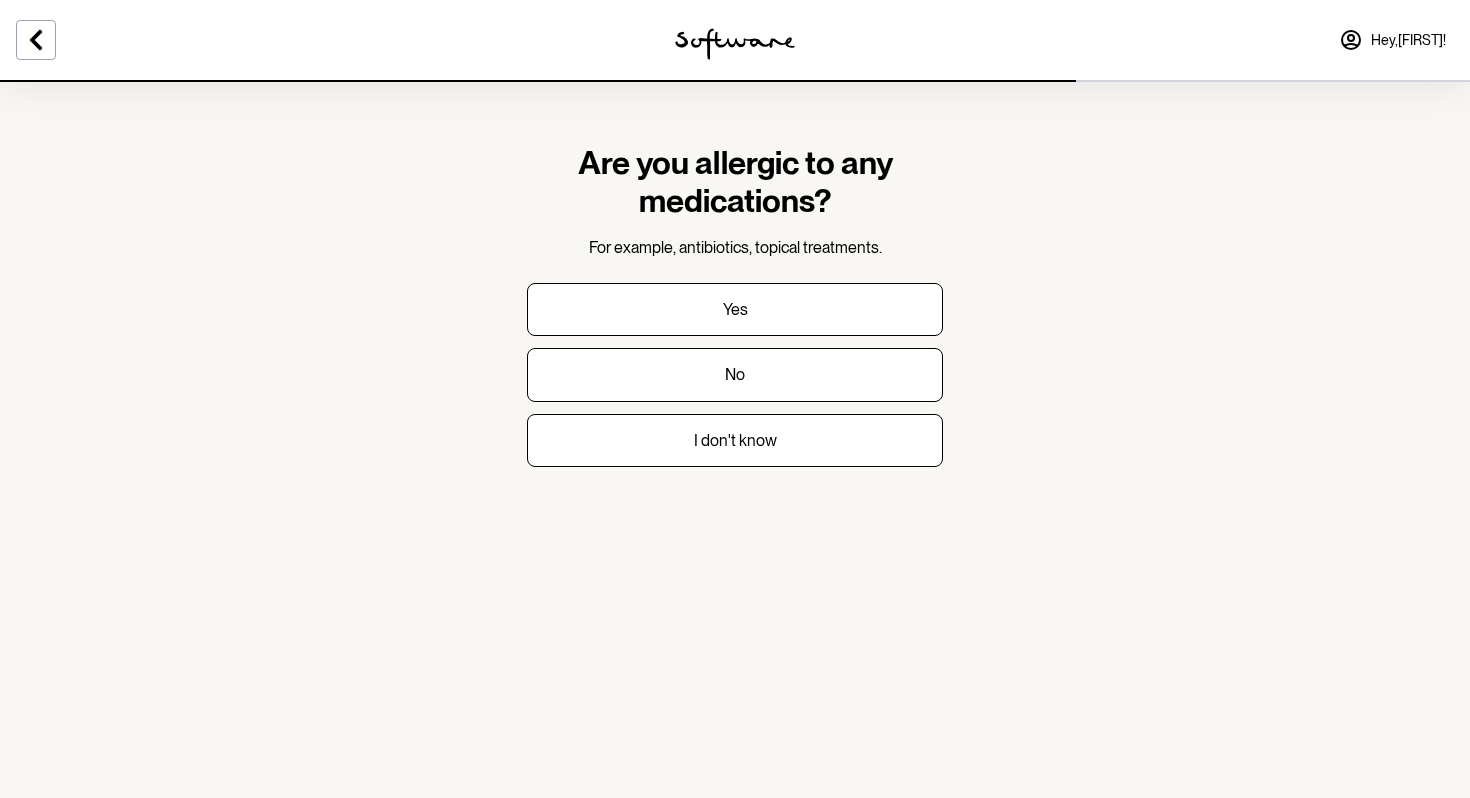 click on "Yes No I don't know" at bounding box center (735, 375) 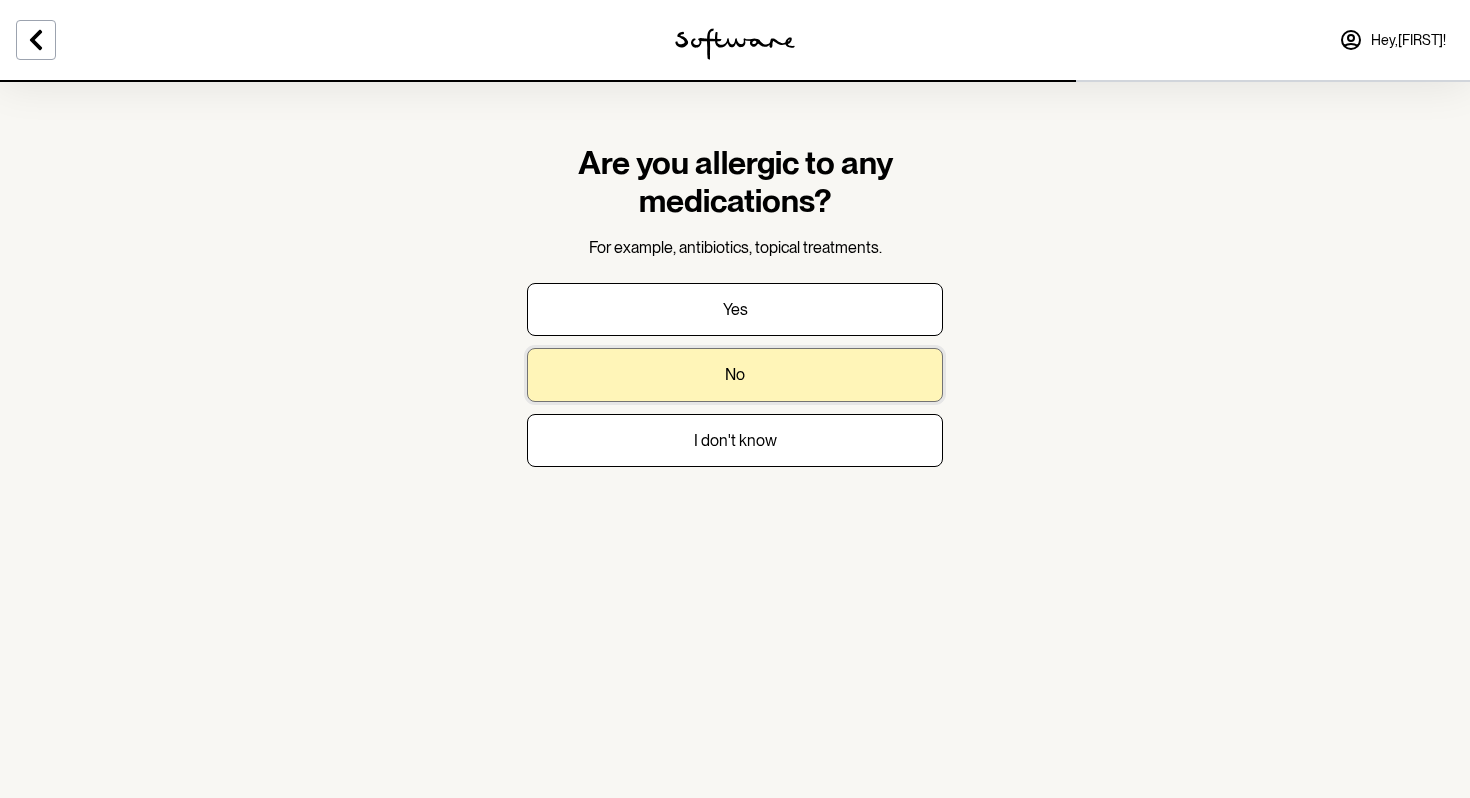click on "No" at bounding box center (735, 374) 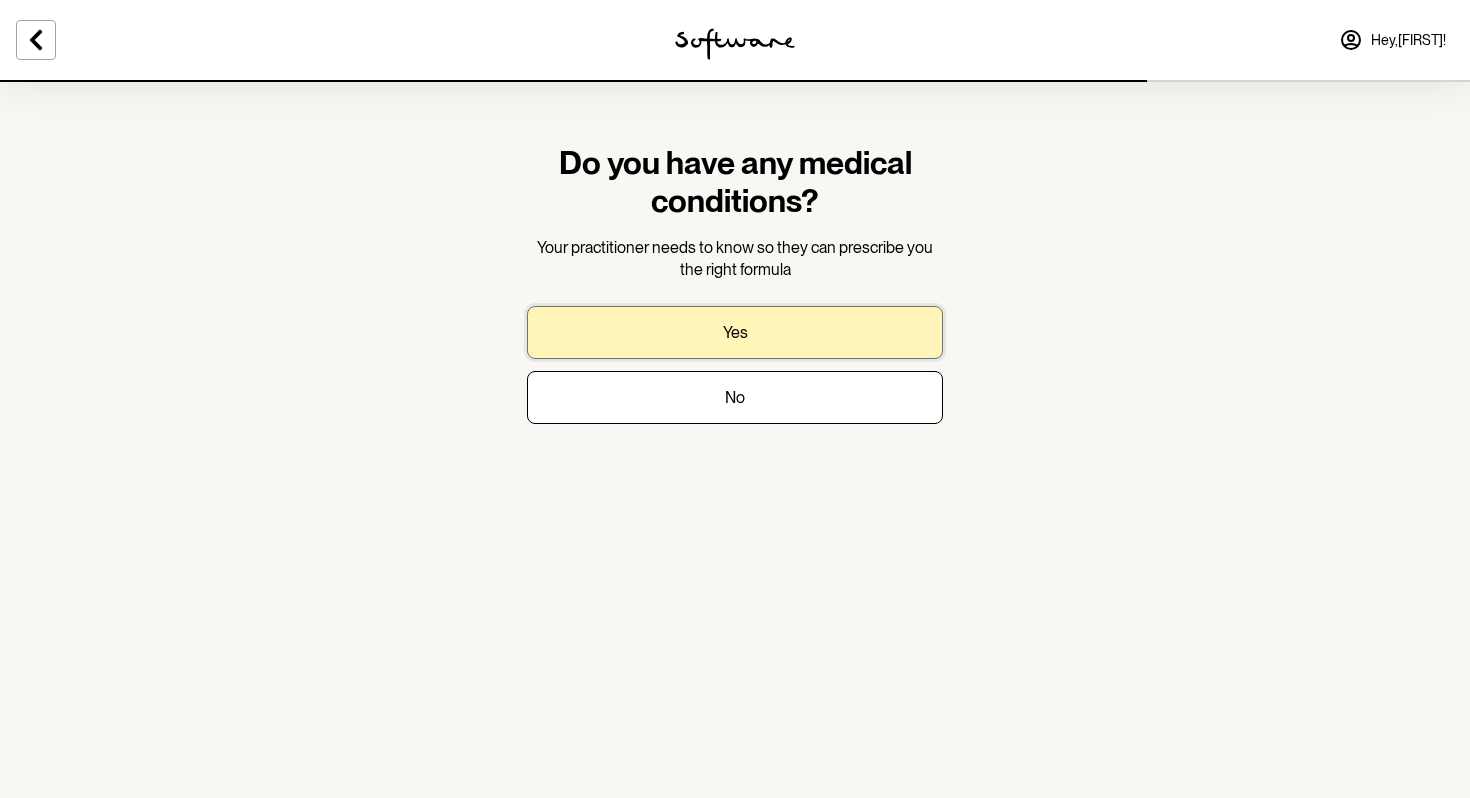 click on "Yes" at bounding box center [735, 332] 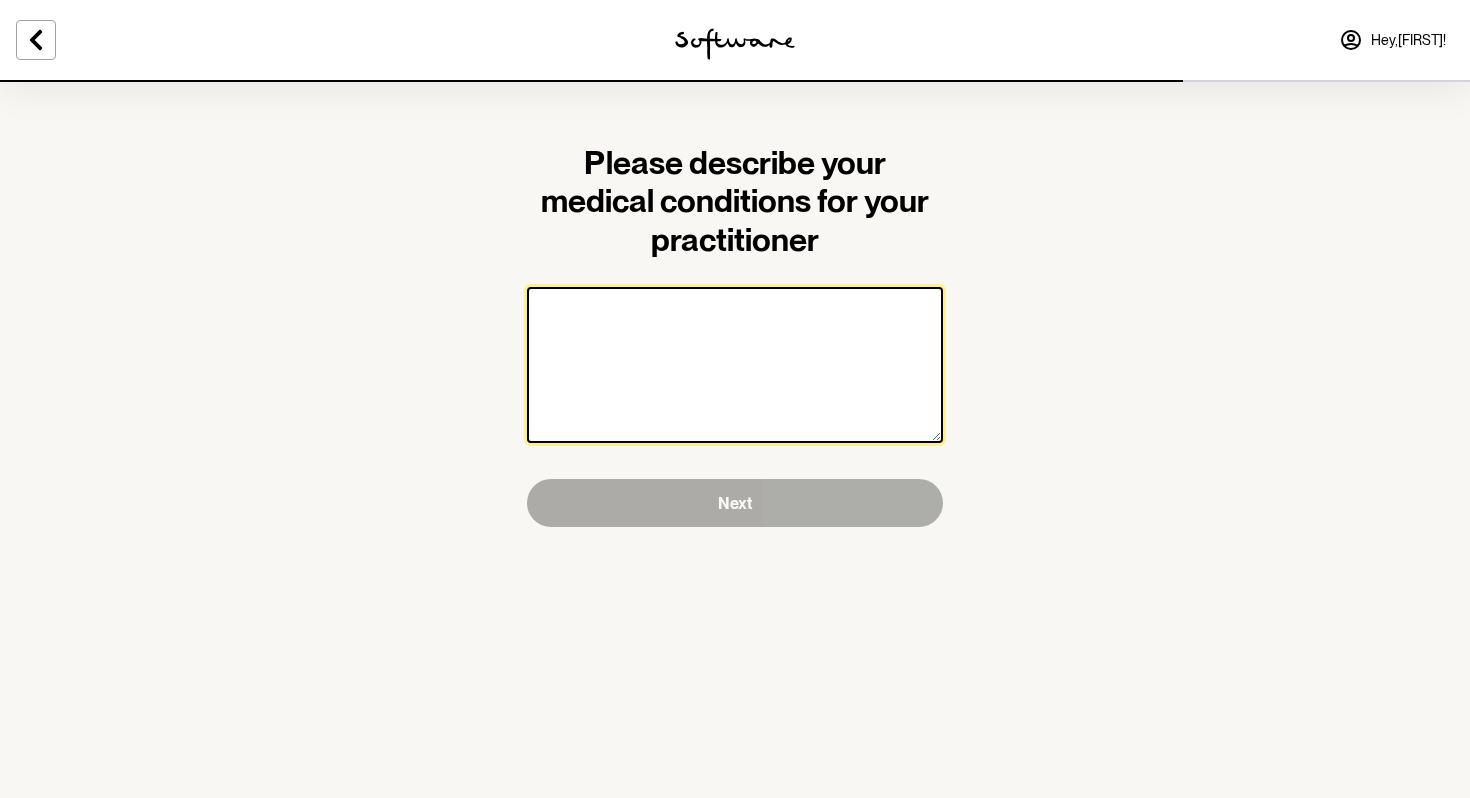 click at bounding box center [735, 365] 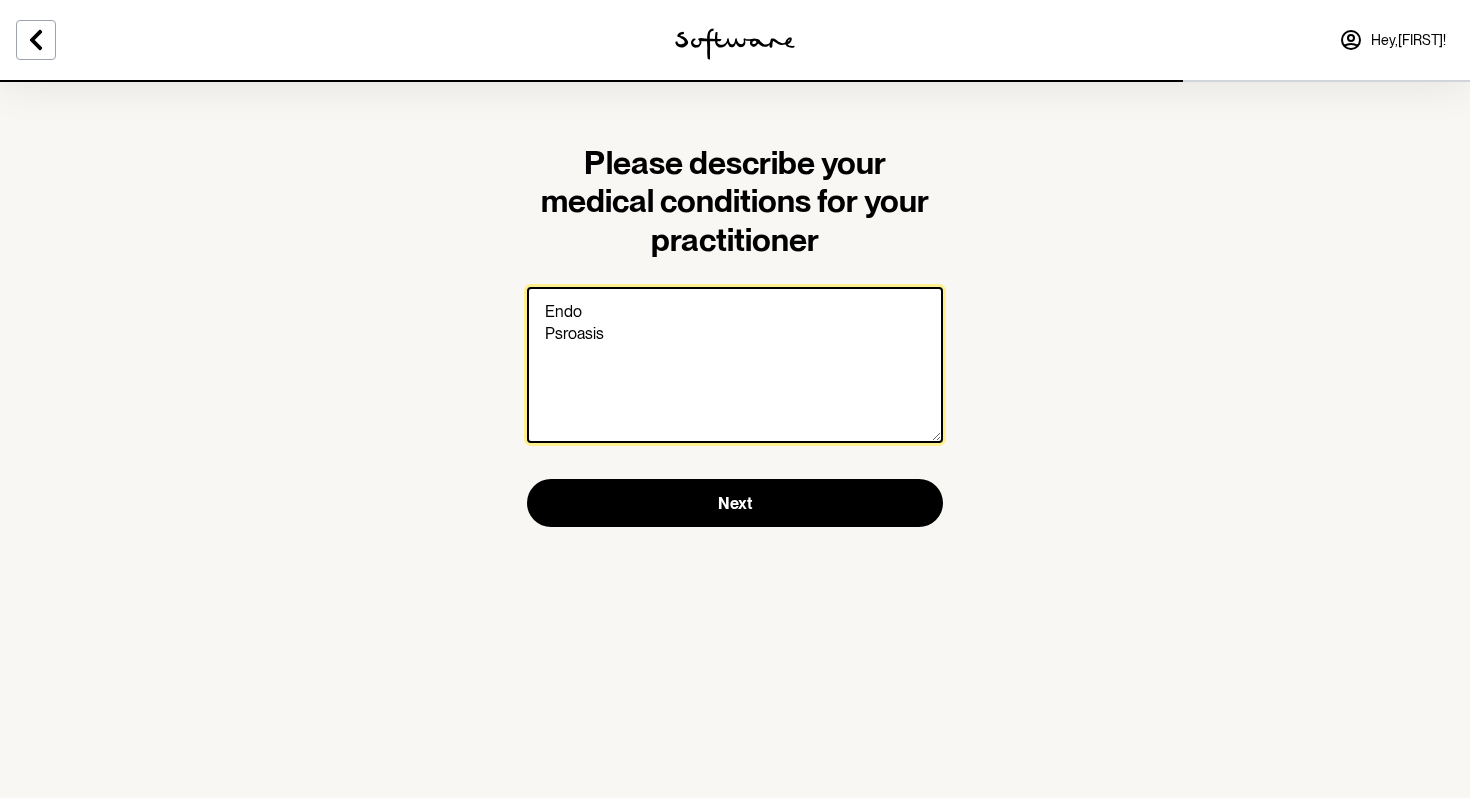 drag, startPoint x: 609, startPoint y: 338, endPoint x: 579, endPoint y: 338, distance: 30 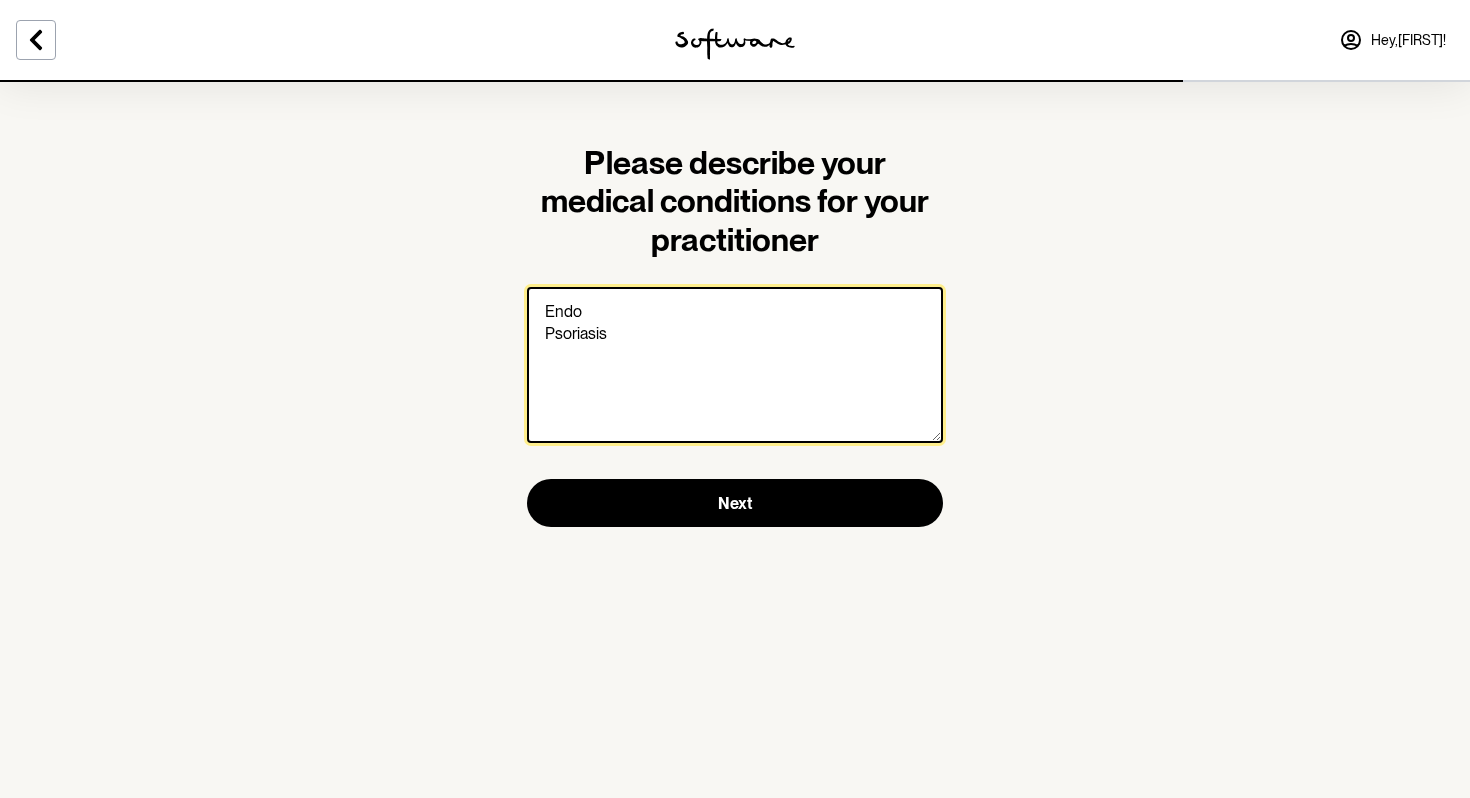 click on "Endo
Psoriasis" at bounding box center [735, 365] 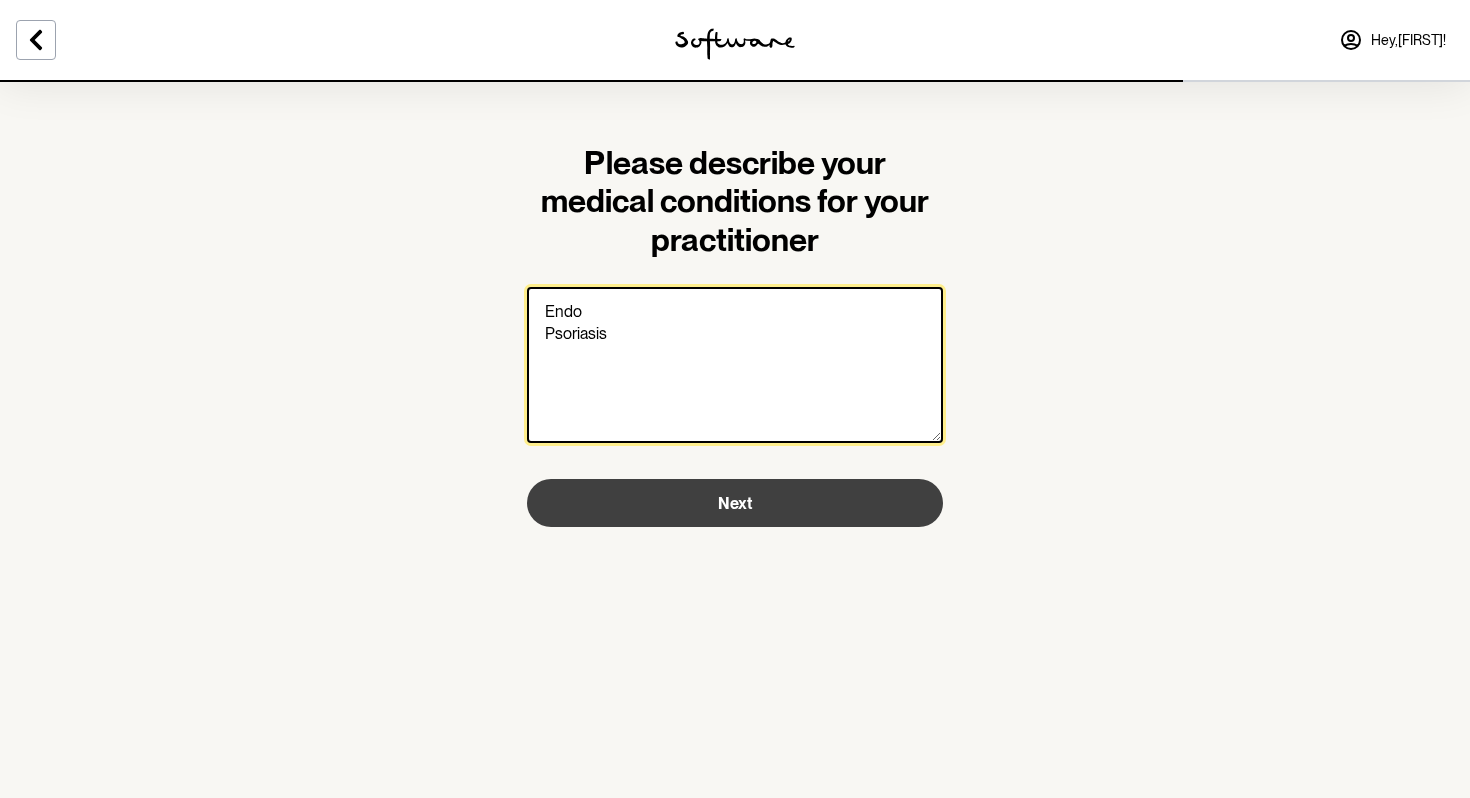 type on "Endo
Psoriasis" 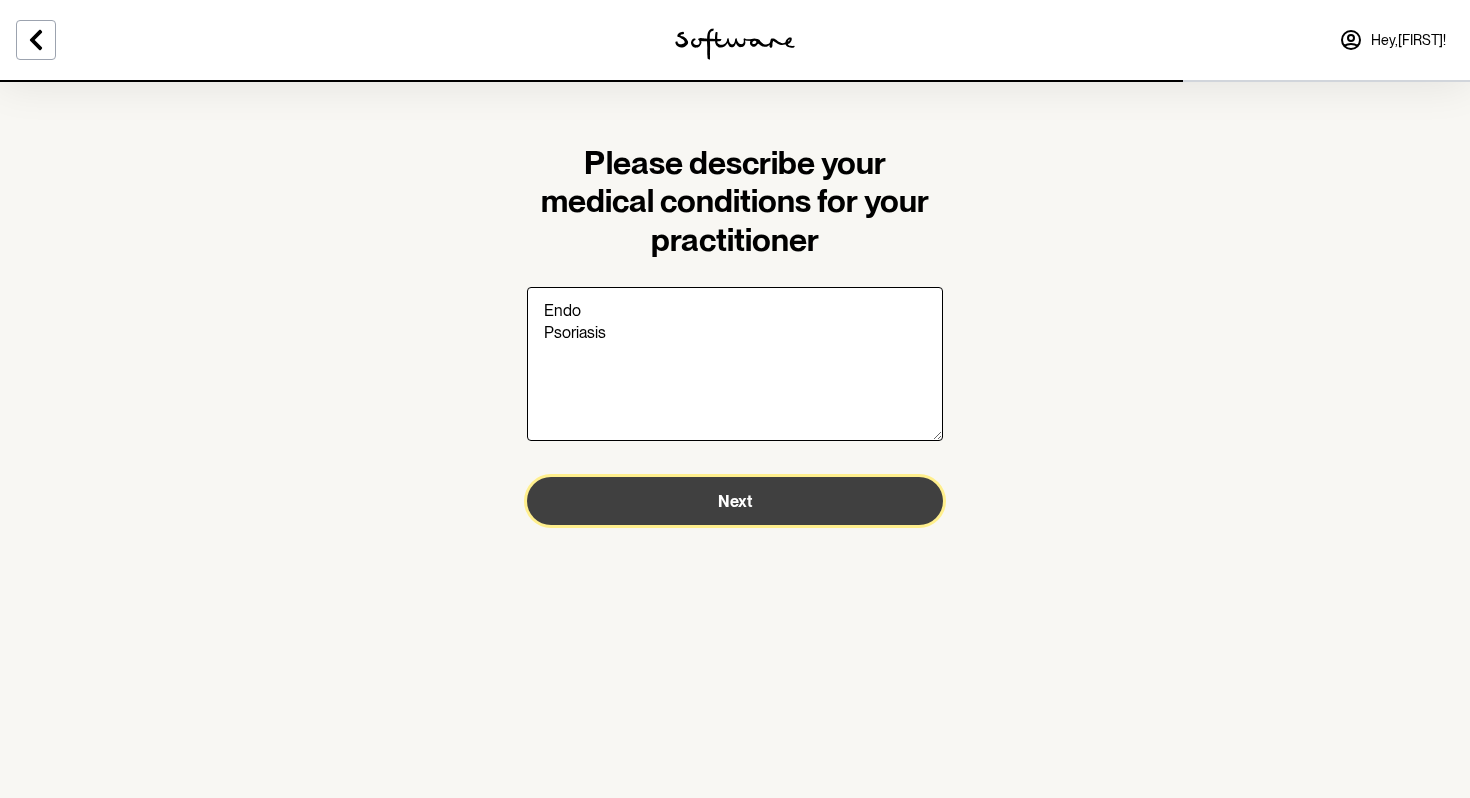 click on "Next" at bounding box center (735, 501) 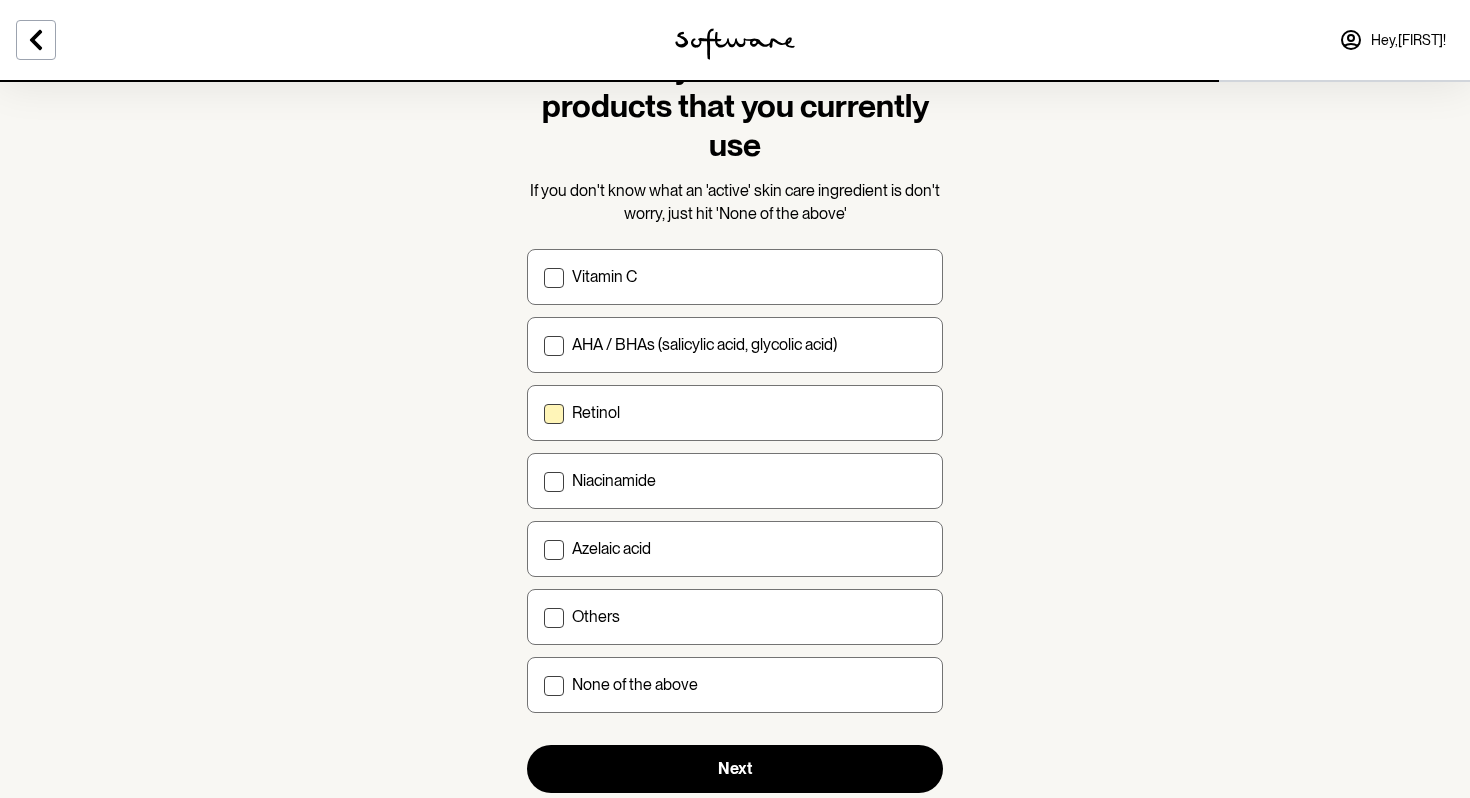 scroll, scrollTop: 92, scrollLeft: 0, axis: vertical 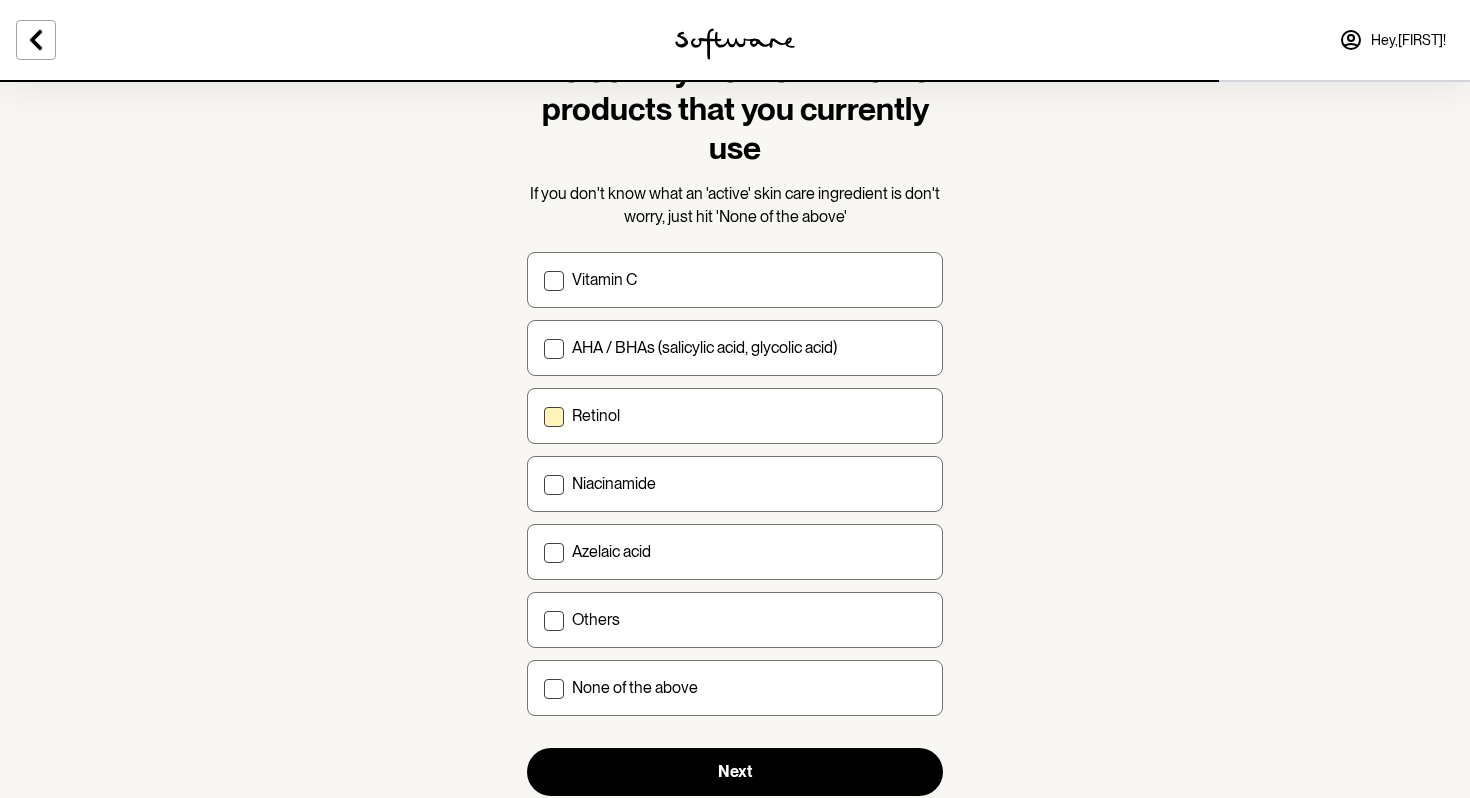 click on "Retinol" at bounding box center [749, 415] 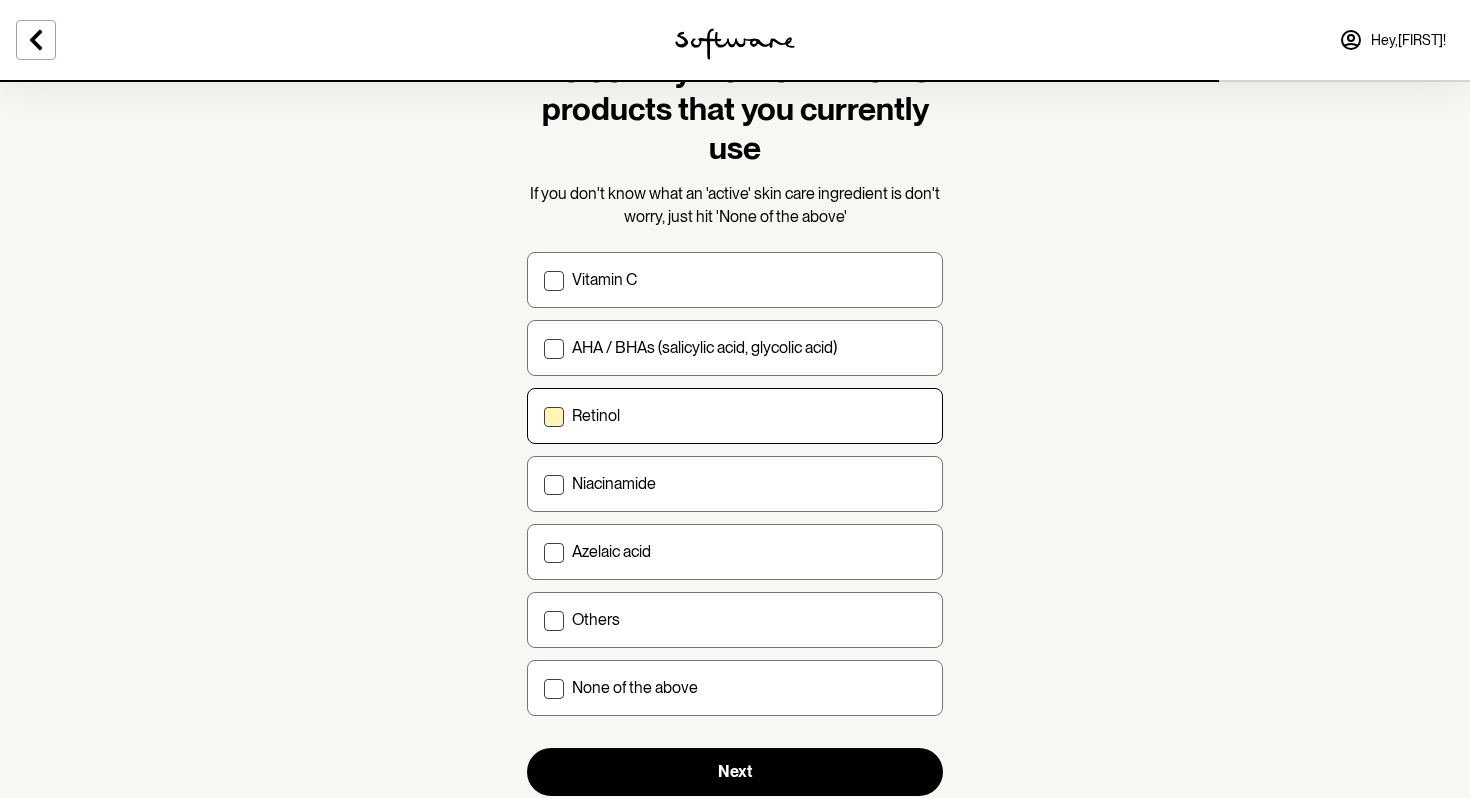 click on "Retinol" at bounding box center (543, 416) 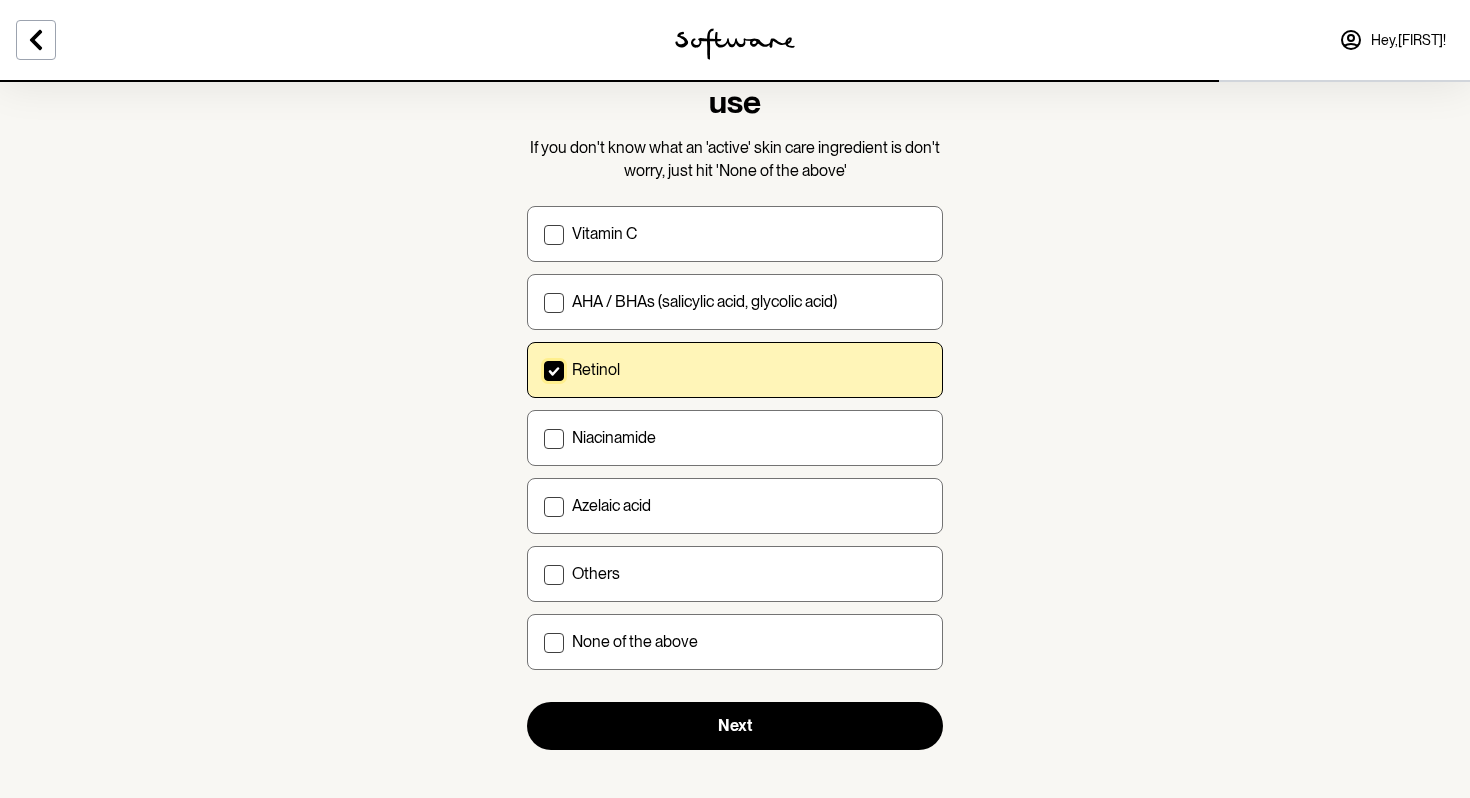 scroll, scrollTop: 141, scrollLeft: 0, axis: vertical 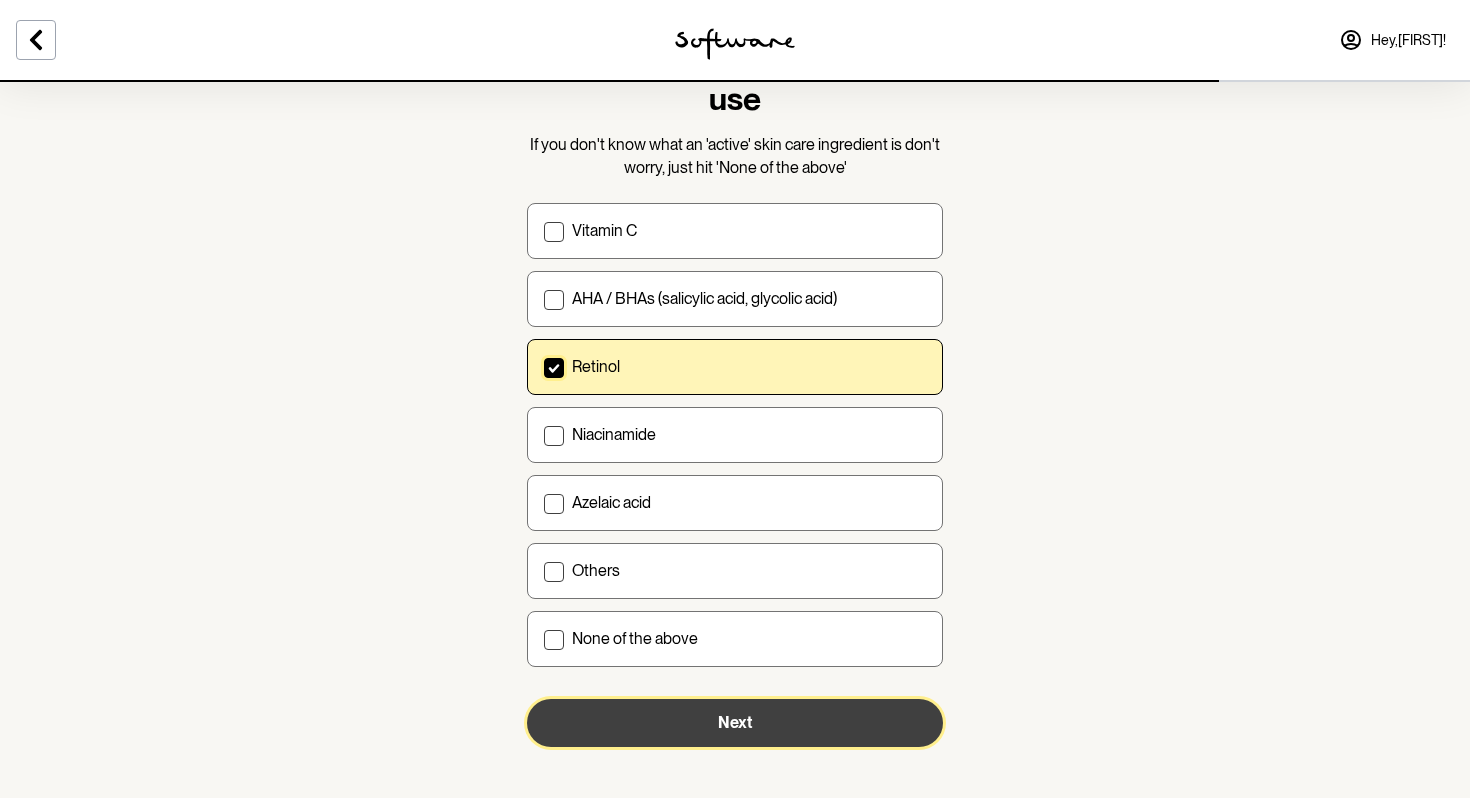 click on "Next" at bounding box center (735, 723) 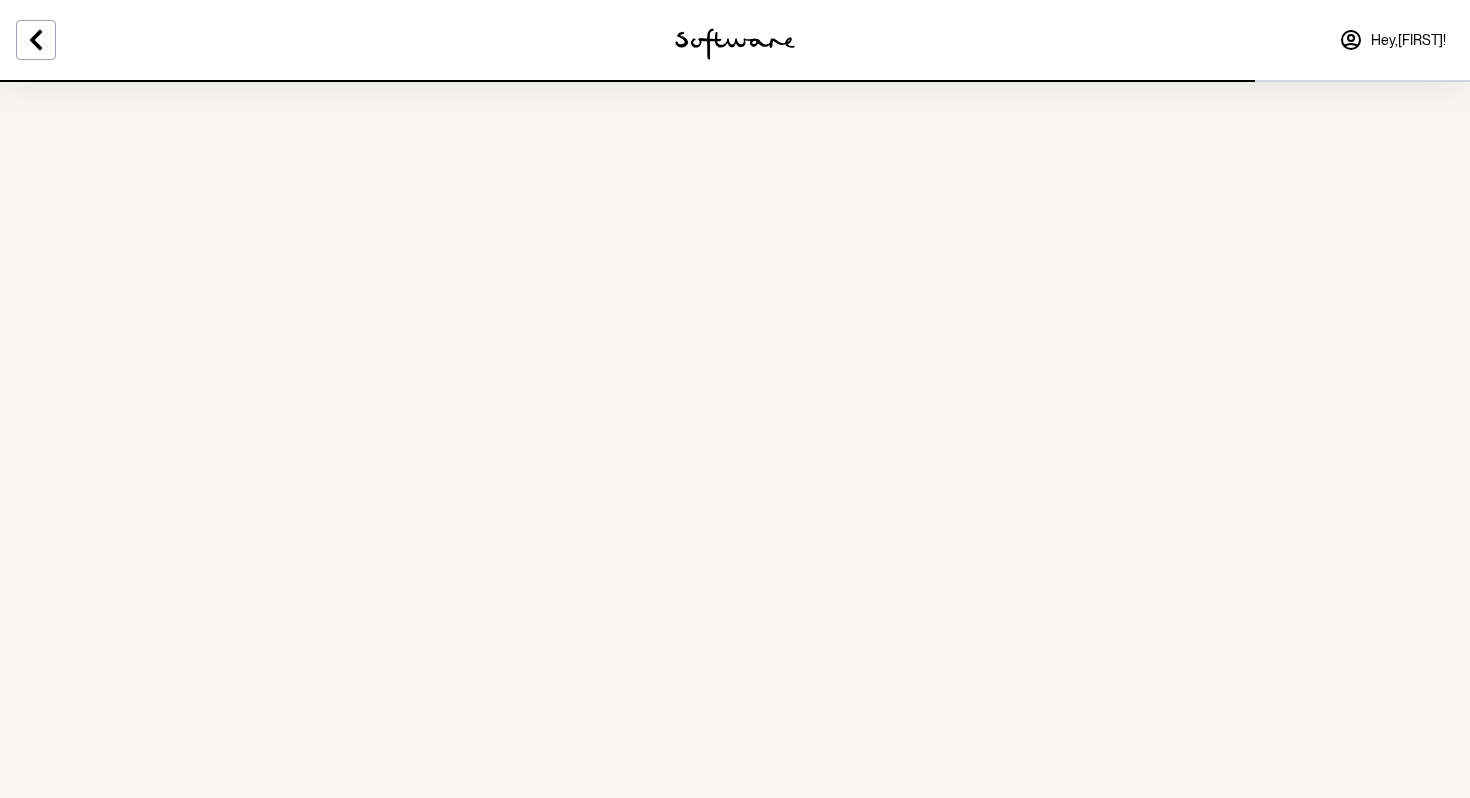 scroll, scrollTop: 0, scrollLeft: 0, axis: both 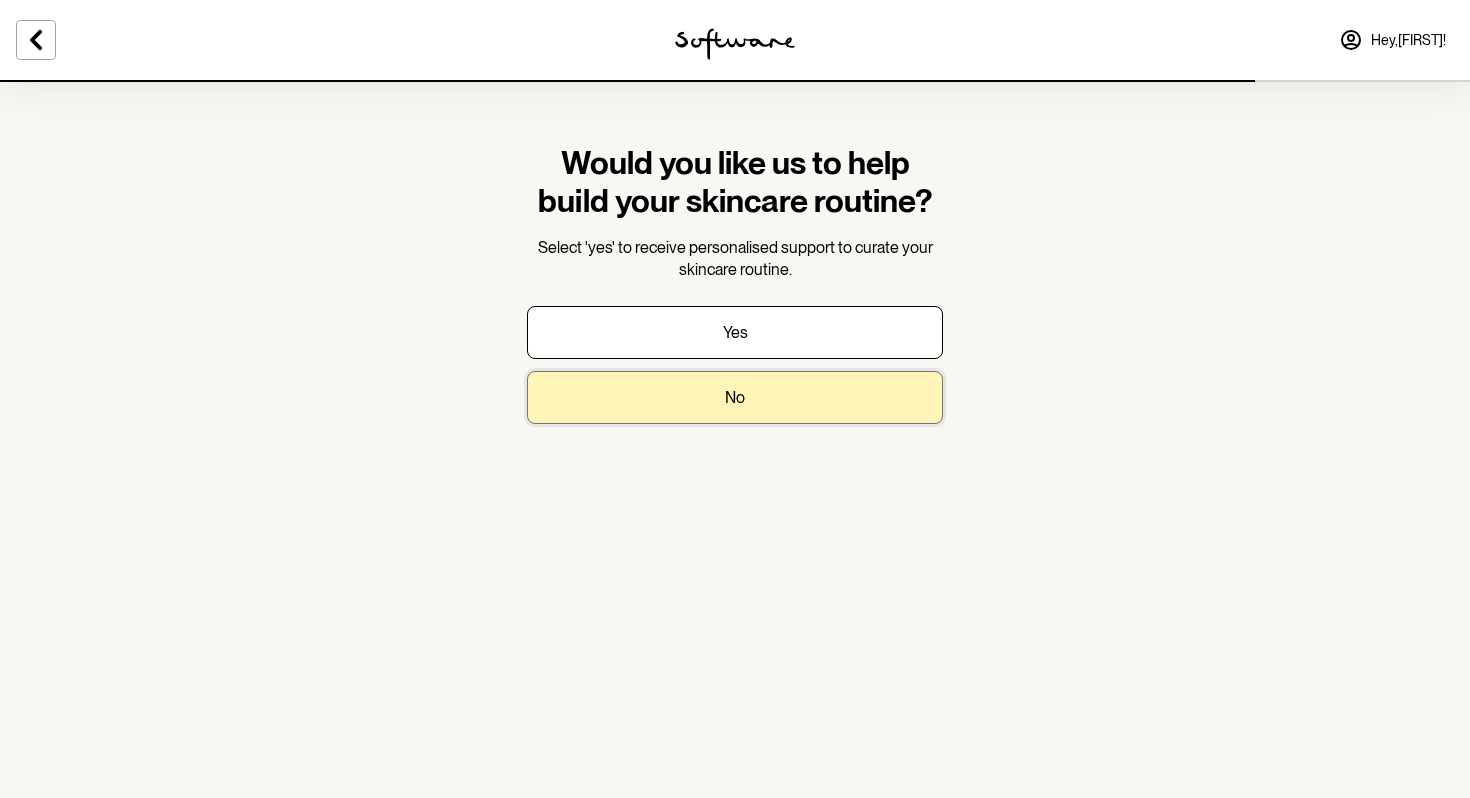 click on "No" at bounding box center (735, 397) 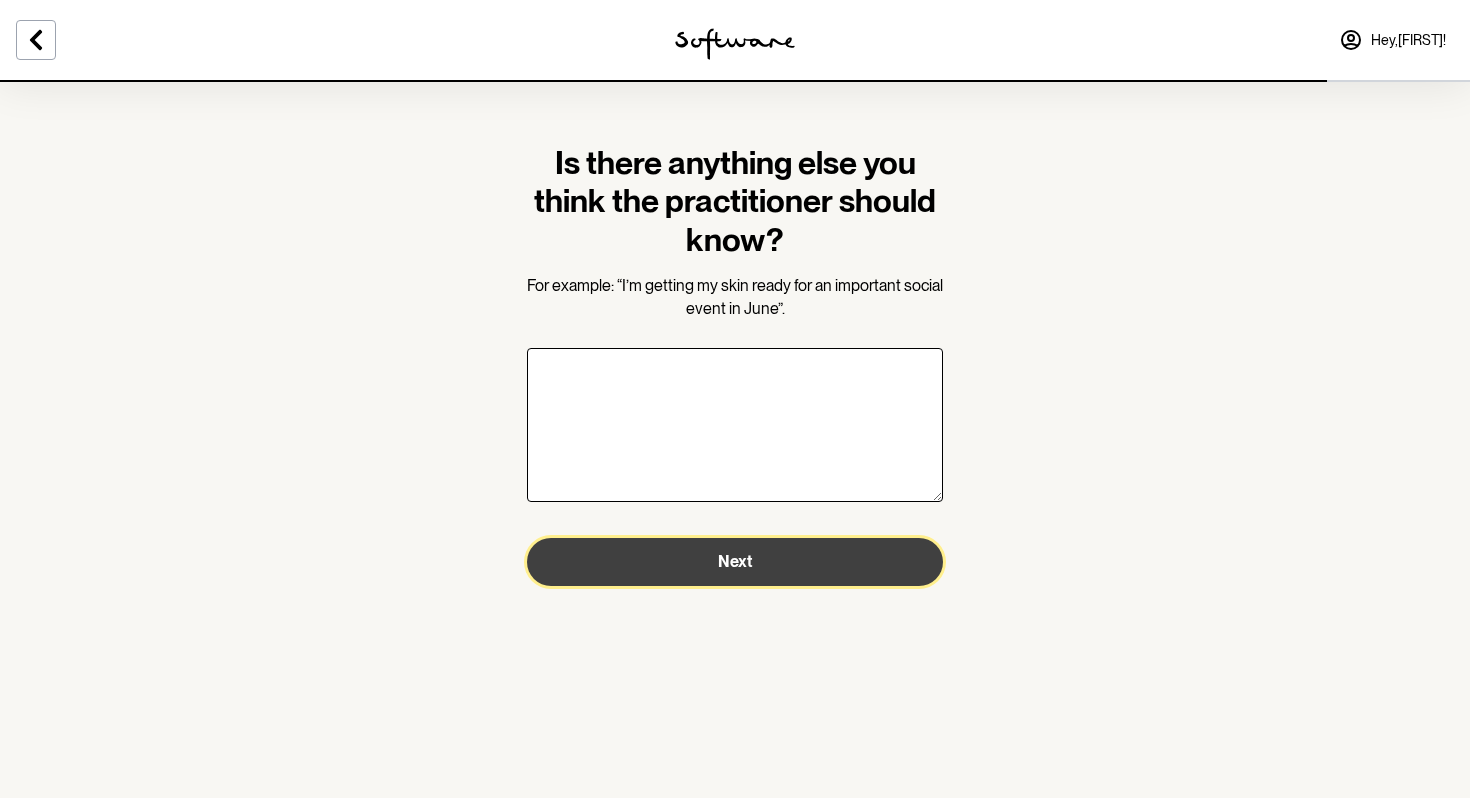 click on "Next" at bounding box center (735, 562) 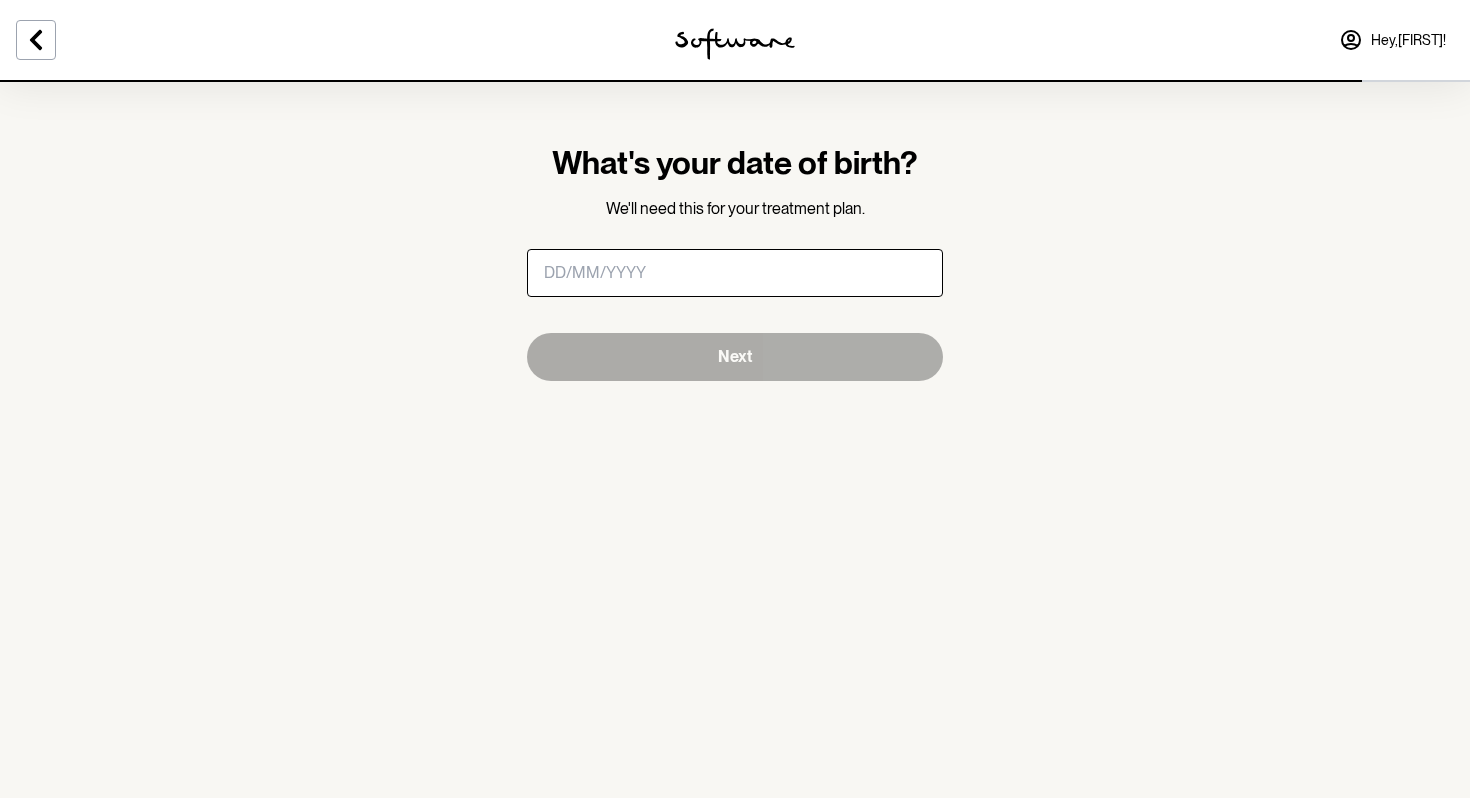 click at bounding box center (735, 273) 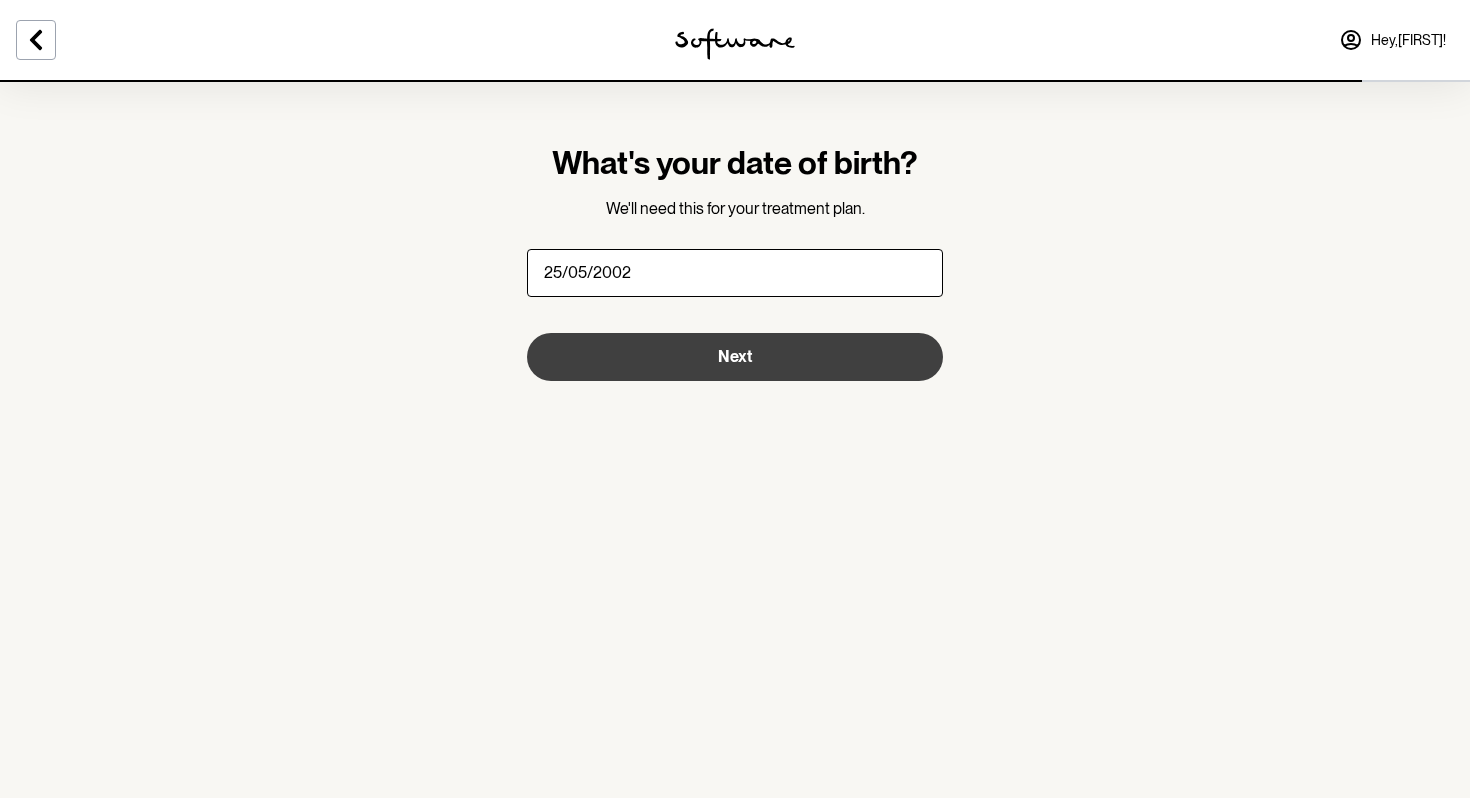 type on "25/05/2002" 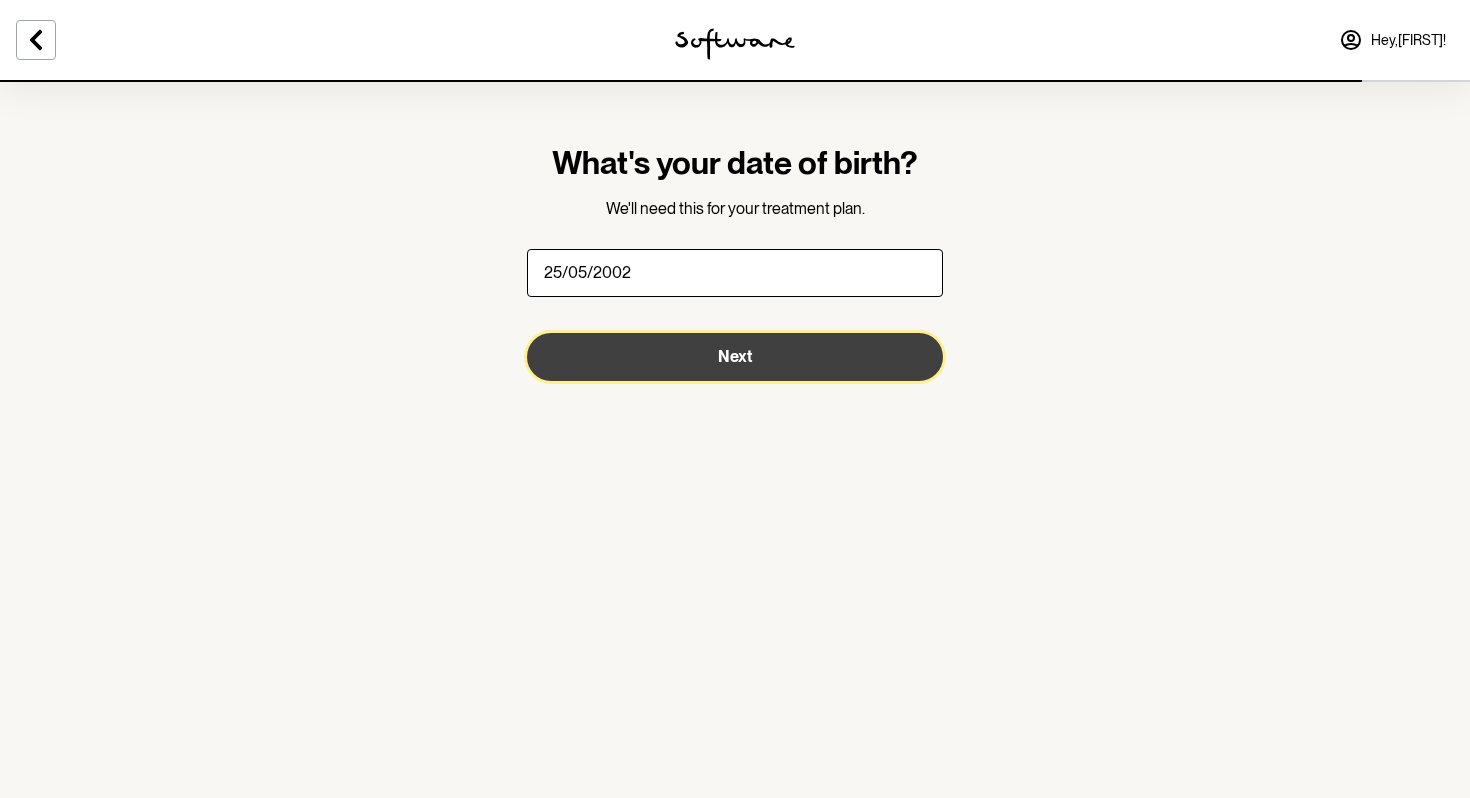 click on "Next" at bounding box center [735, 357] 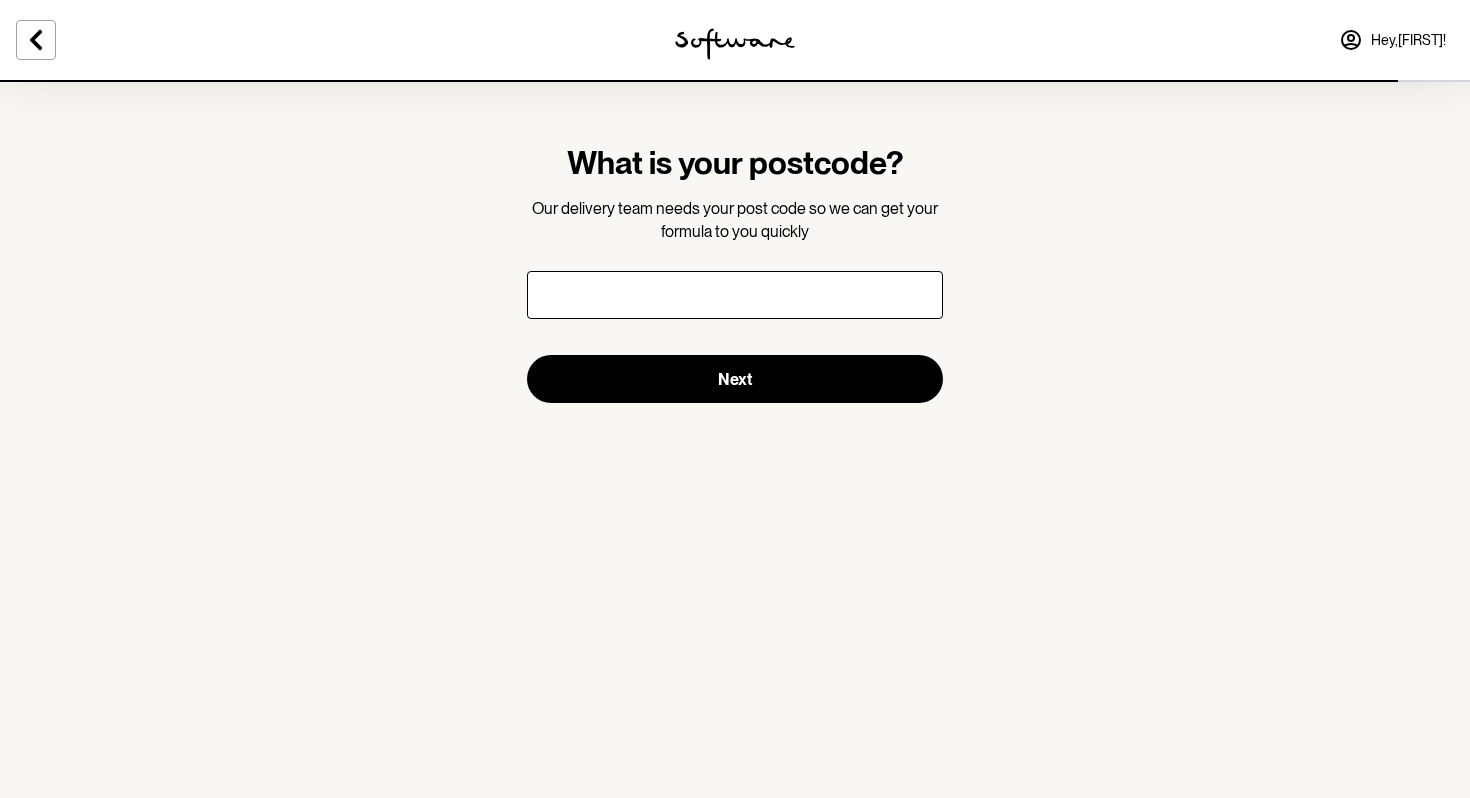 click at bounding box center [735, 295] 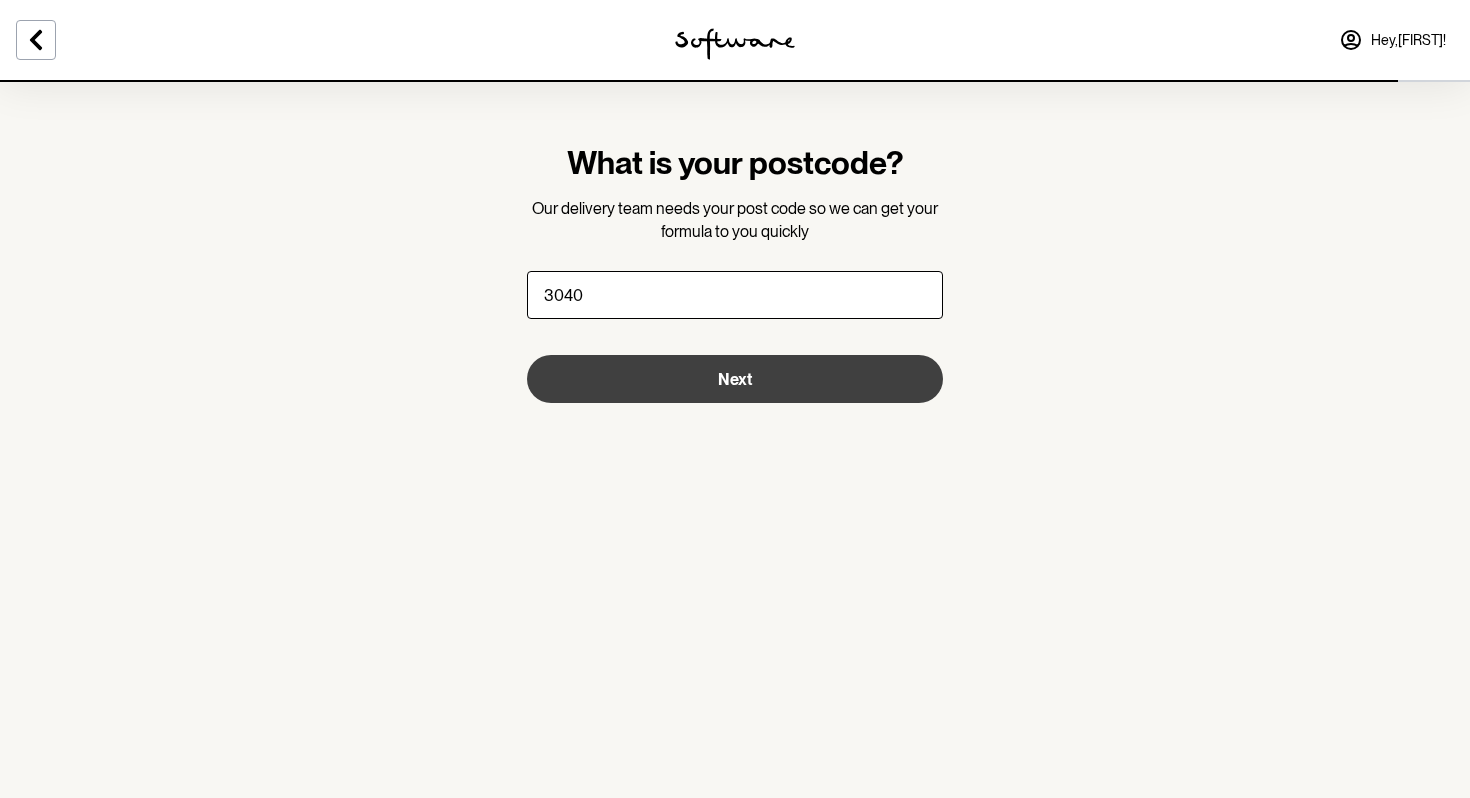type on "3040" 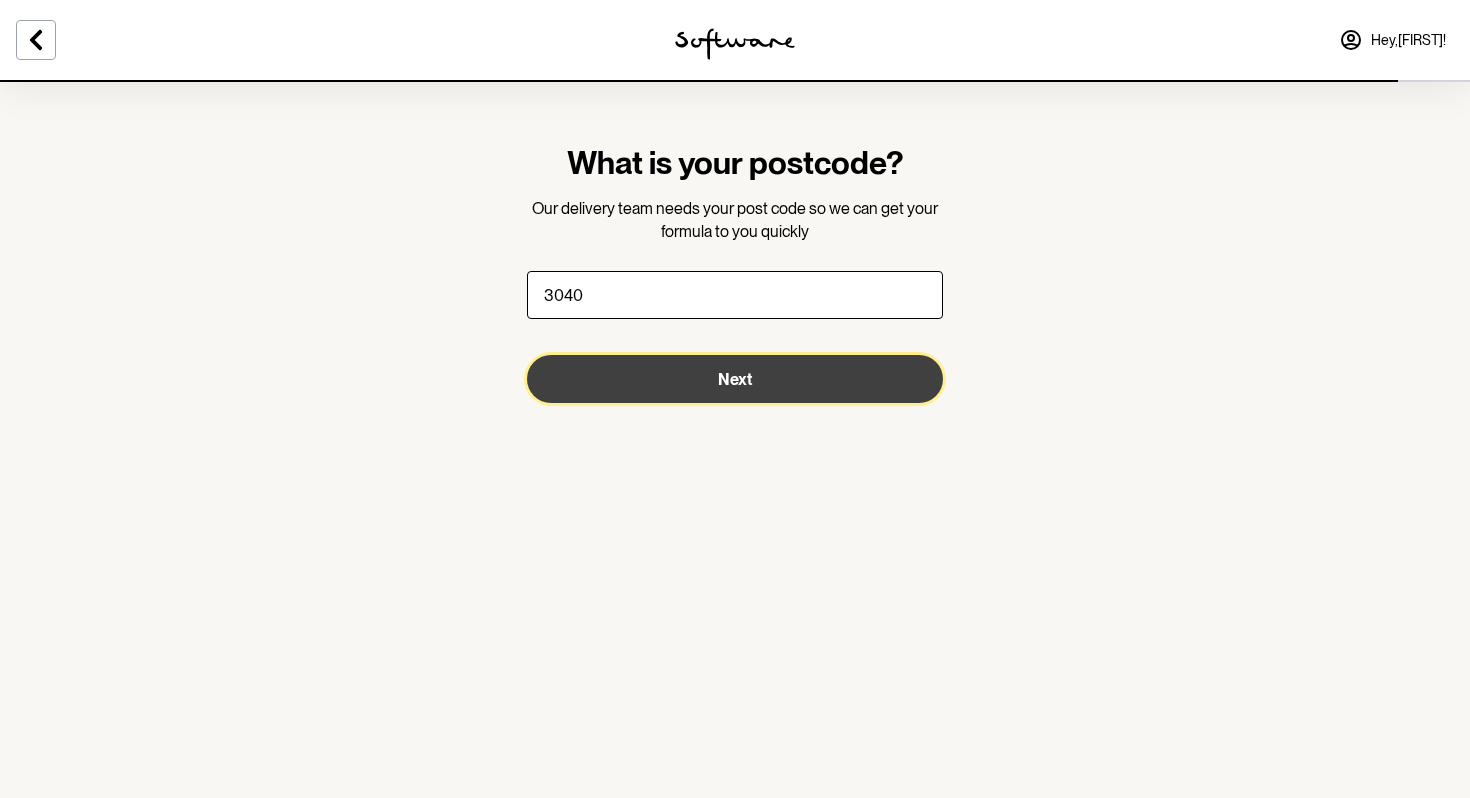 click on "Next" at bounding box center (735, 379) 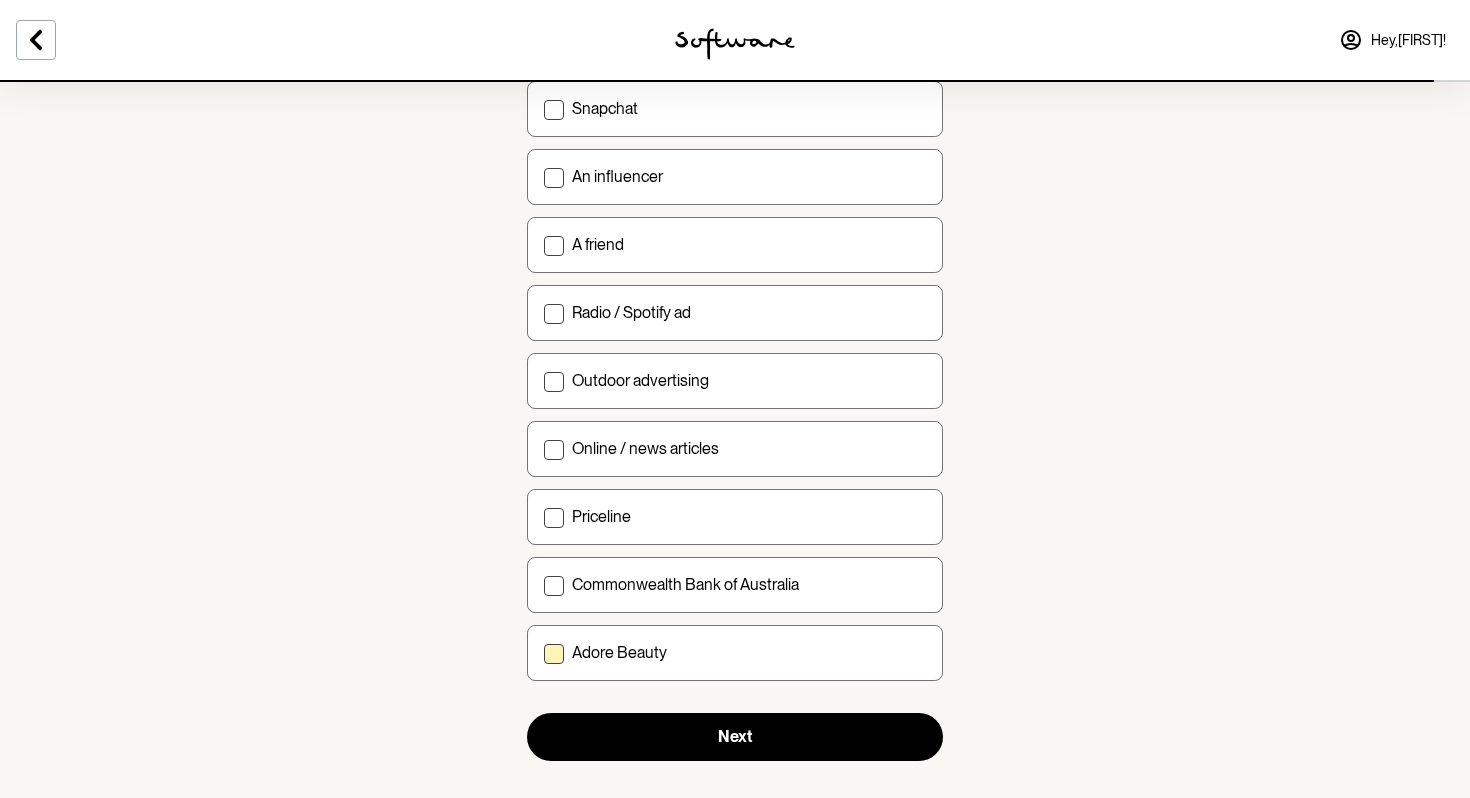 scroll, scrollTop: 599, scrollLeft: 0, axis: vertical 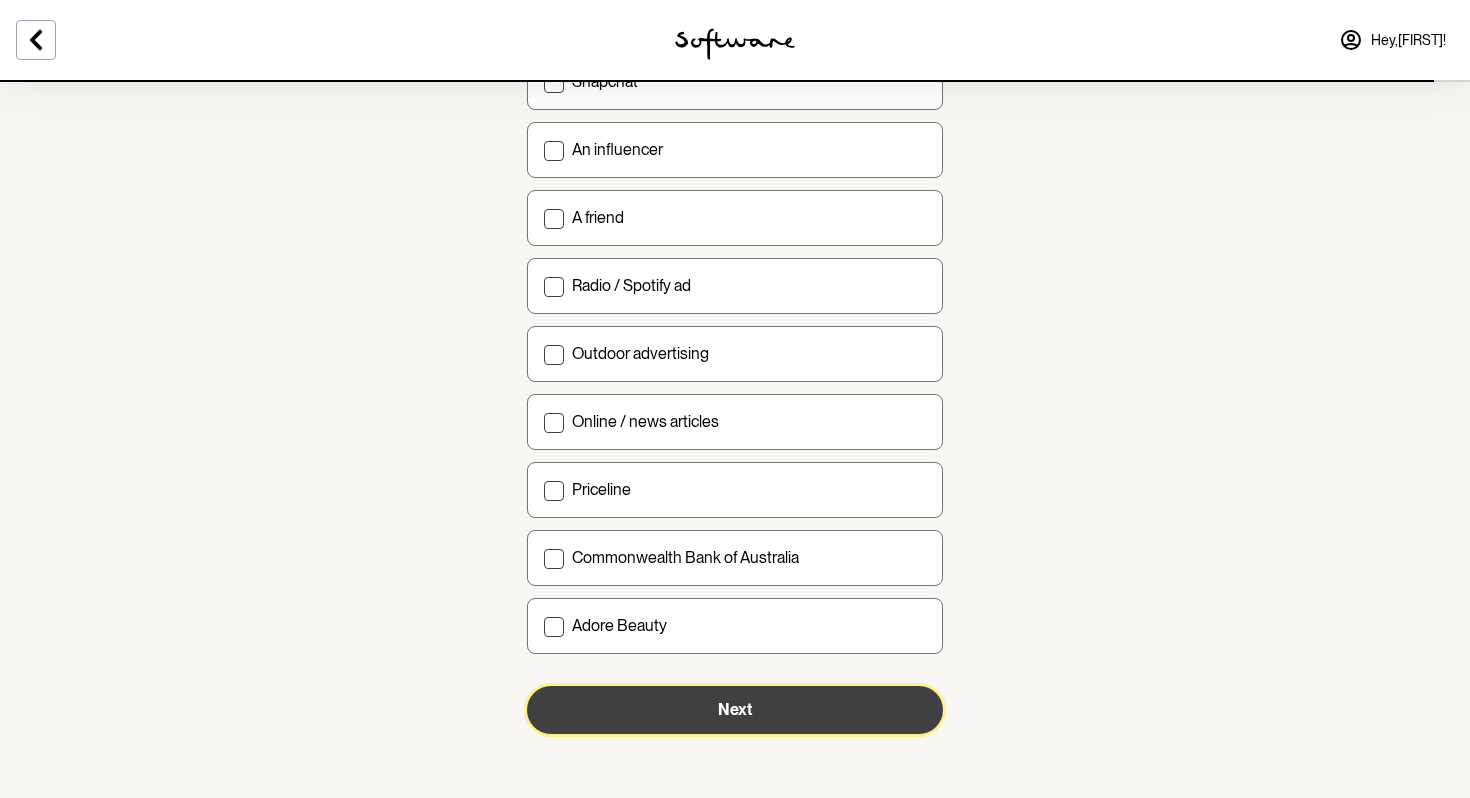 click on "Next" at bounding box center (735, 710) 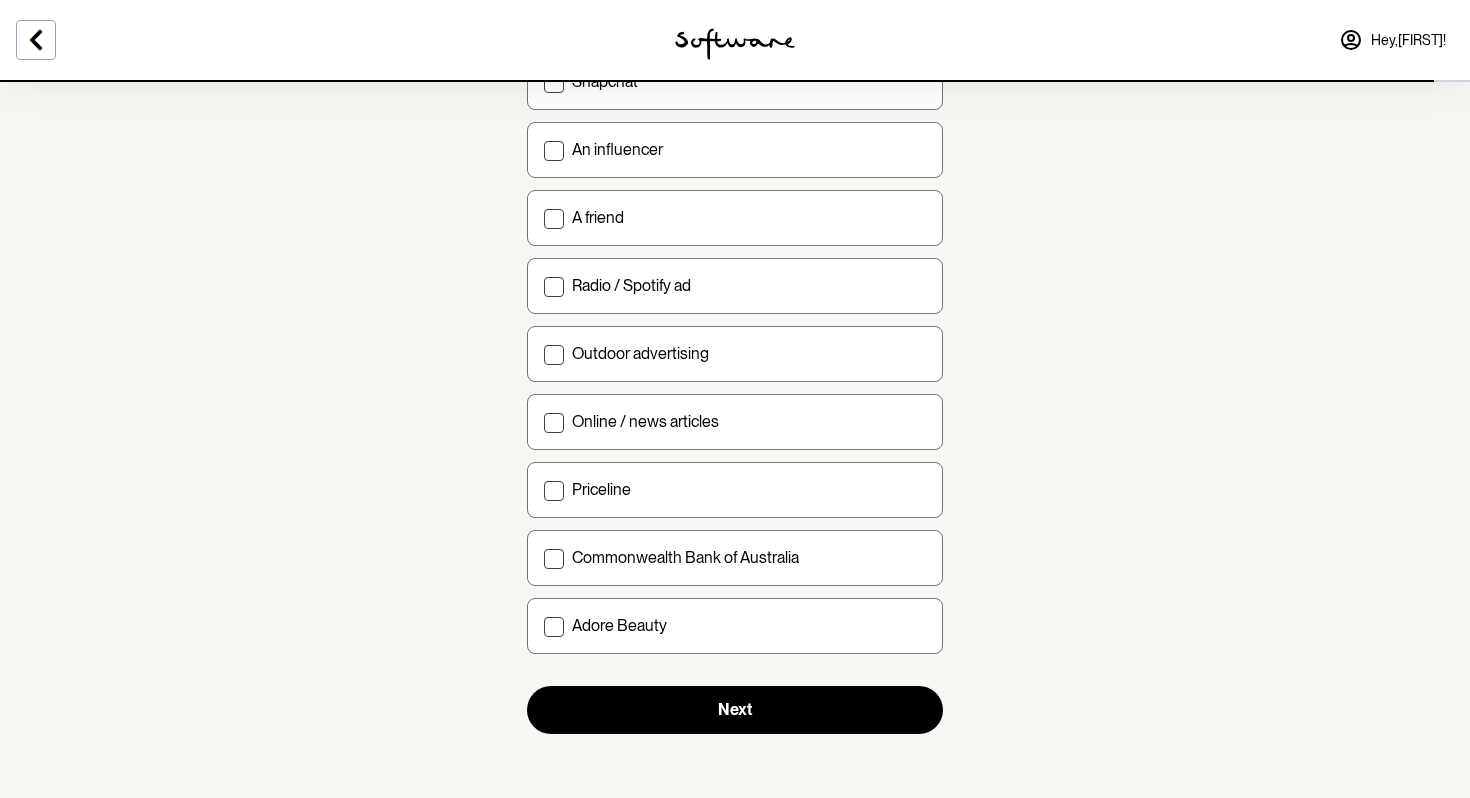 scroll, scrollTop: 0, scrollLeft: 0, axis: both 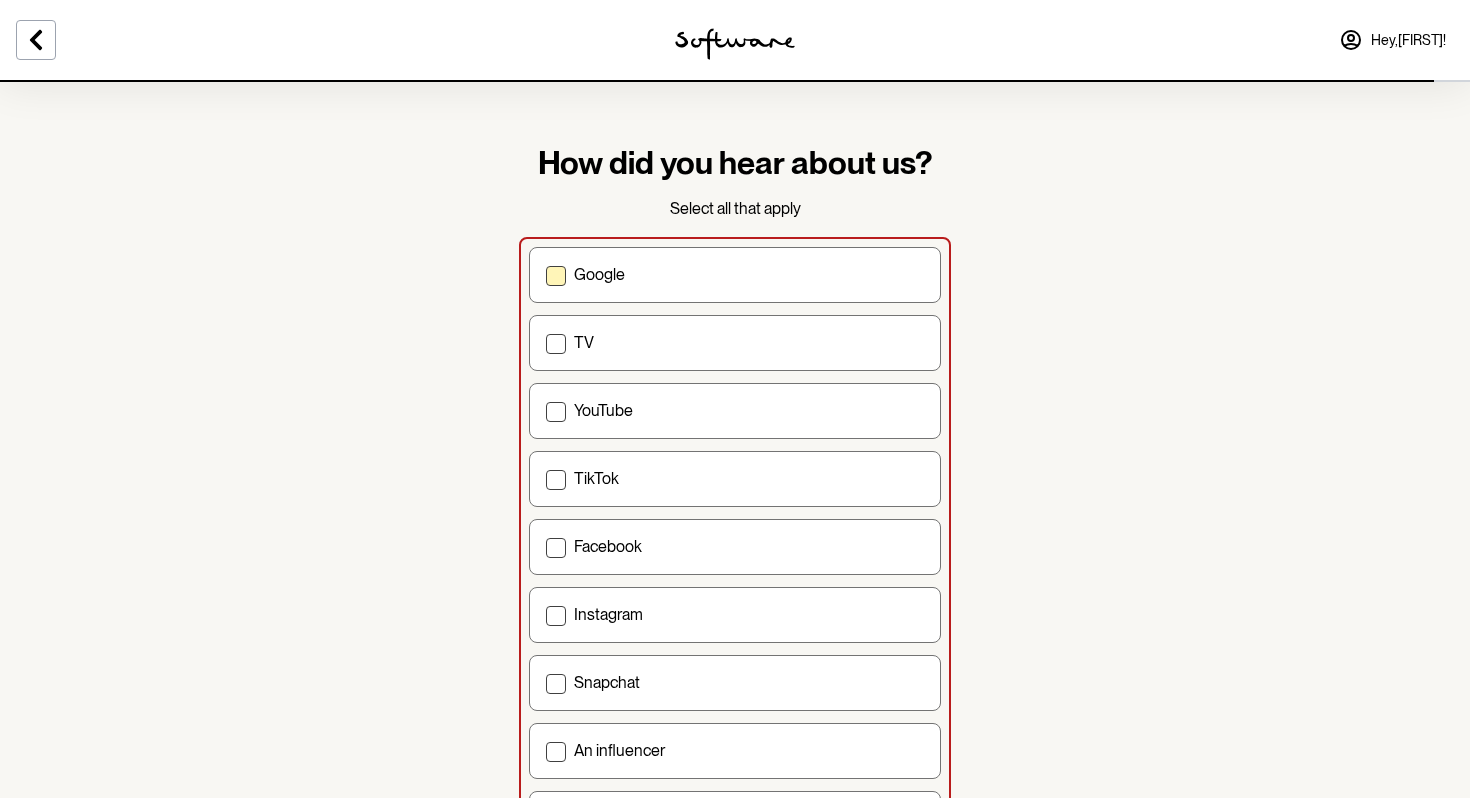 click on "Google" at bounding box center [735, 275] 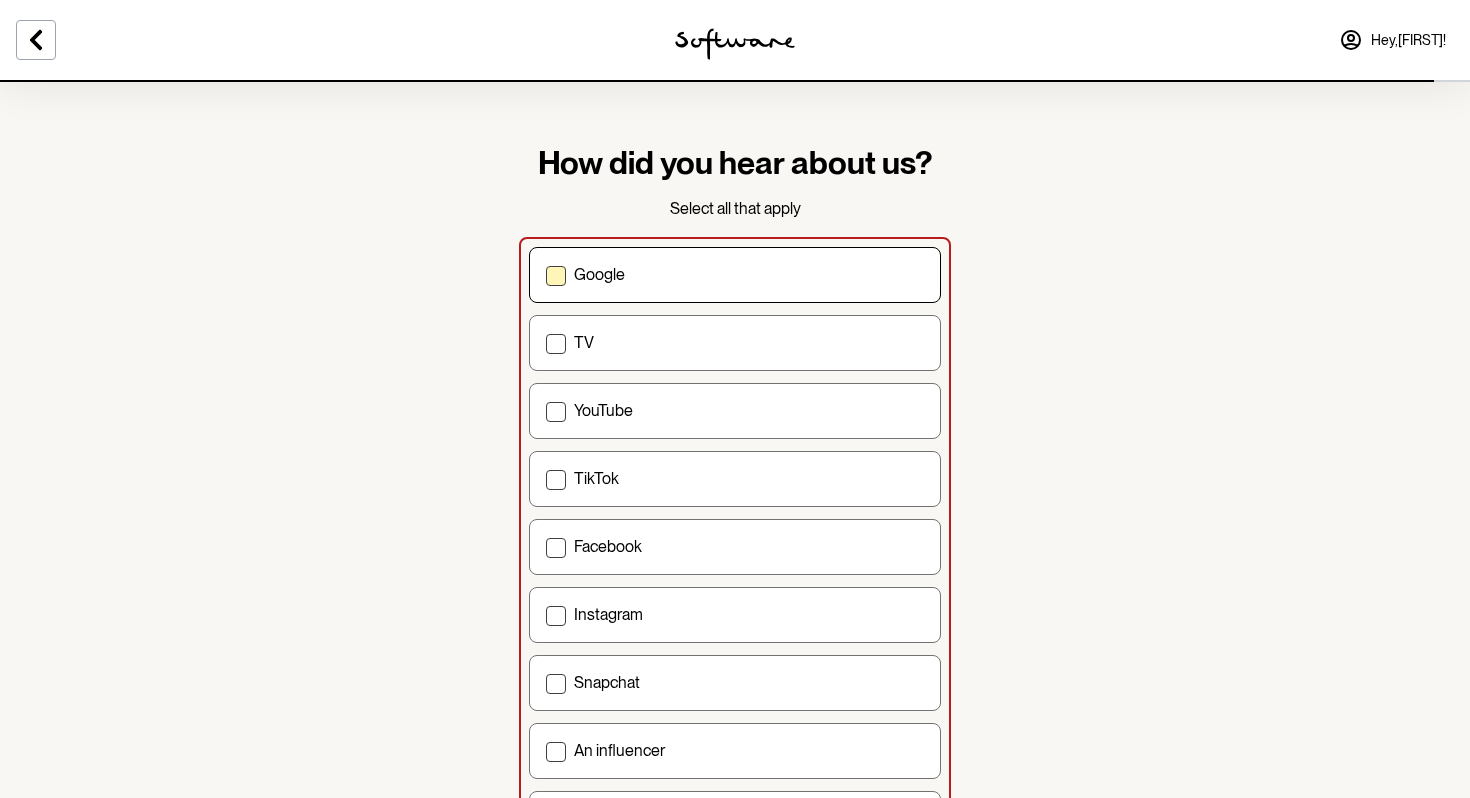 click on "Google" at bounding box center [545, 274] 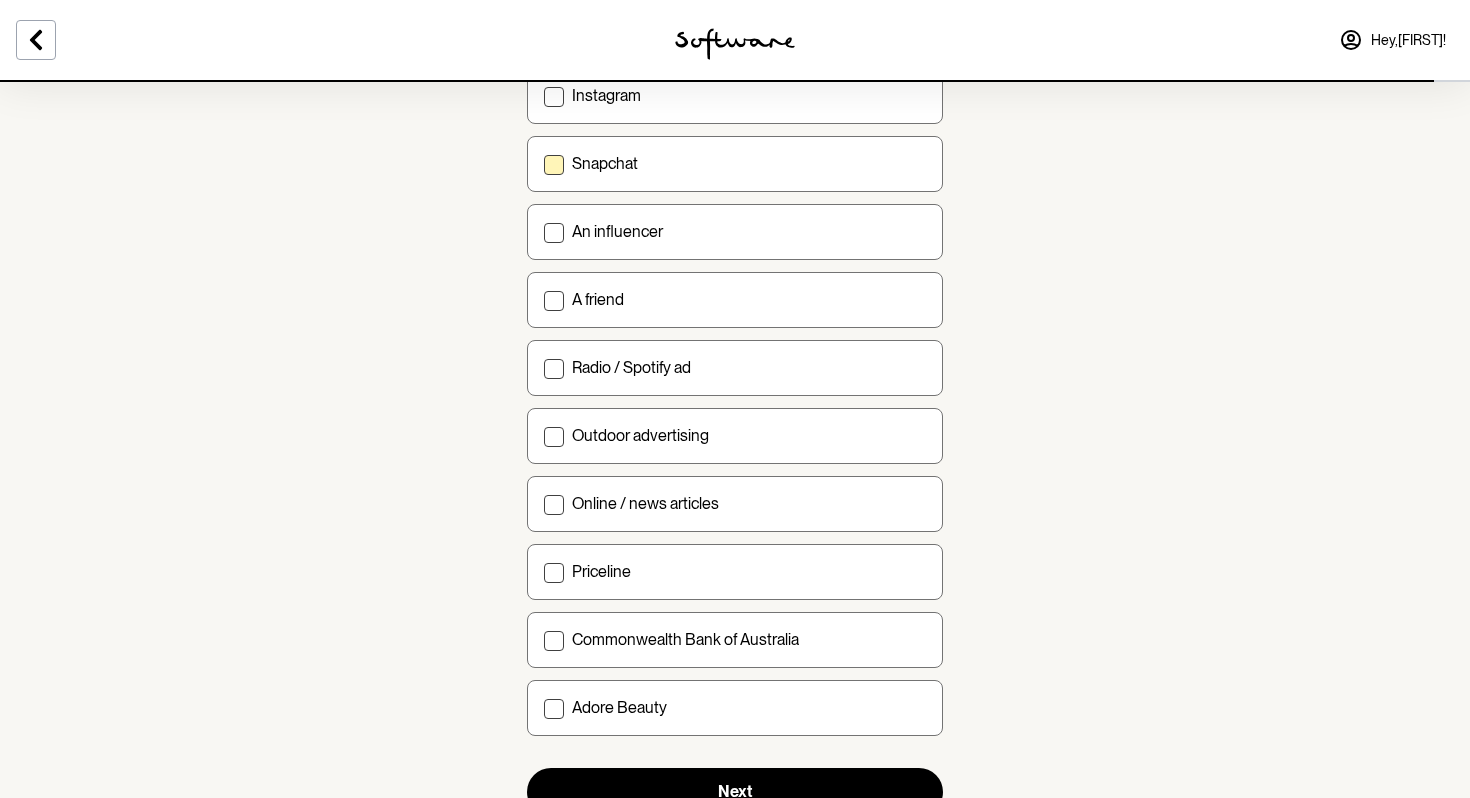scroll, scrollTop: 599, scrollLeft: 0, axis: vertical 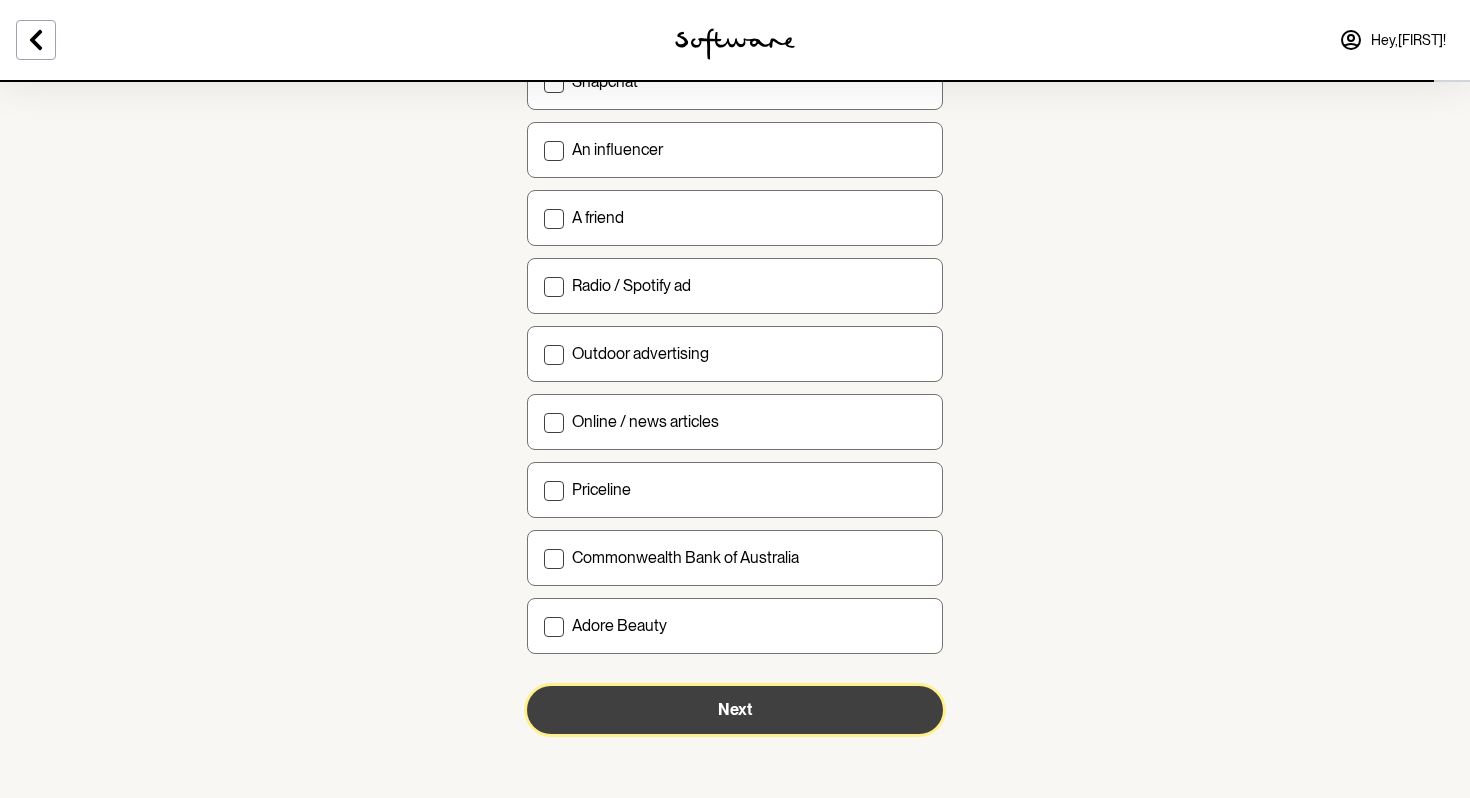 click on "Next" at bounding box center [735, 710] 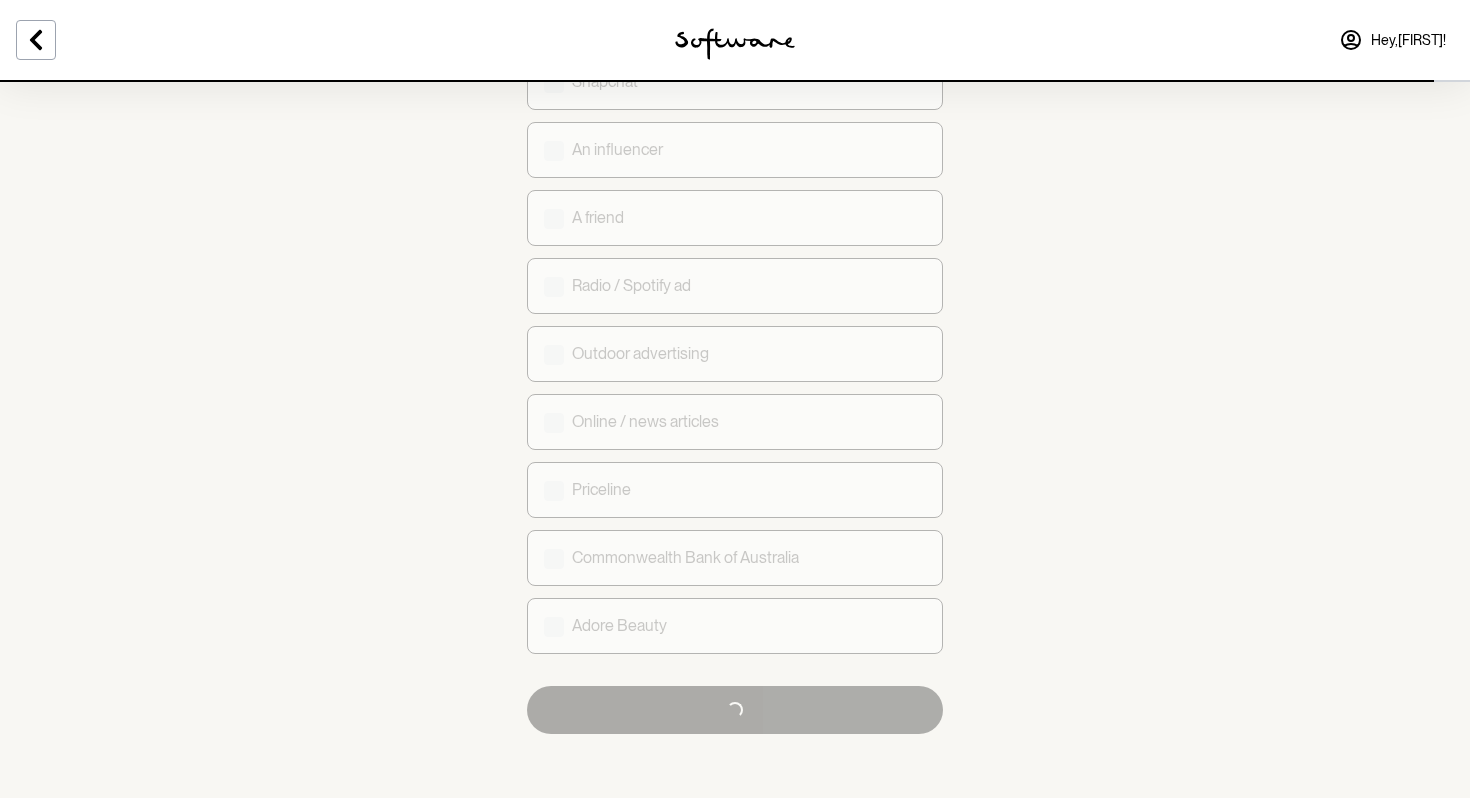 scroll, scrollTop: 0, scrollLeft: 0, axis: both 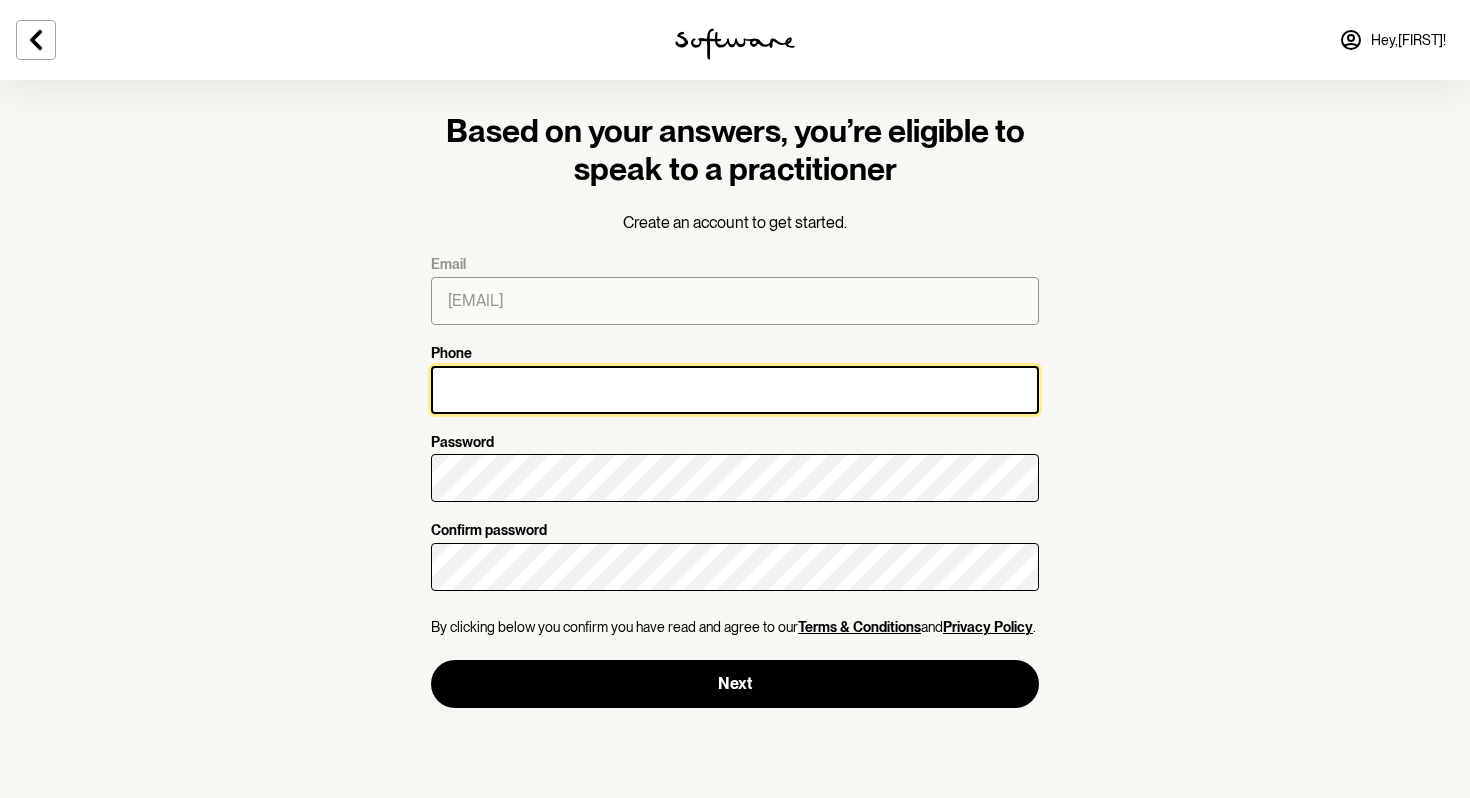 click on "Phone" at bounding box center (735, 390) 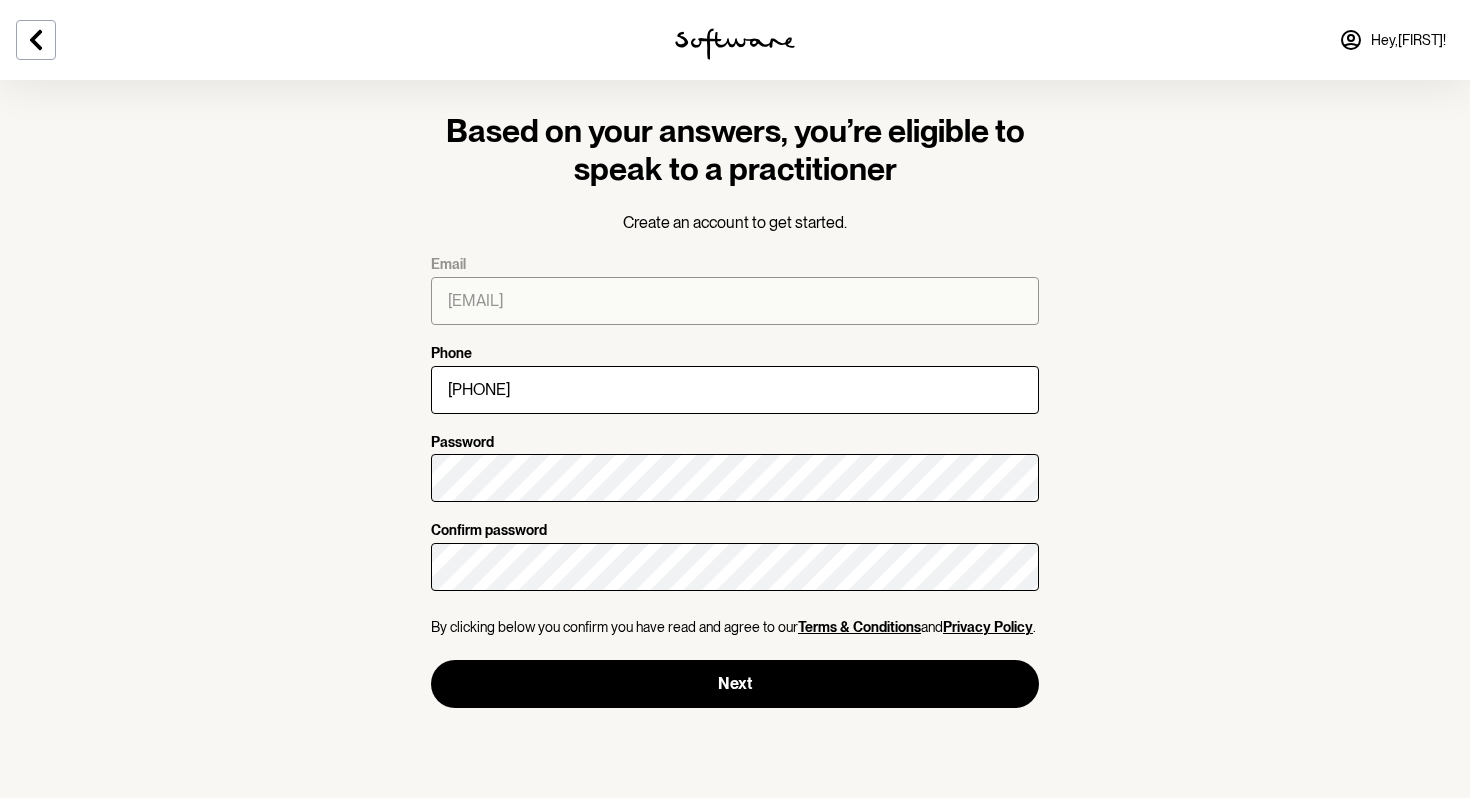 click on "Based on your answers, you’re eligible to speak to a practitioner Create an account to get started. Email tailee.galea@gmail.com Phone 0412123172 Password Confirm password By clicking below you confirm you have read and agree to our  Terms & Conditions  and  Privacy Policy . Next" at bounding box center (735, 399) 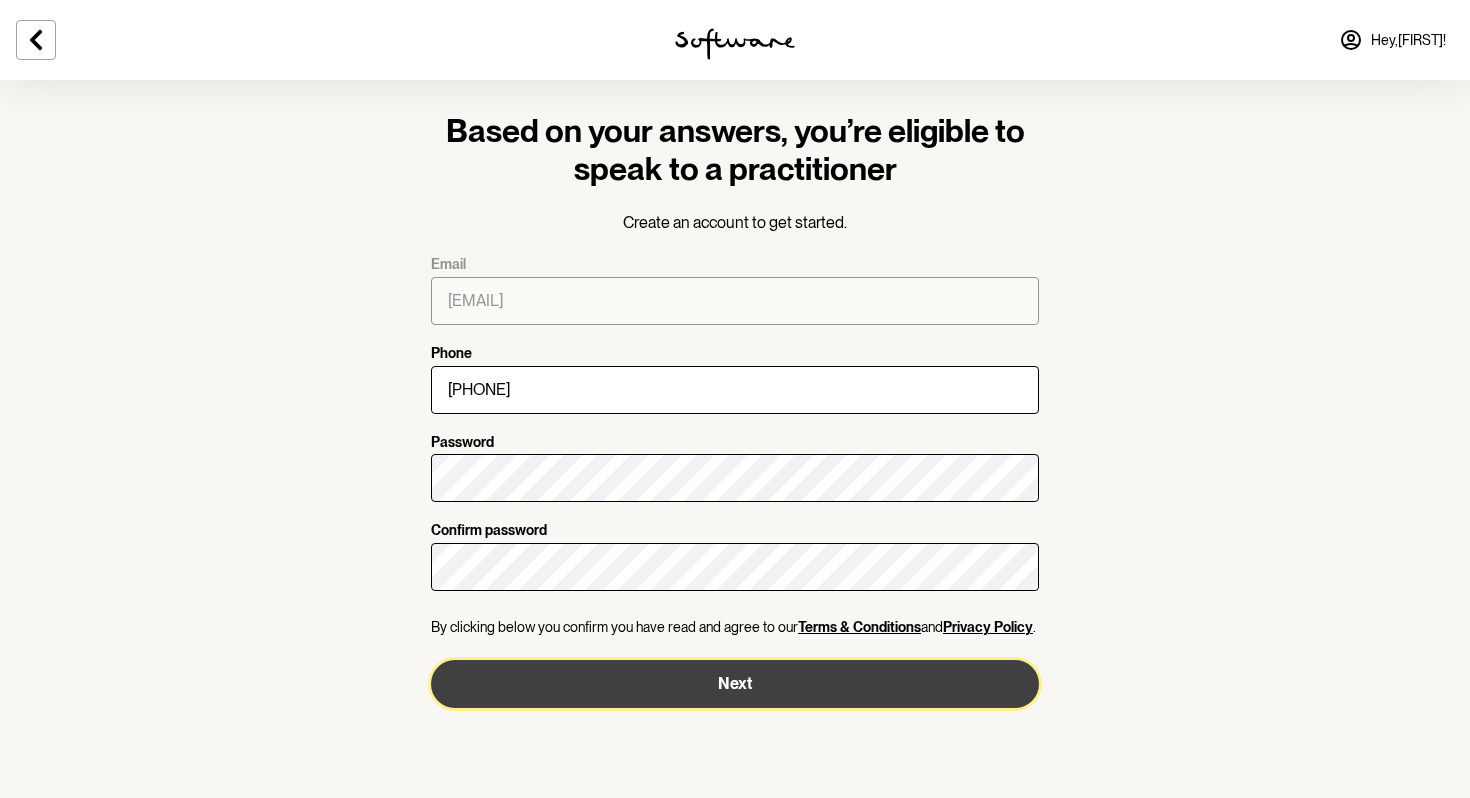 click on "Next" at bounding box center (735, 684) 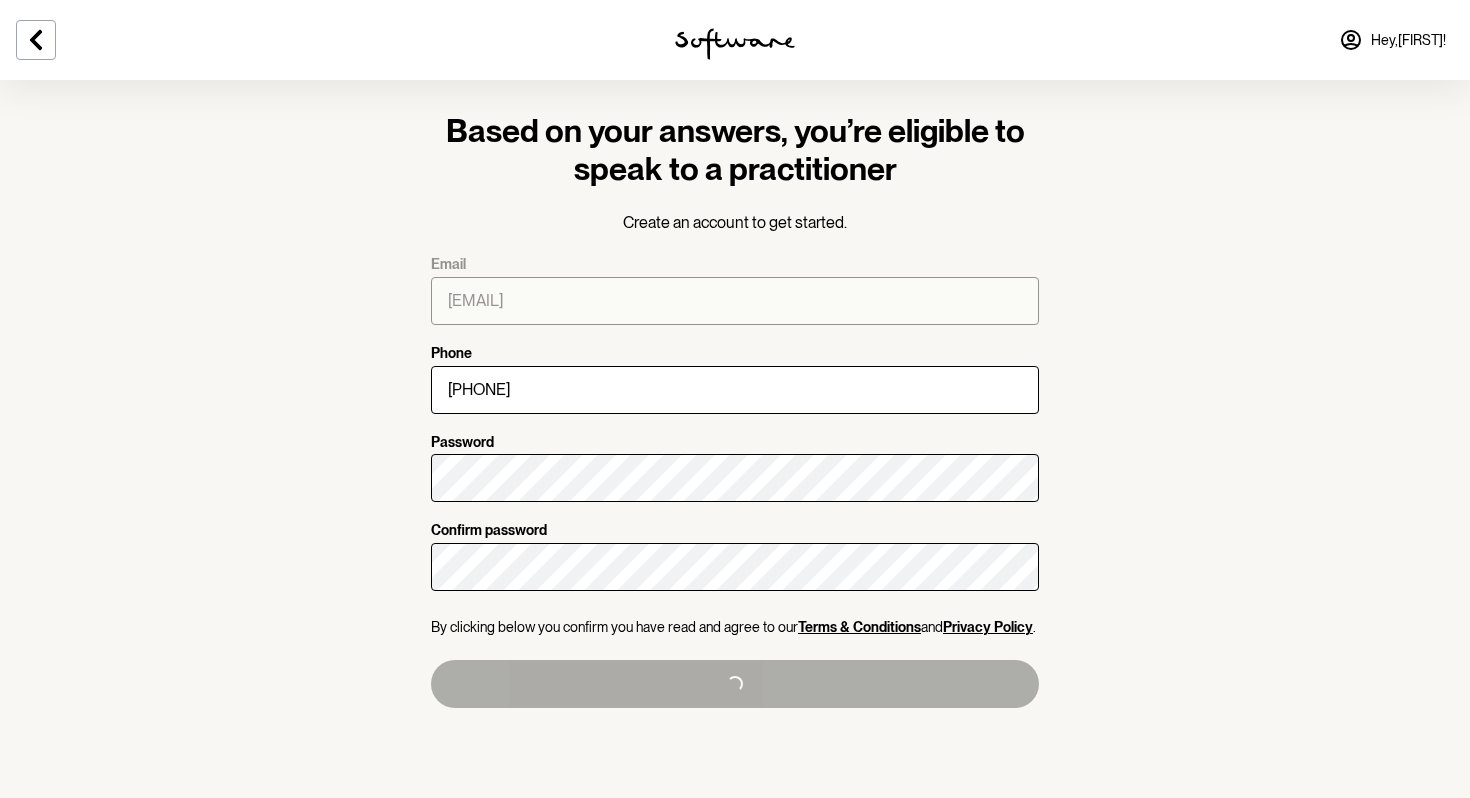 type on "+61412123172" 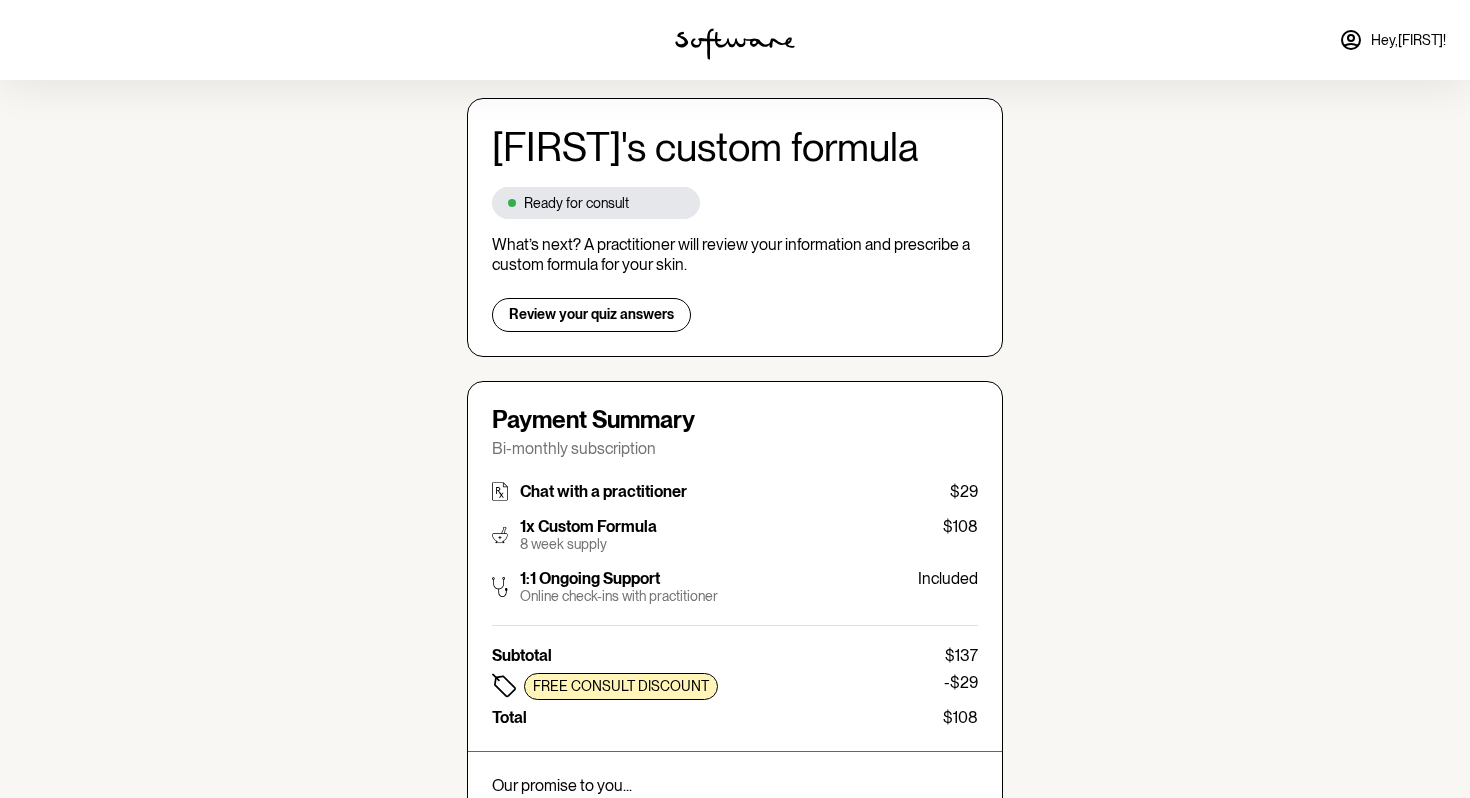 scroll, scrollTop: 120, scrollLeft: 0, axis: vertical 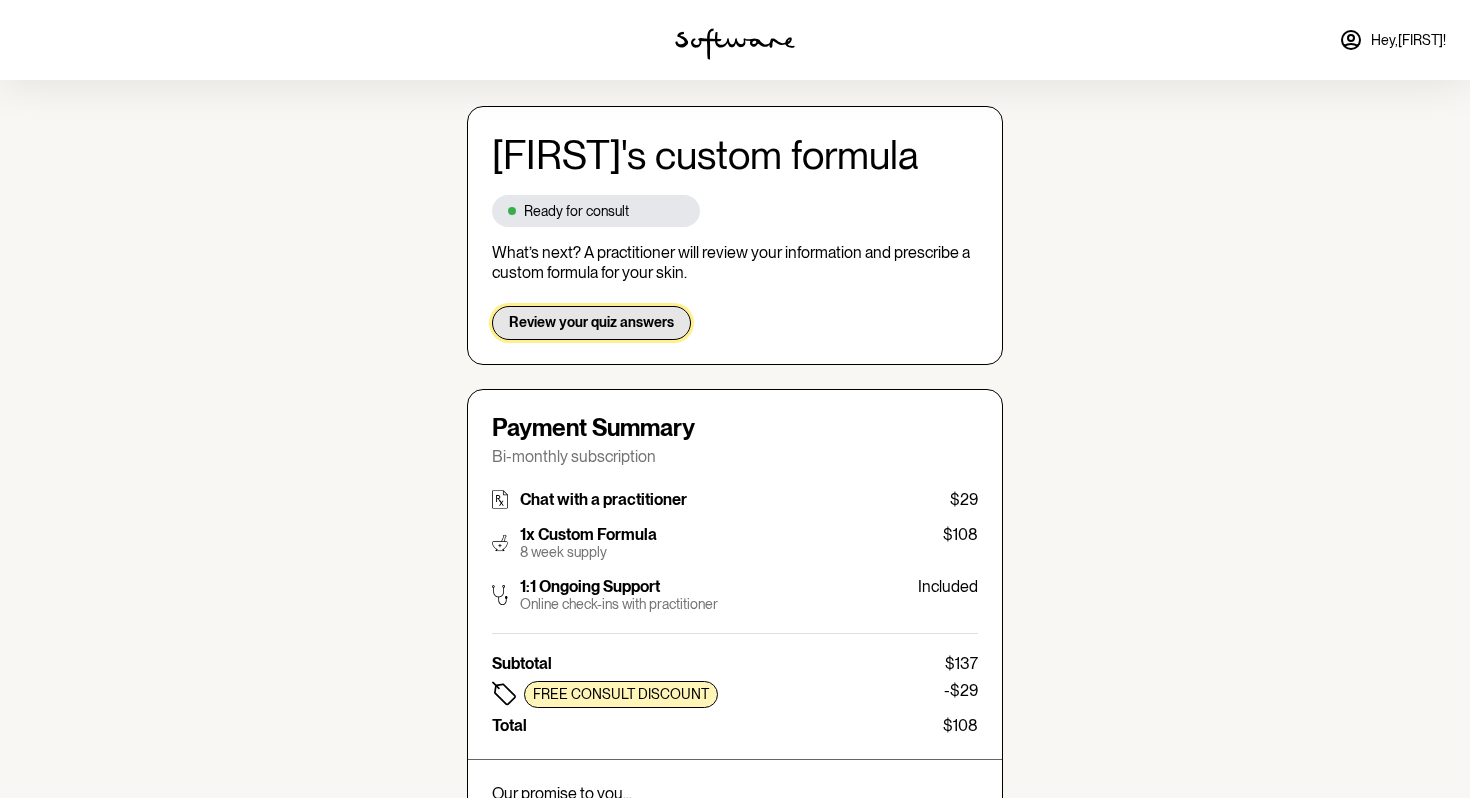 click on "Review your quiz answers" at bounding box center (591, 323) 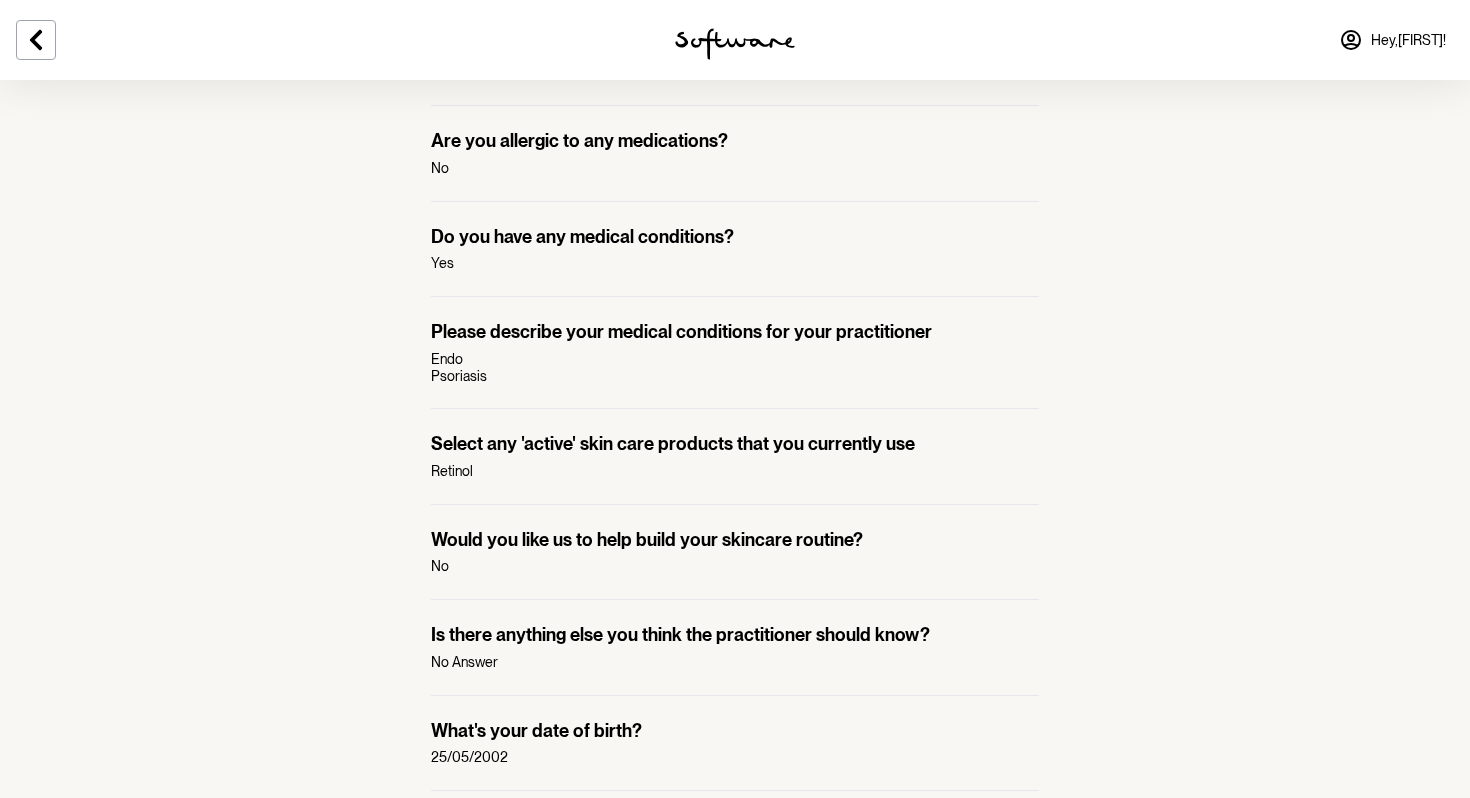 scroll, scrollTop: 2398, scrollLeft: 0, axis: vertical 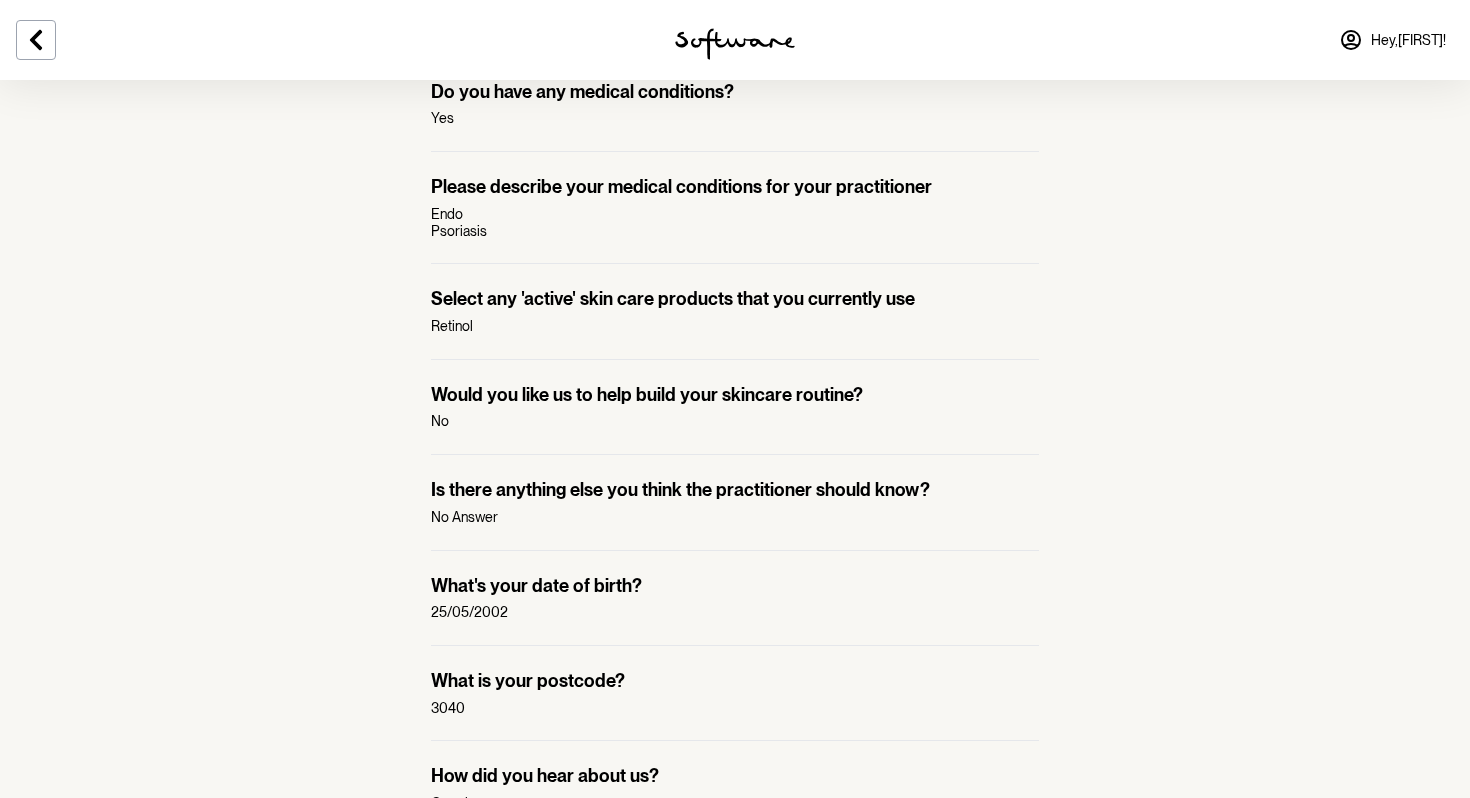 click on "Is there anything else you think the practitioner should know?" at bounding box center [735, 490] 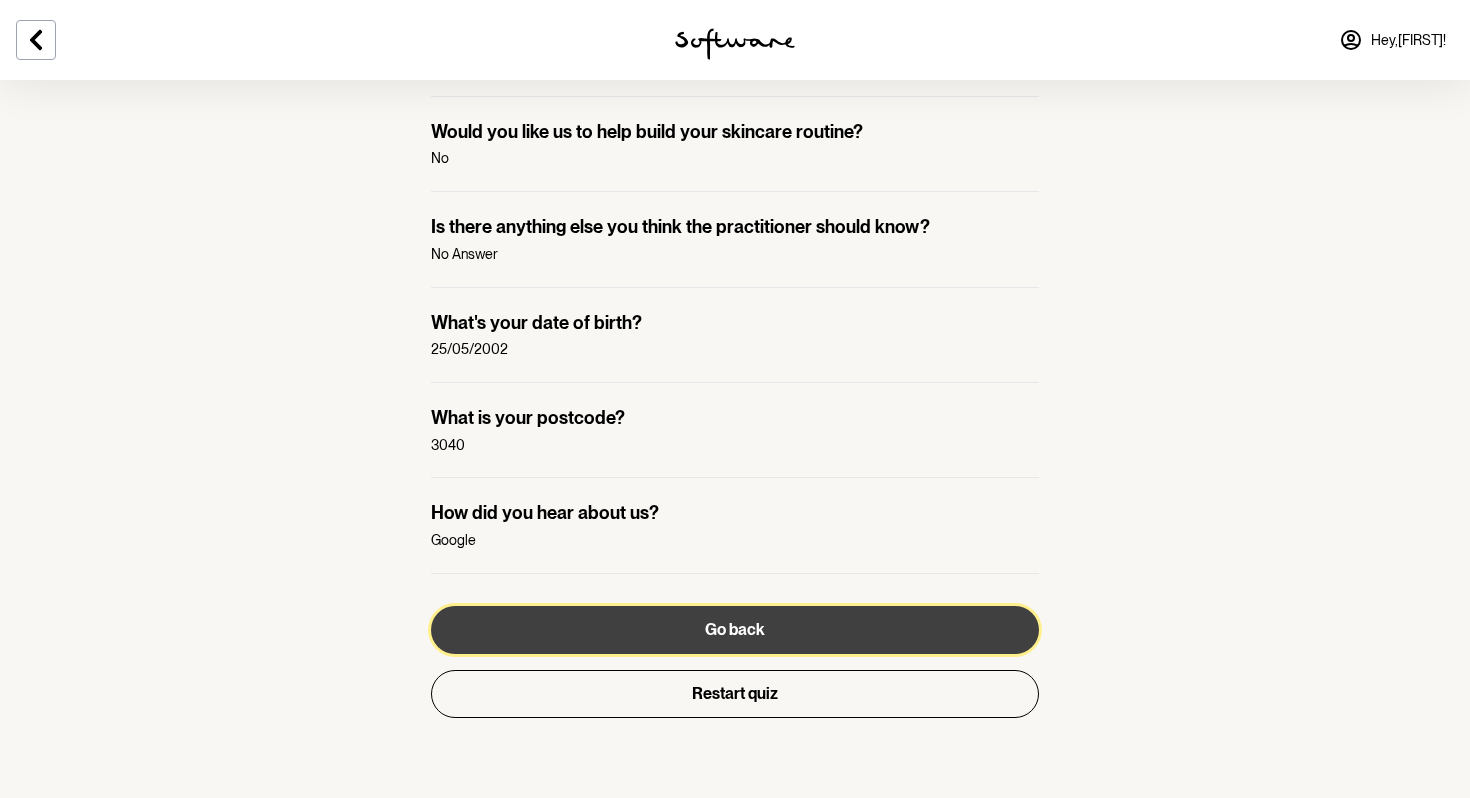 click on "Go back" at bounding box center [735, 630] 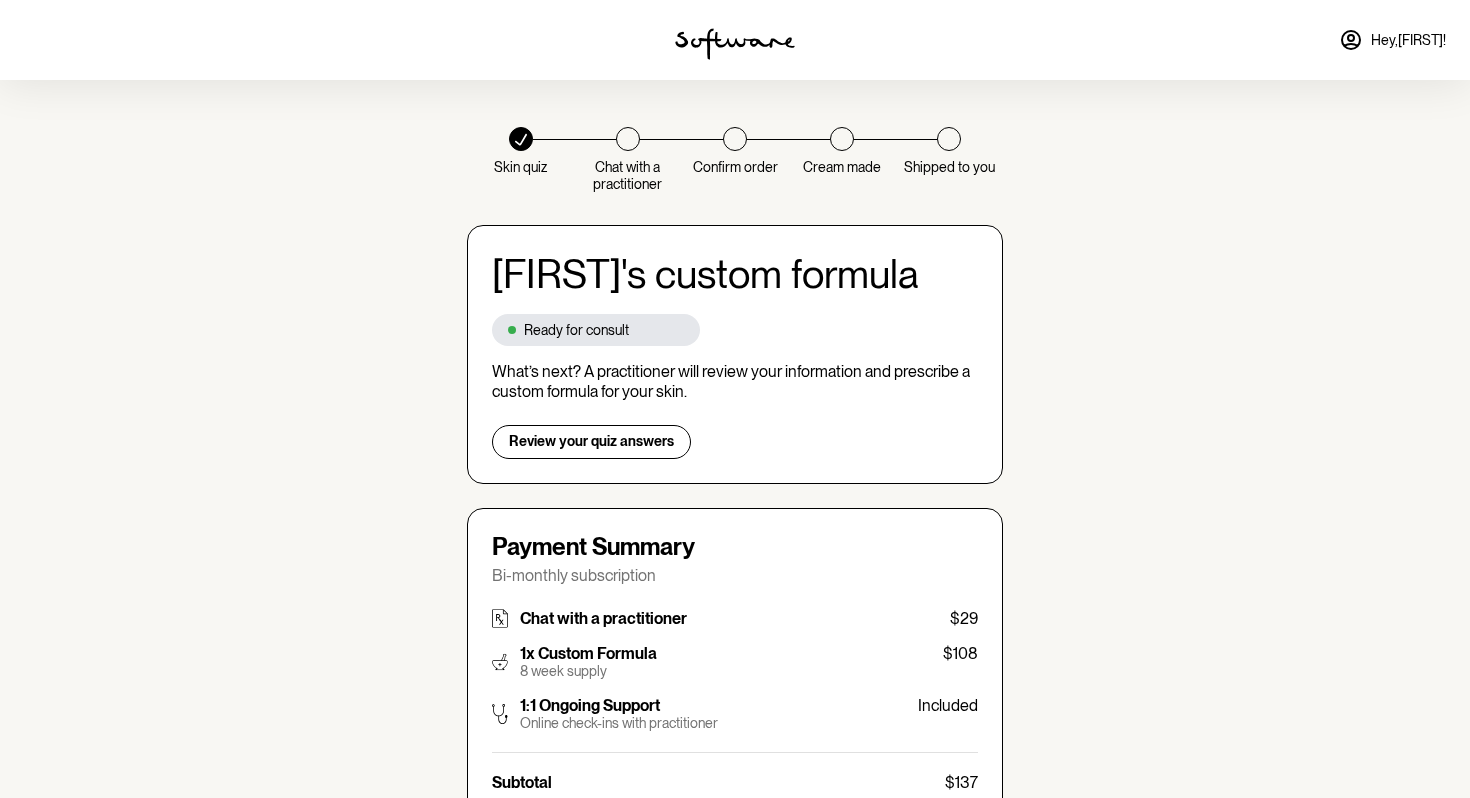 scroll, scrollTop: 0, scrollLeft: 0, axis: both 